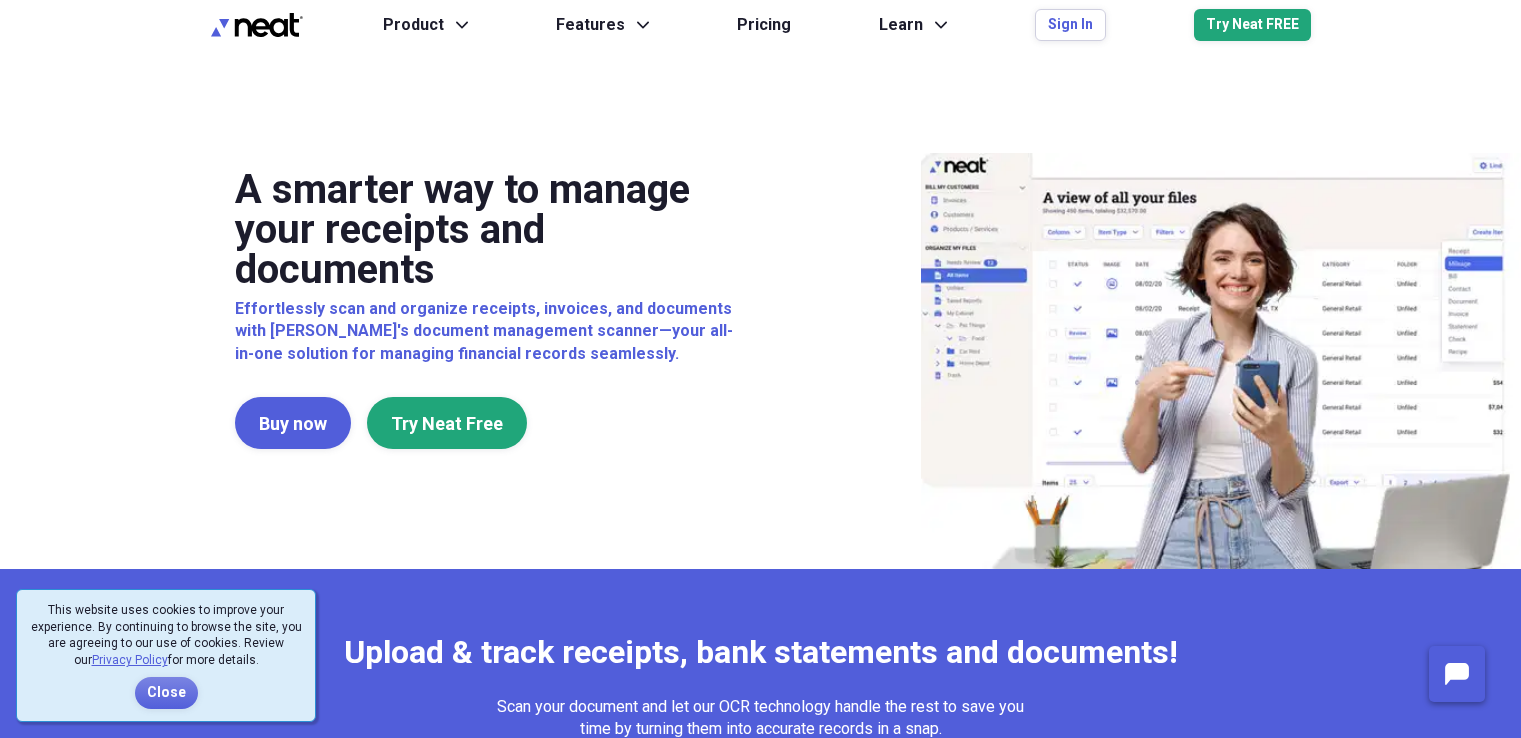 scroll, scrollTop: 0, scrollLeft: 0, axis: both 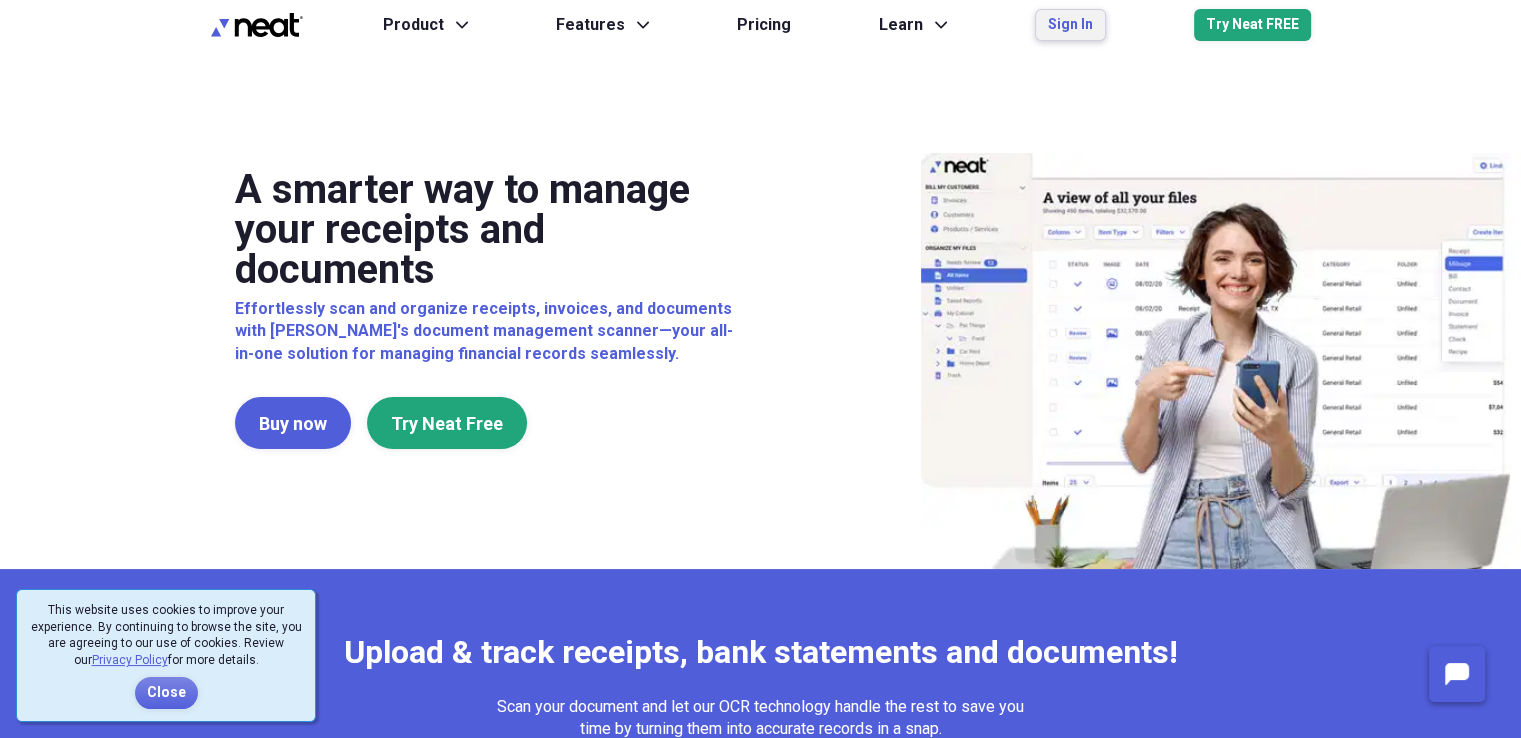 click on "Sign In" at bounding box center [1070, 25] 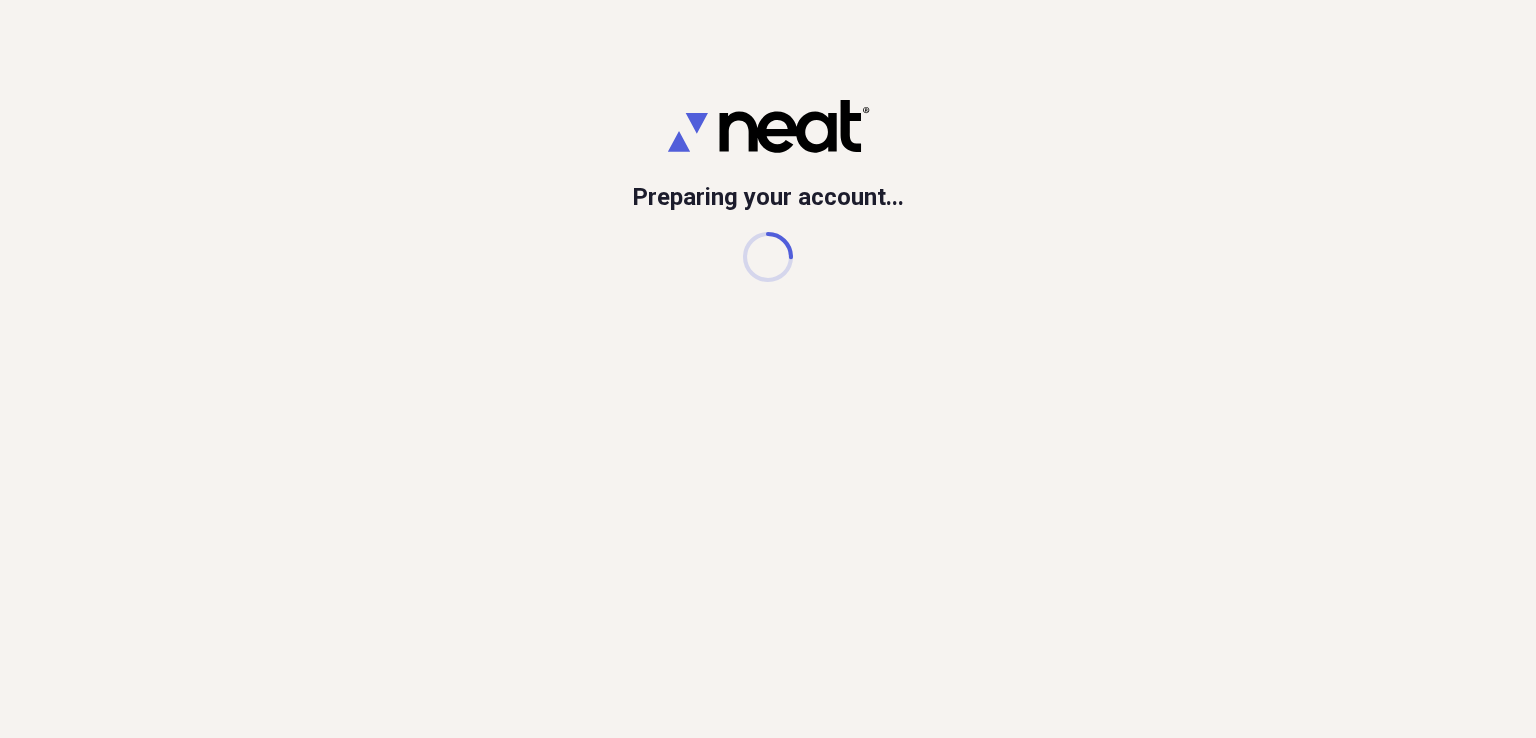 scroll, scrollTop: 0, scrollLeft: 0, axis: both 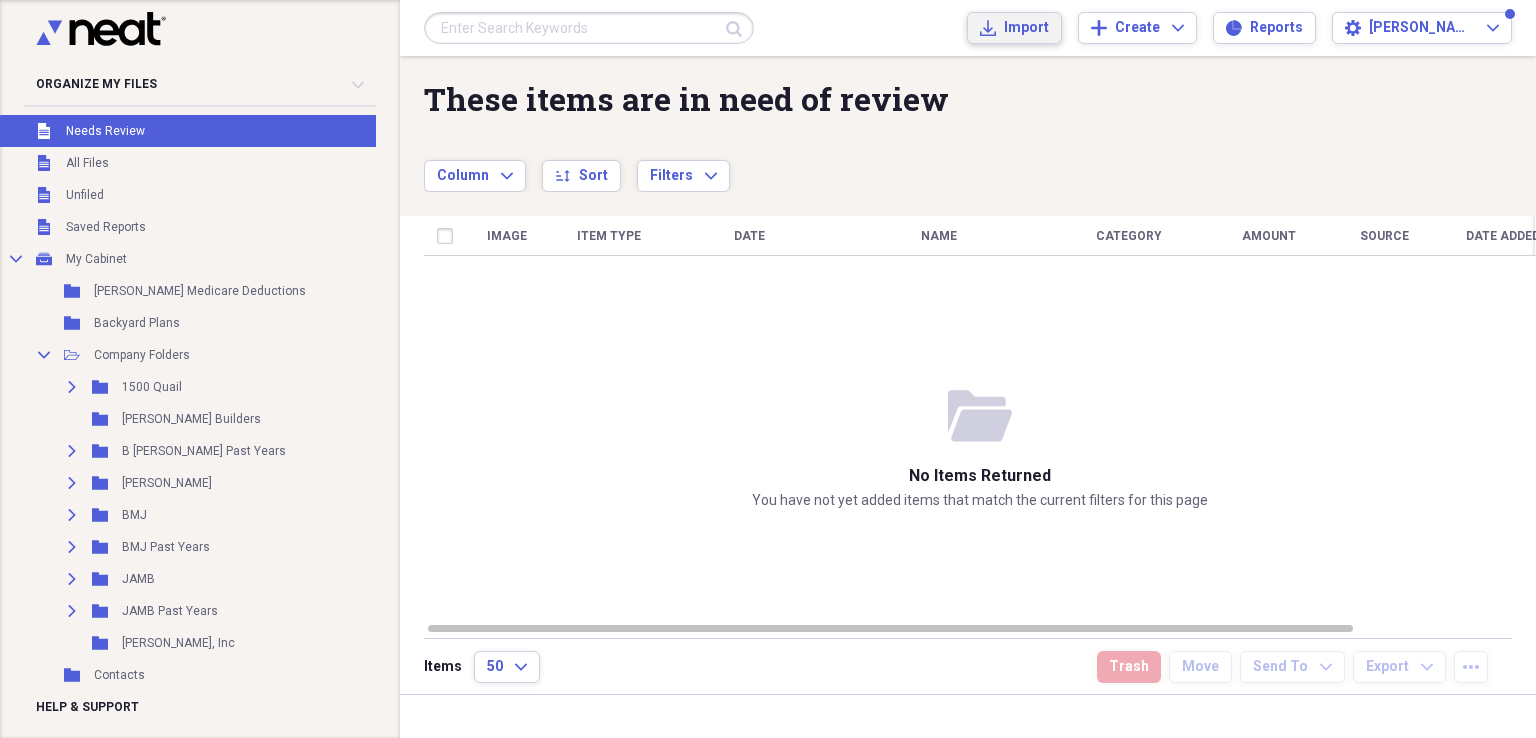 click on "Import" at bounding box center [1026, 28] 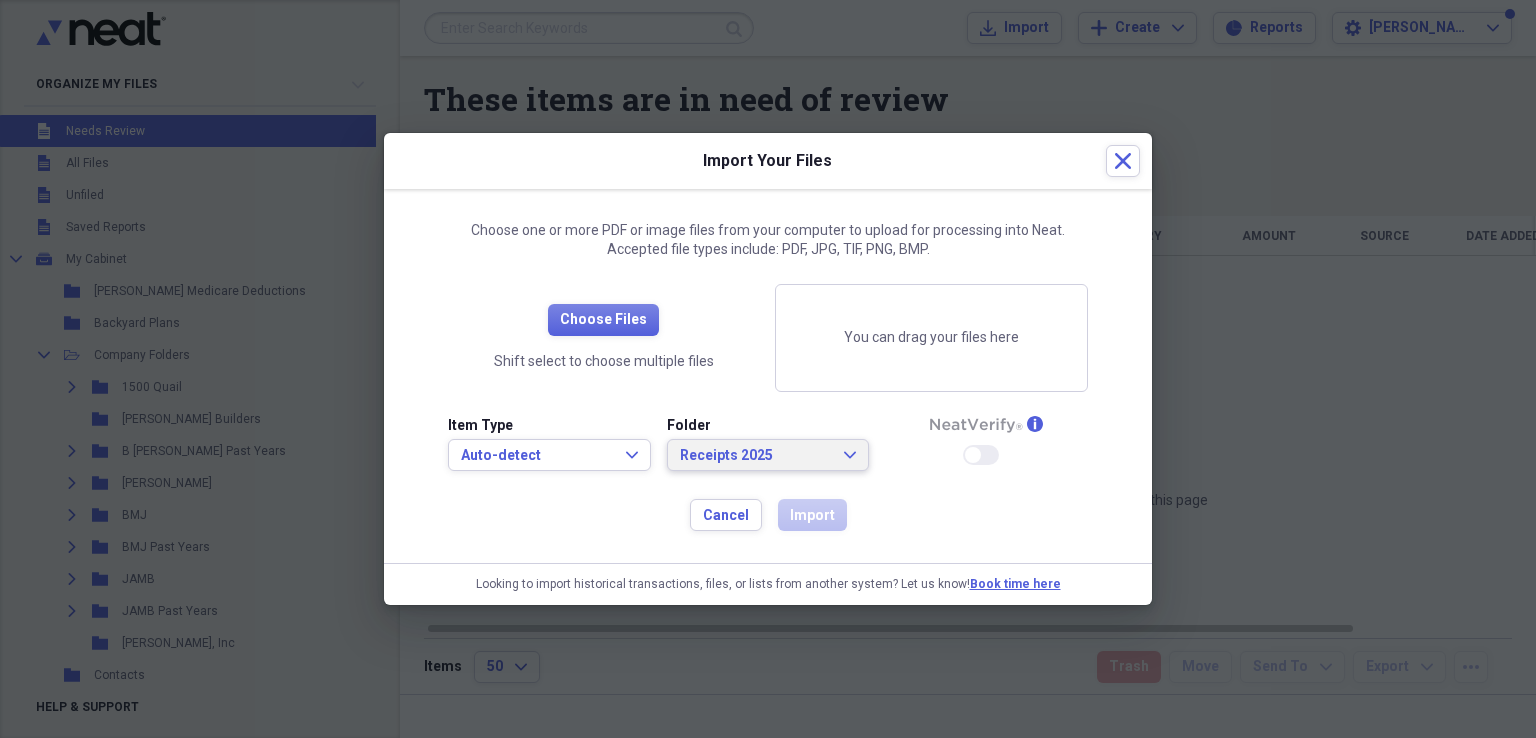 click 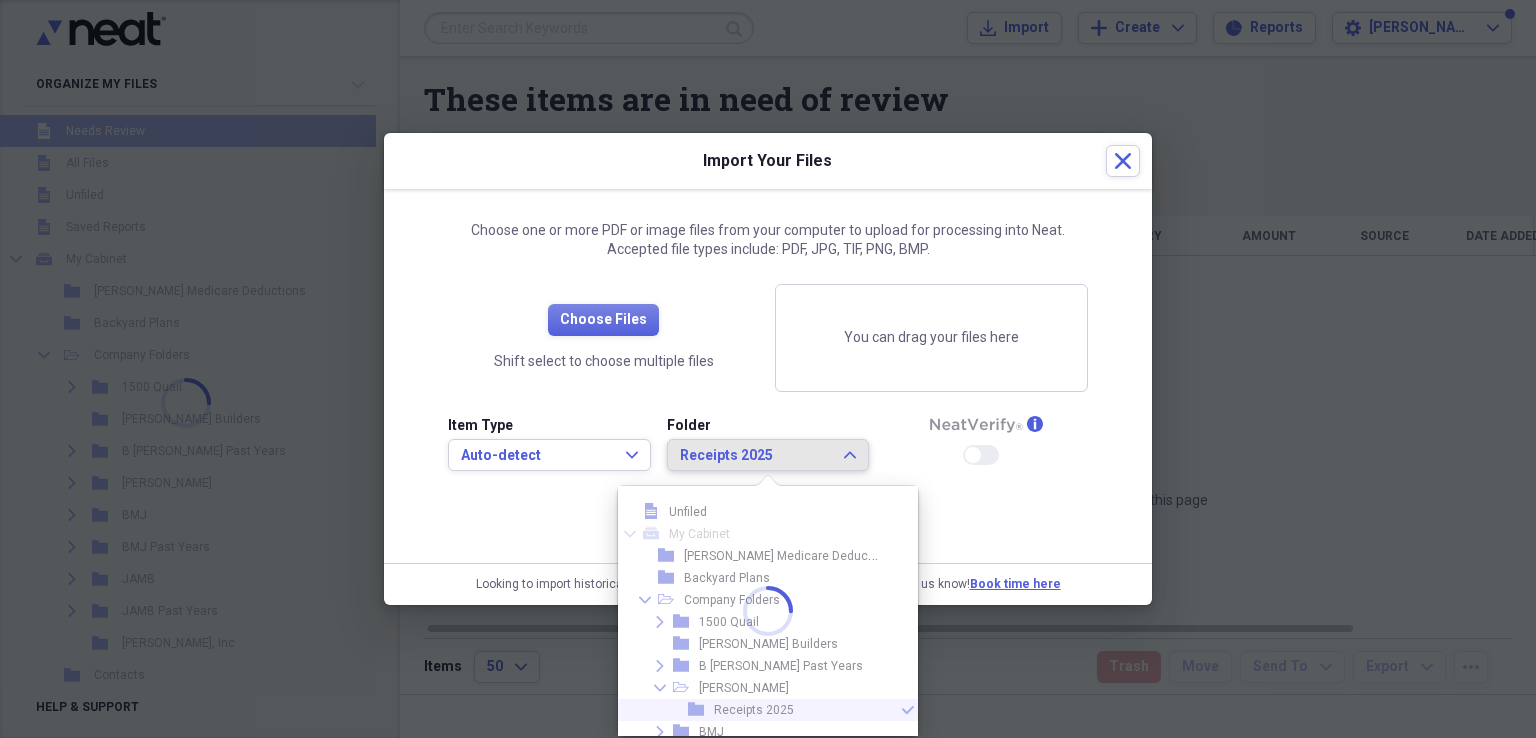 scroll, scrollTop: 99, scrollLeft: 0, axis: vertical 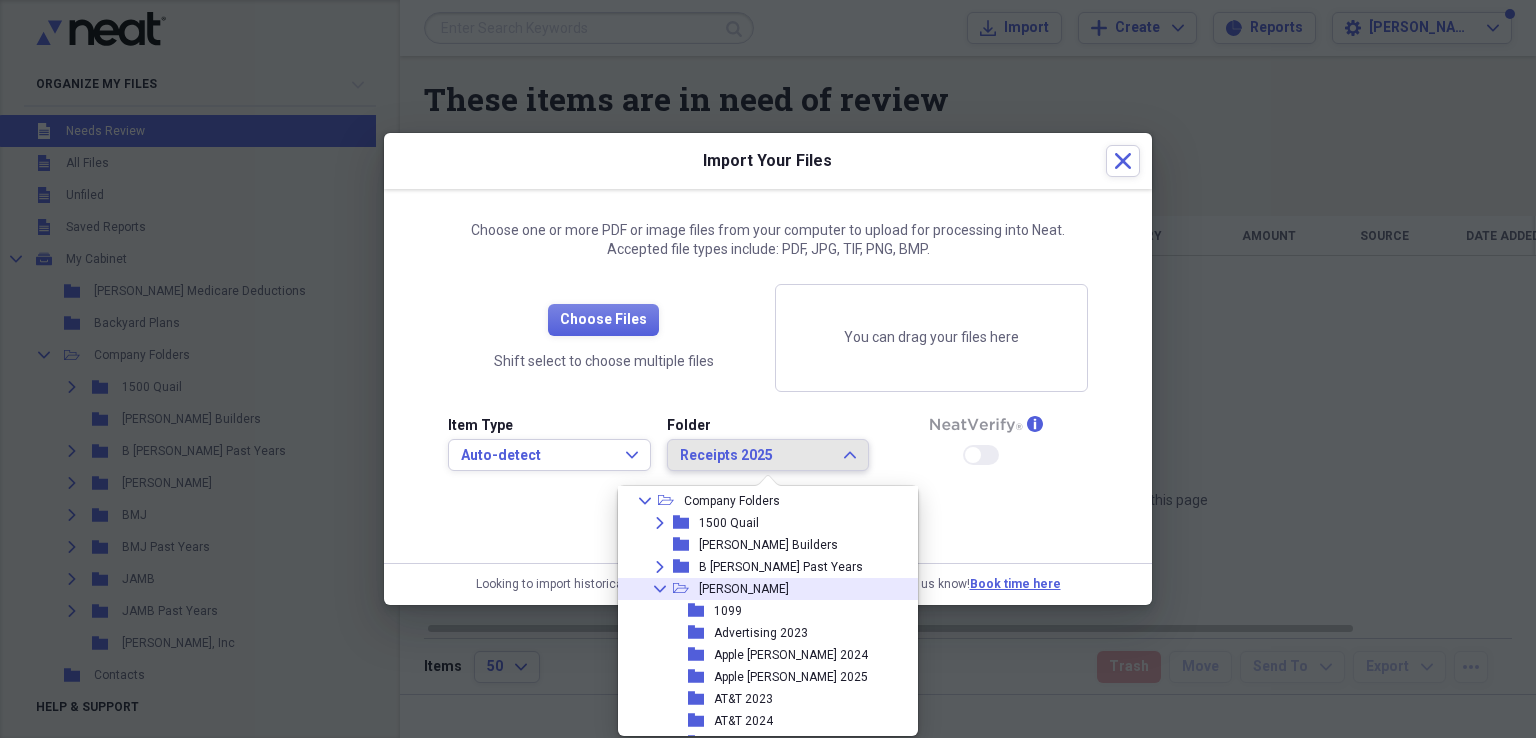click on "Collapse" at bounding box center [660, 589] 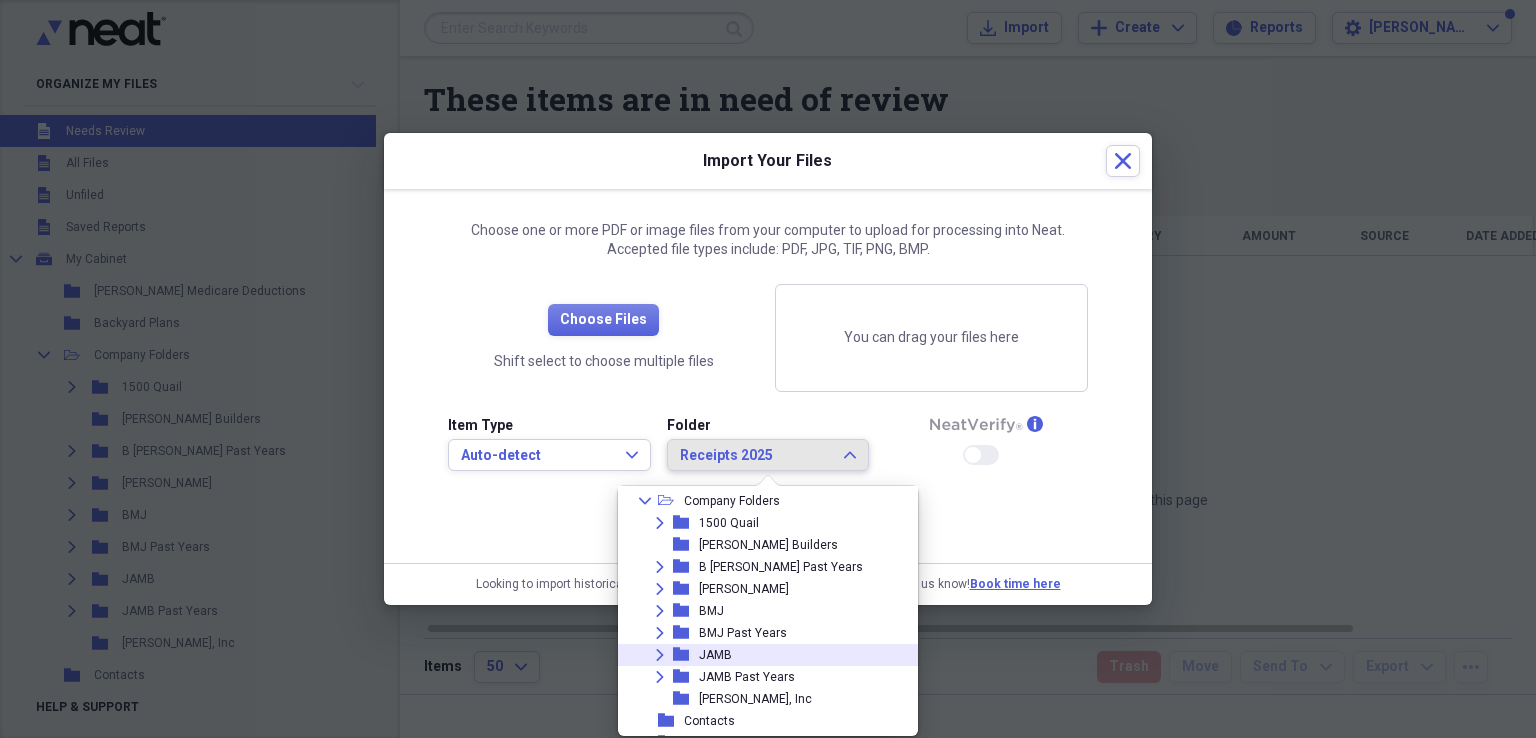 click on "Expand" 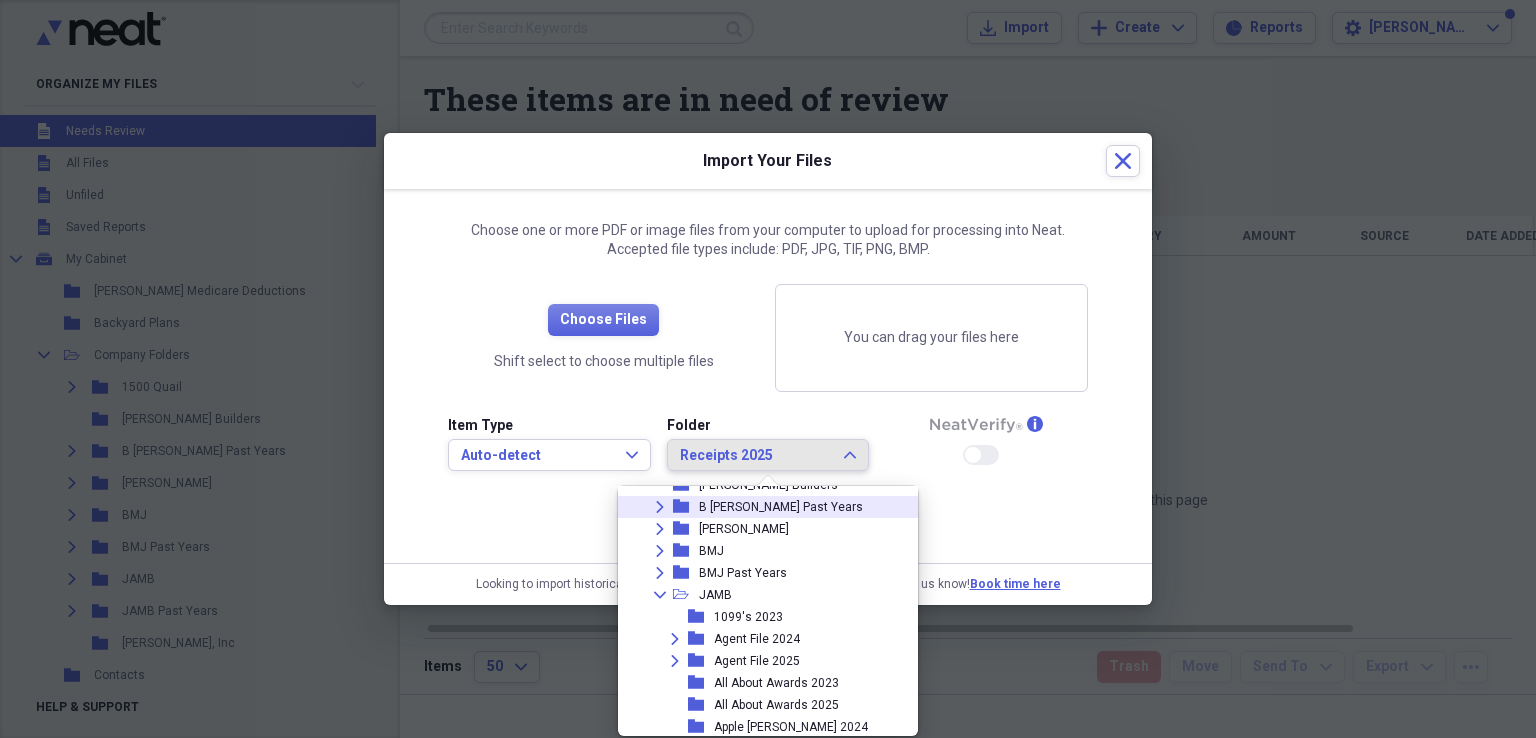 scroll, scrollTop: 199, scrollLeft: 0, axis: vertical 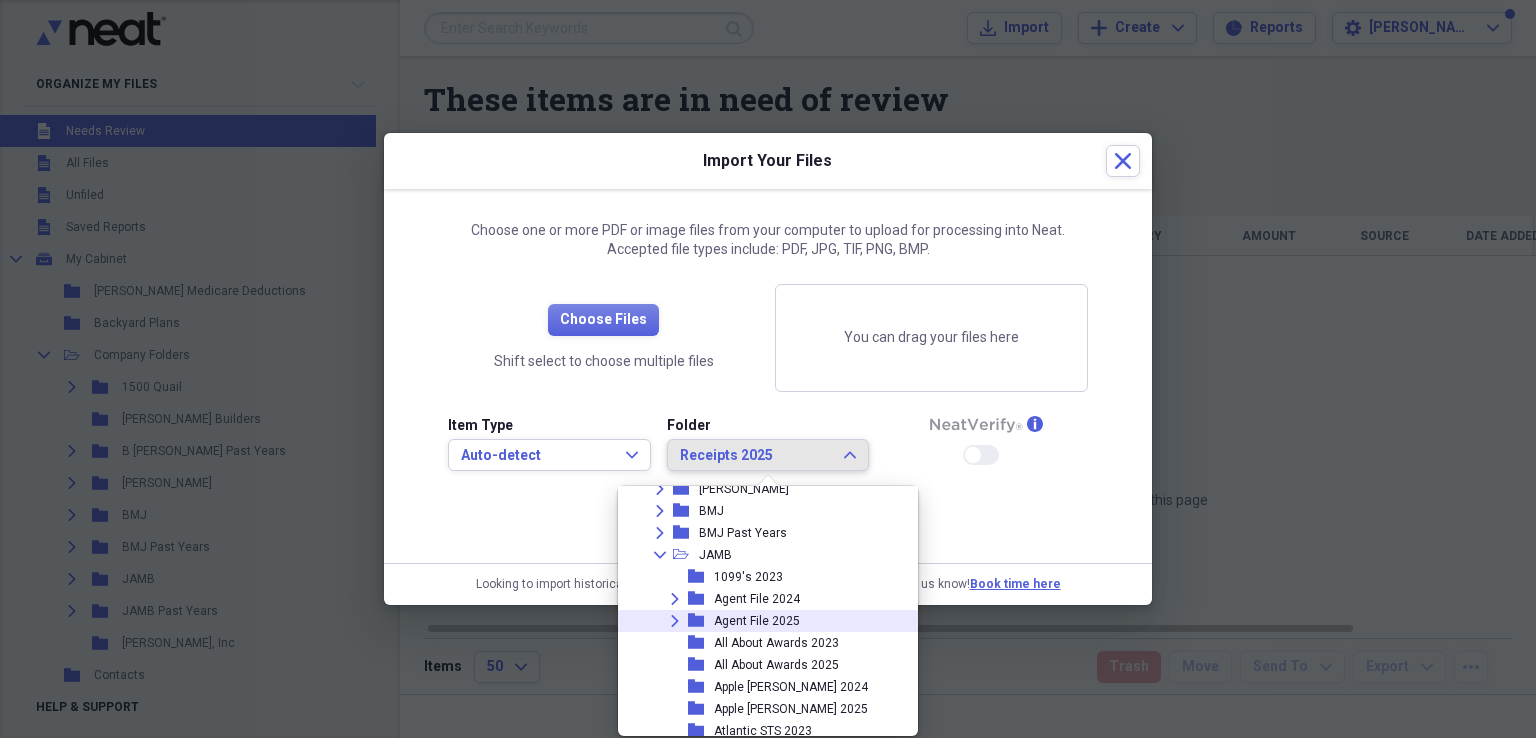 click on "Expand" at bounding box center (675, 621) 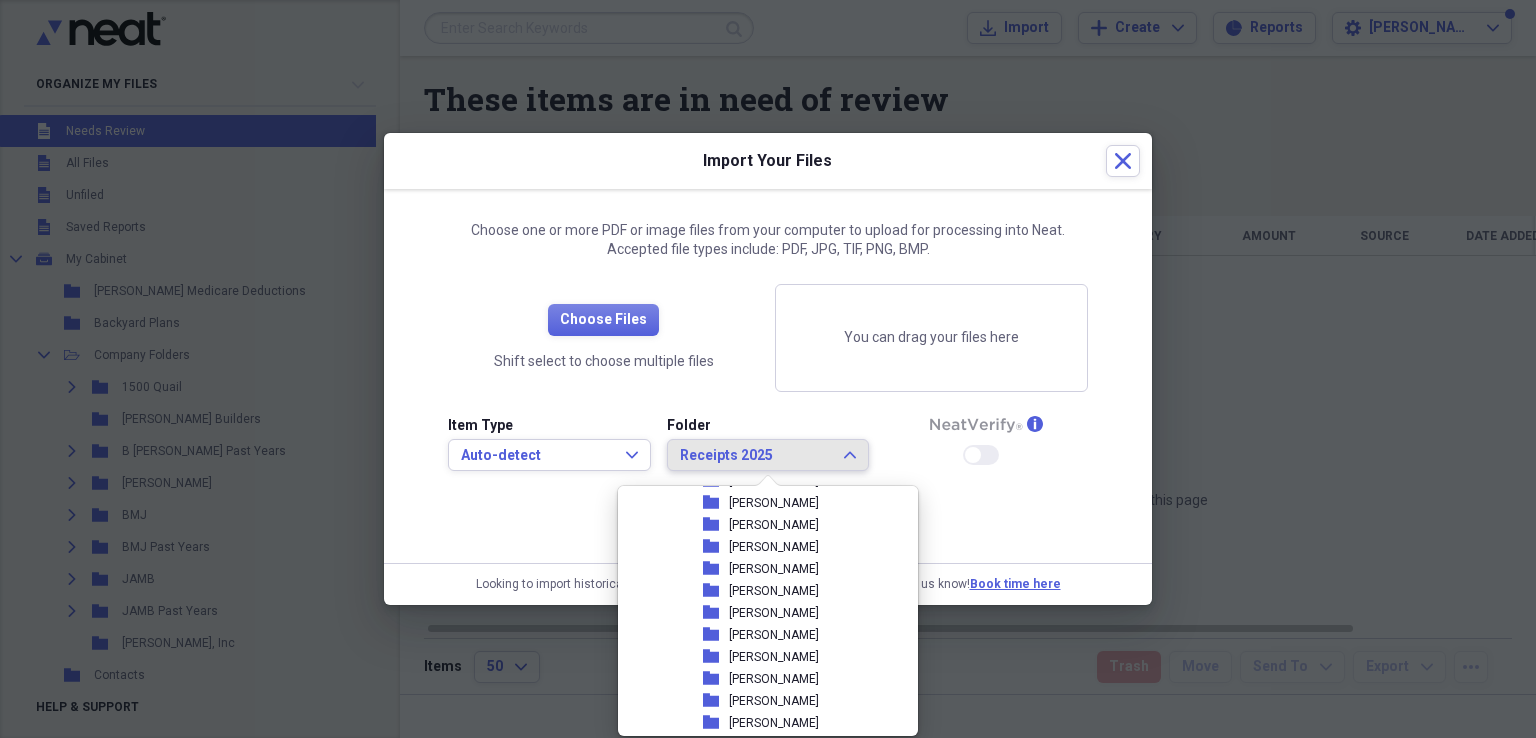 scroll, scrollTop: 899, scrollLeft: 0, axis: vertical 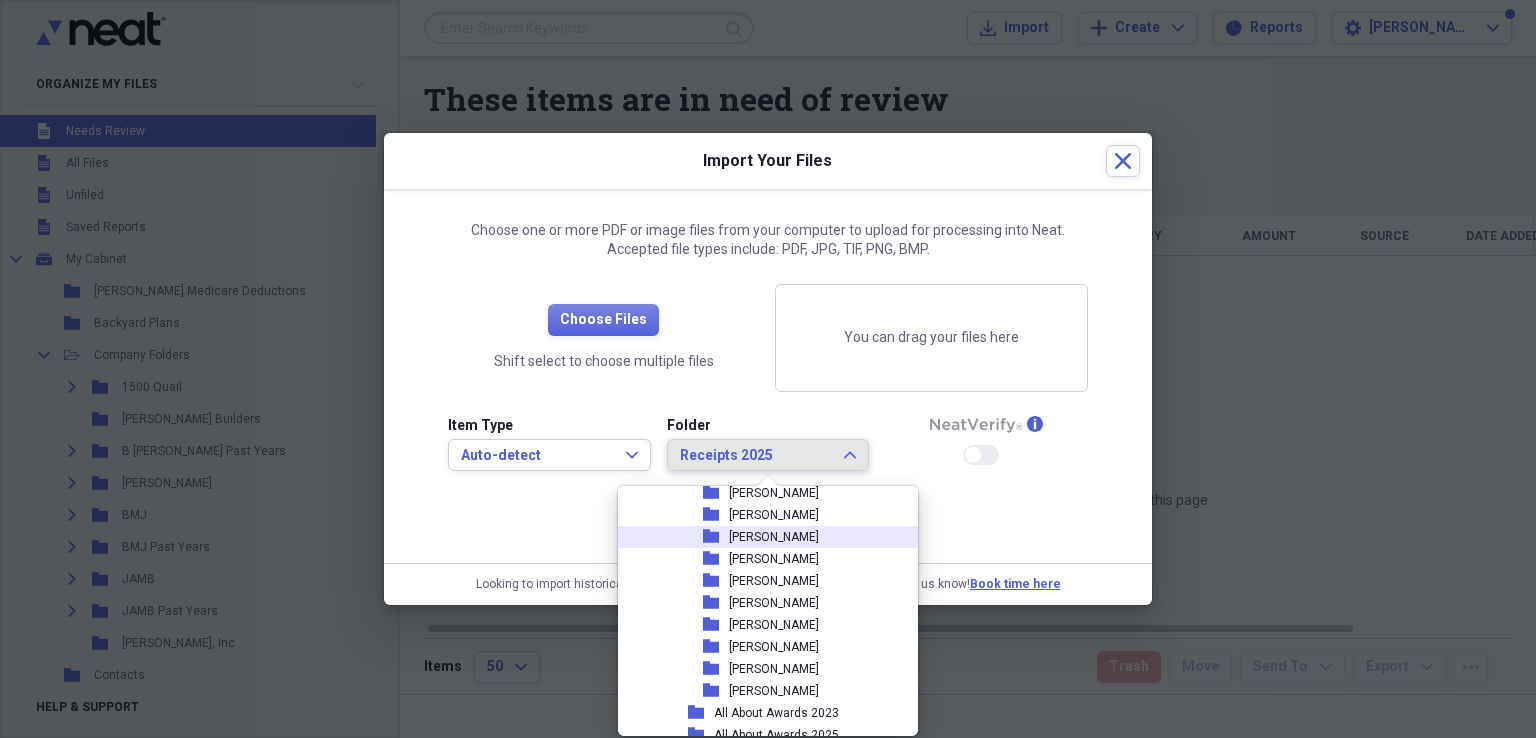 click on "Nicole Gillespie" at bounding box center [774, 537] 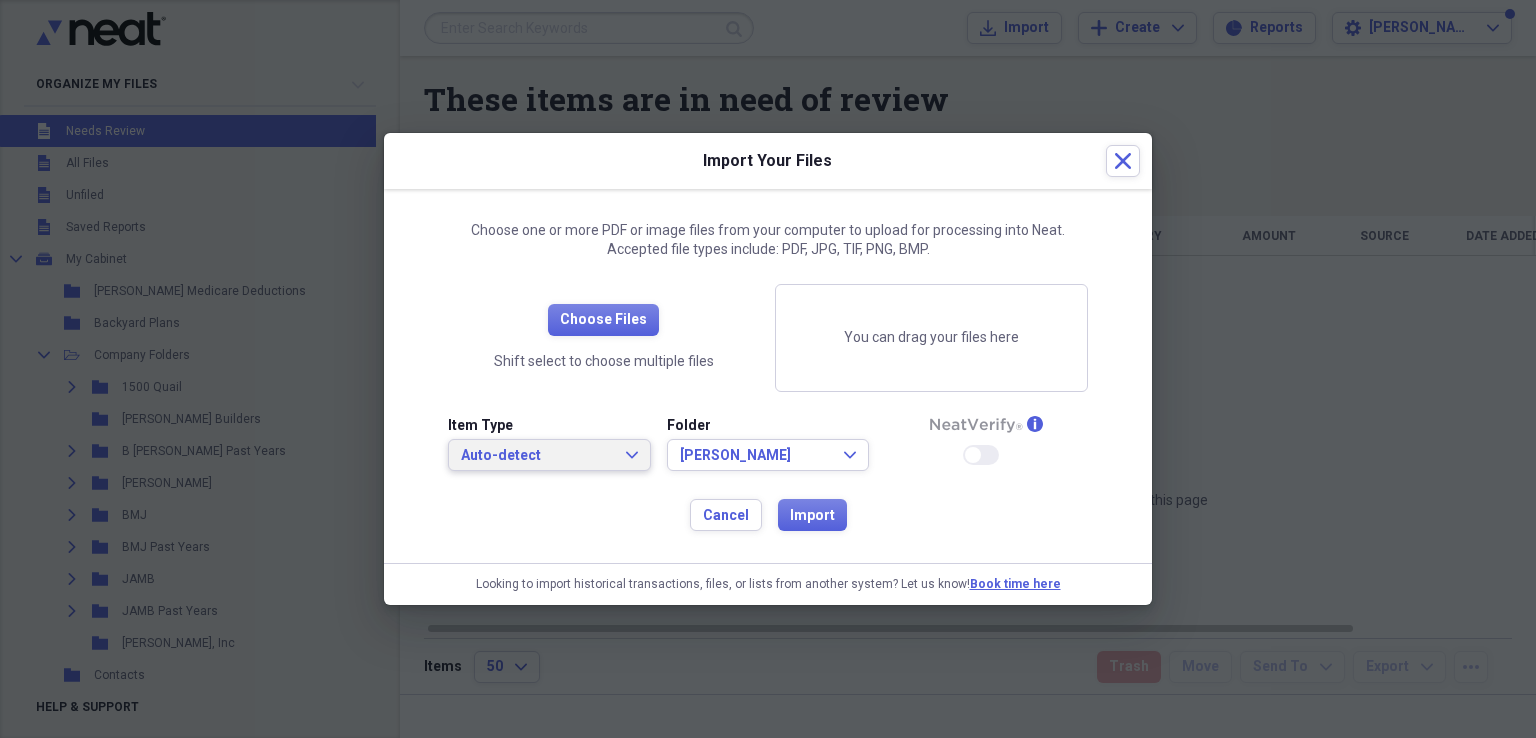 click on "Expand" 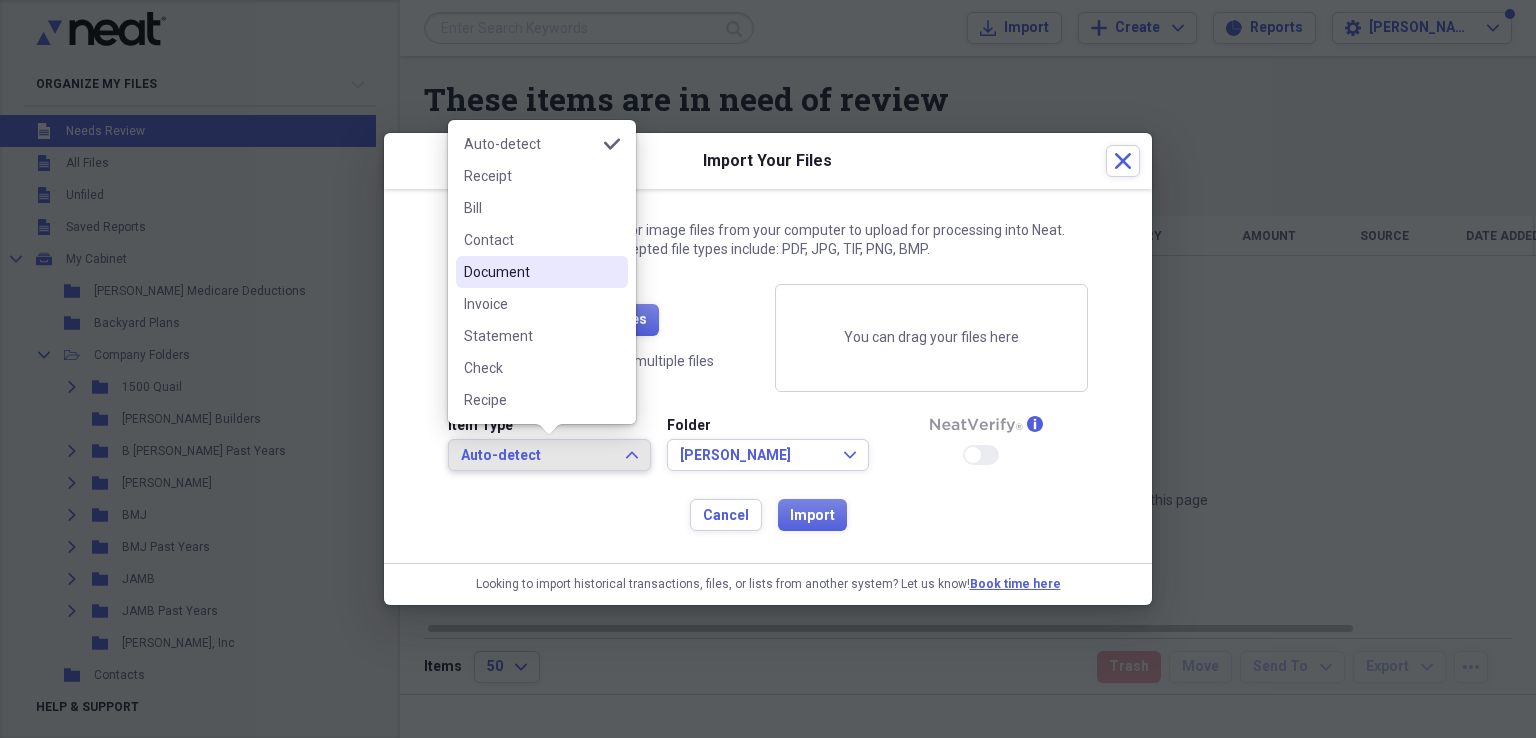 click on "Document" at bounding box center (530, 272) 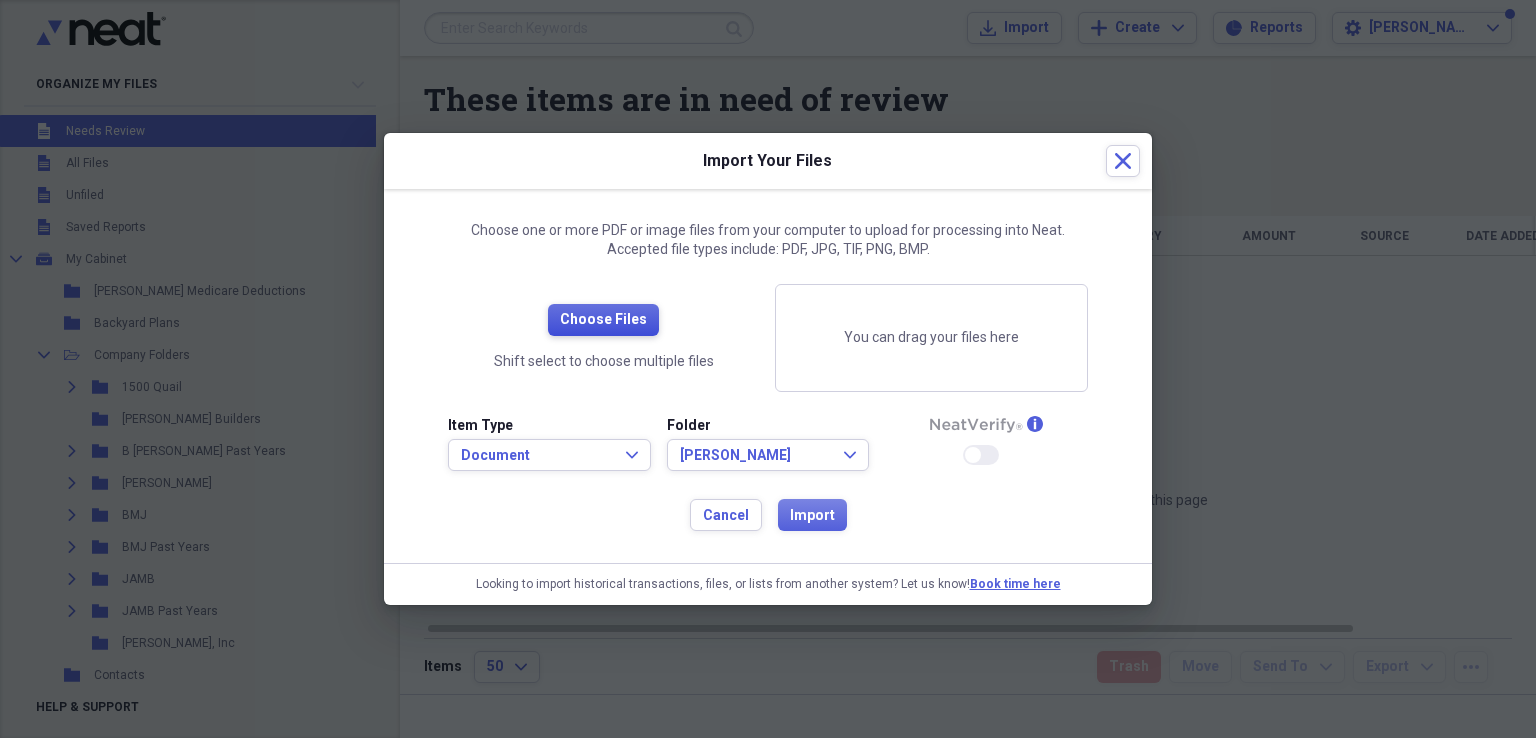 click on "Choose Files" at bounding box center [603, 320] 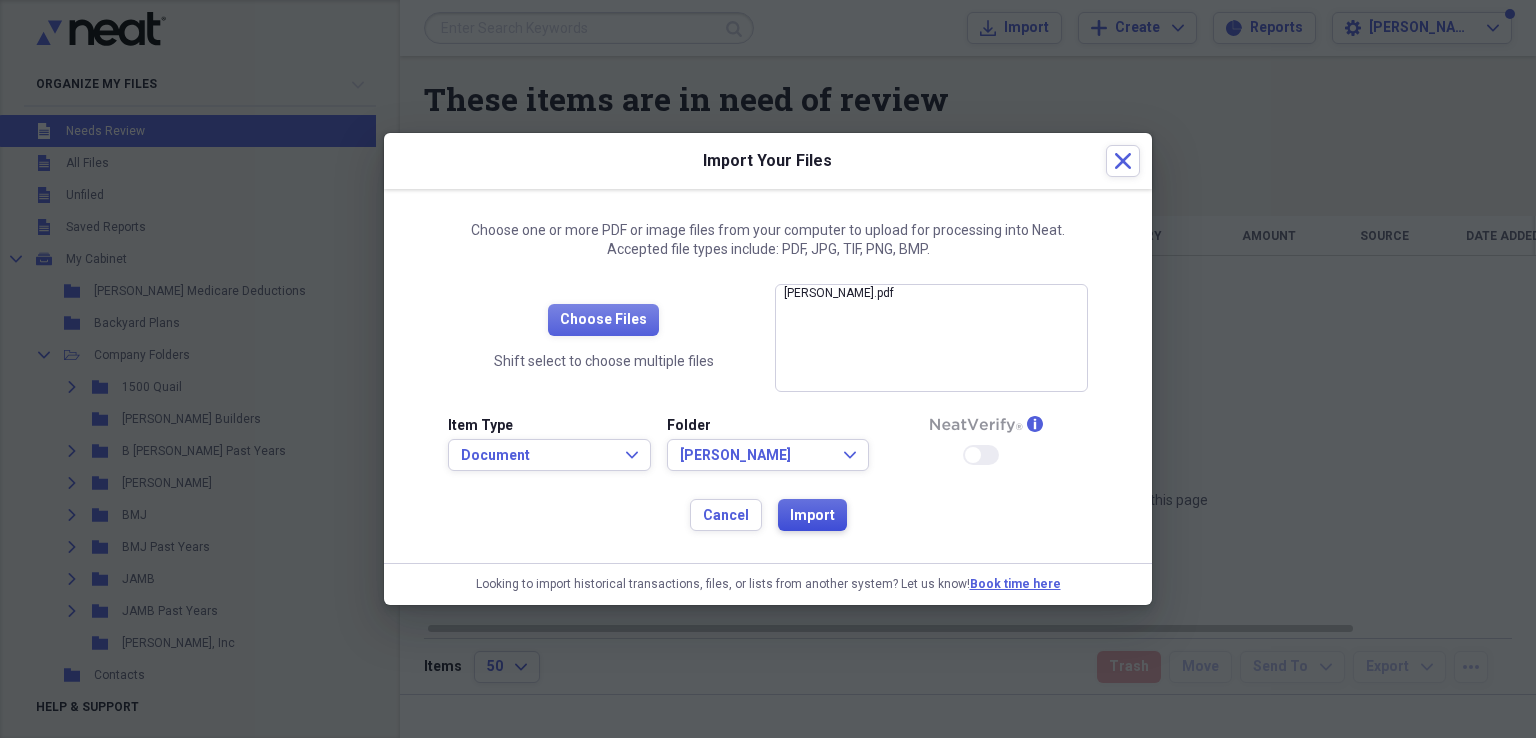 click on "Import" at bounding box center [812, 516] 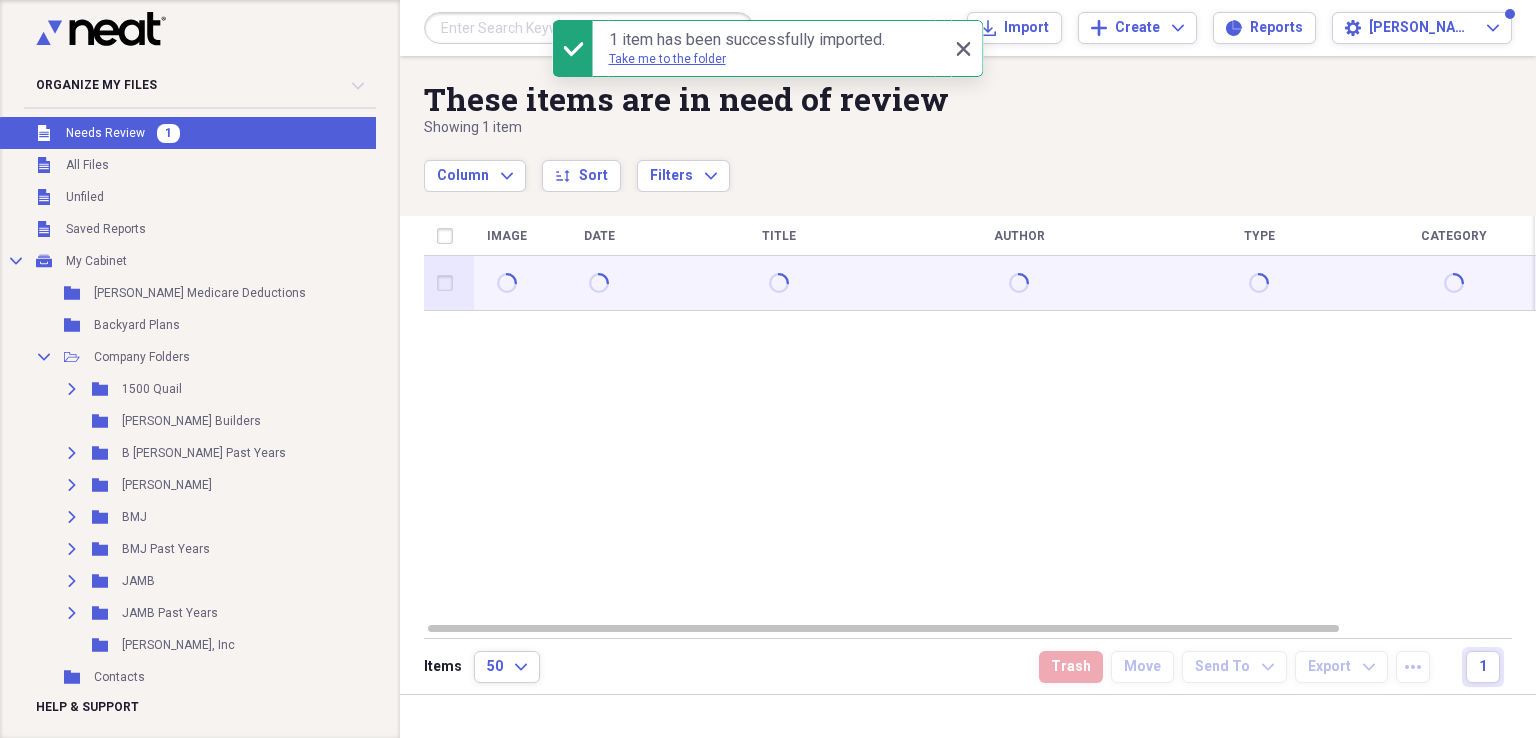 click at bounding box center (449, 283) 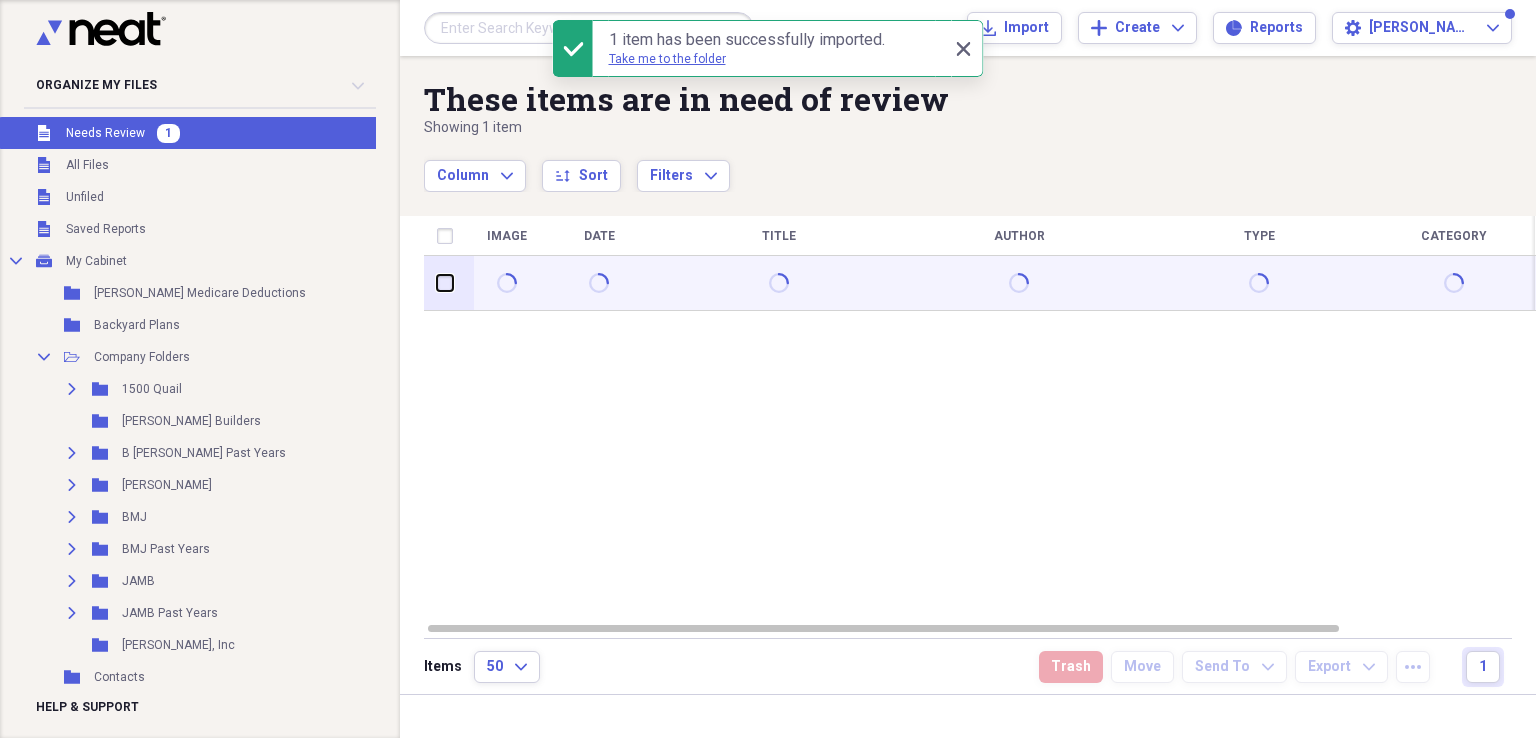 click at bounding box center (437, 283) 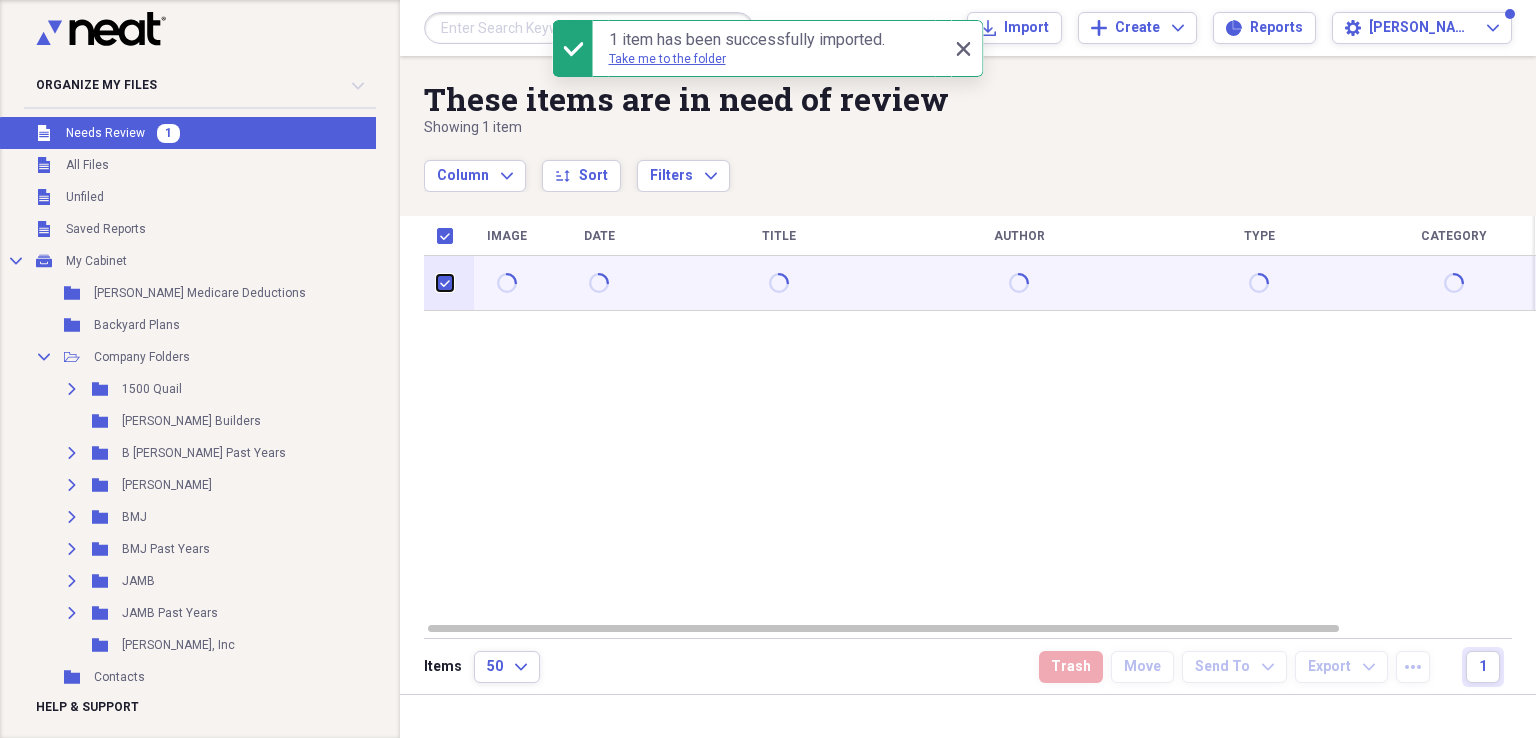 checkbox on "true" 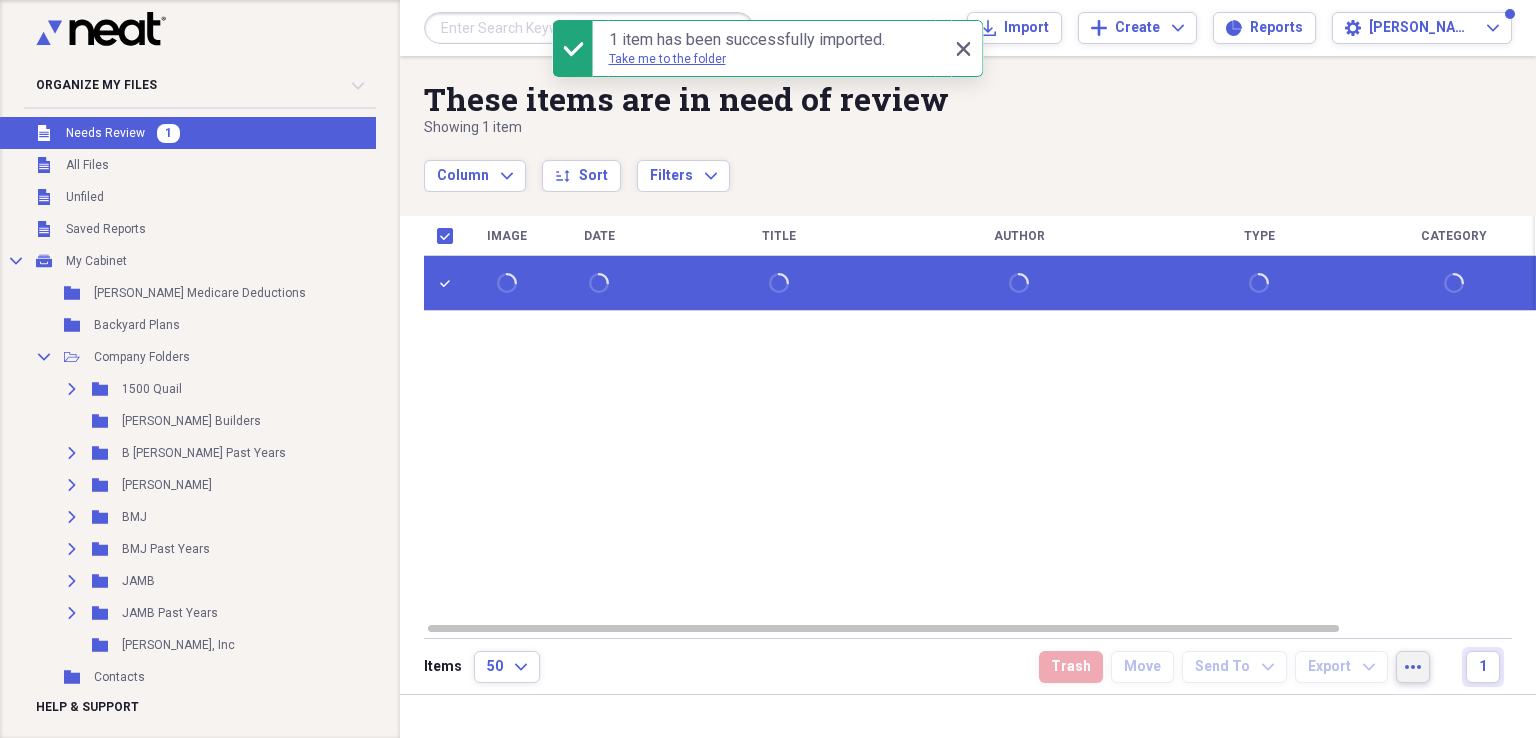 click on "more" 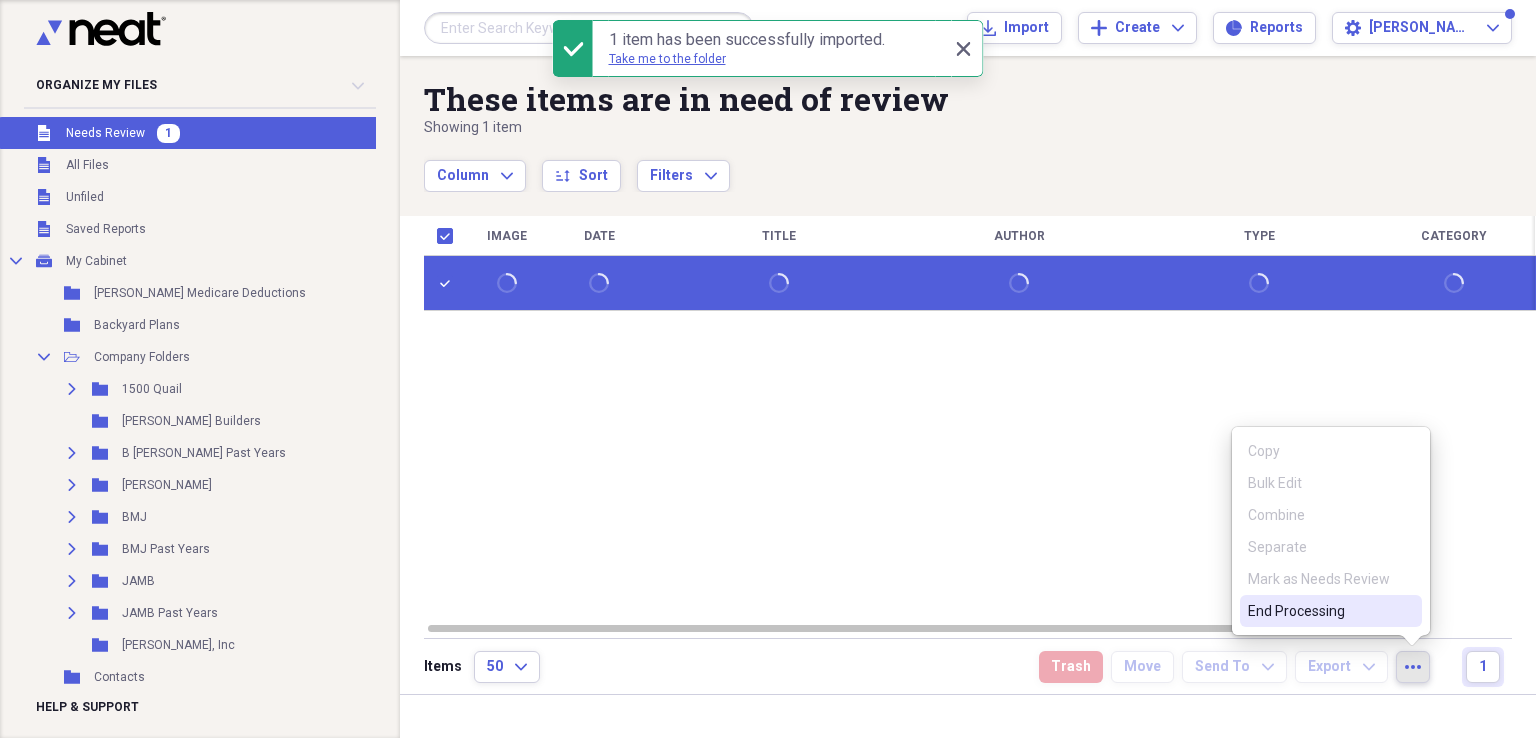 click on "End Processing" at bounding box center (1319, 611) 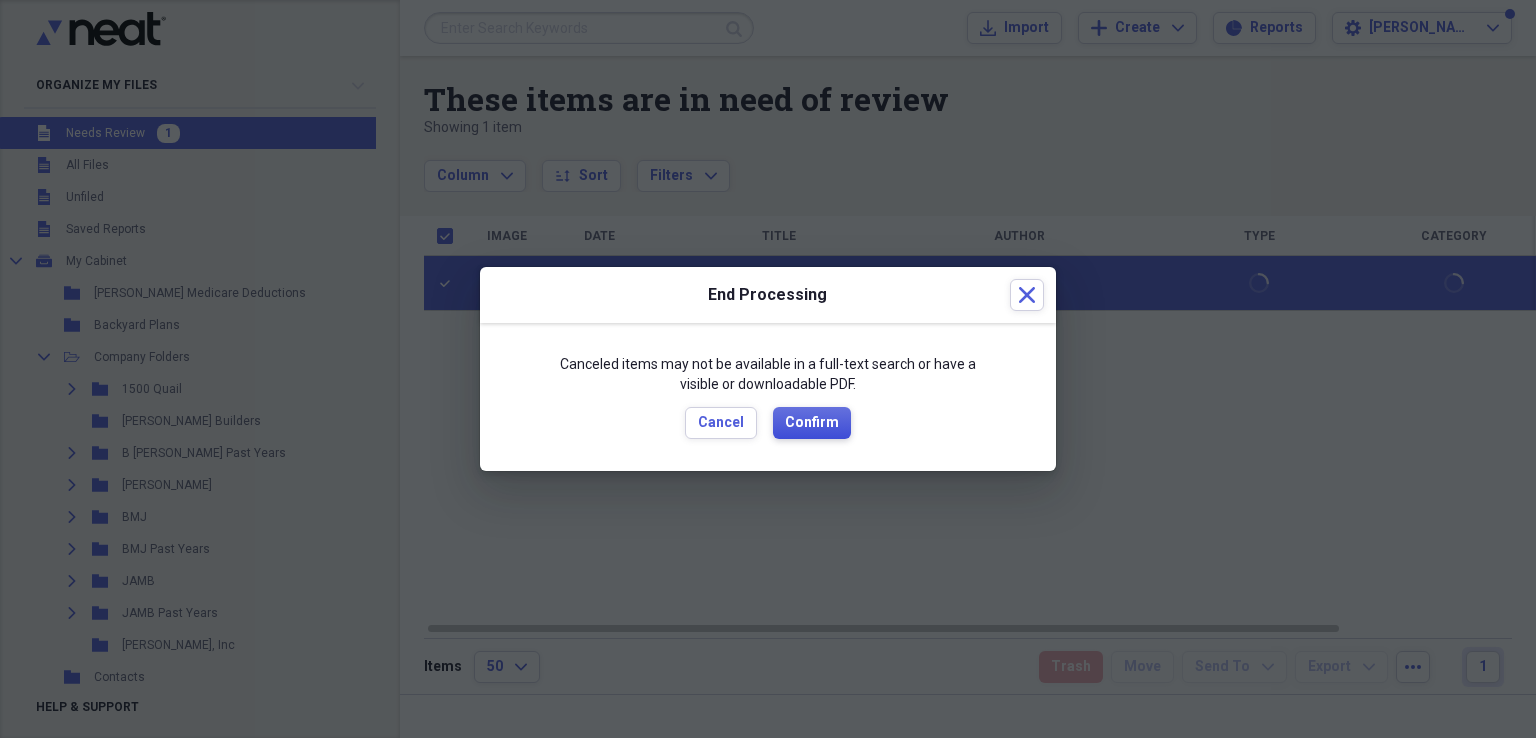 click on "Confirm" at bounding box center [812, 423] 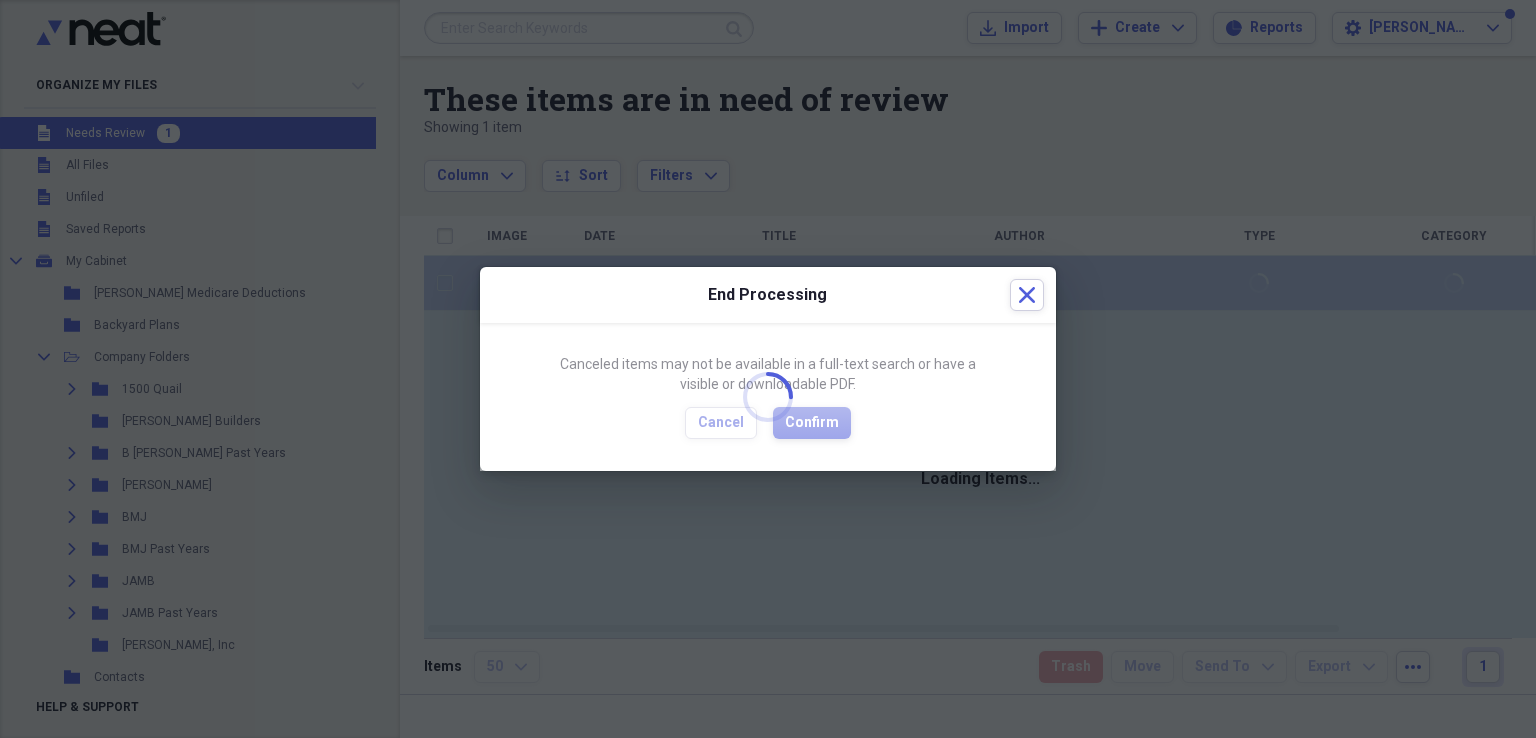 checkbox on "false" 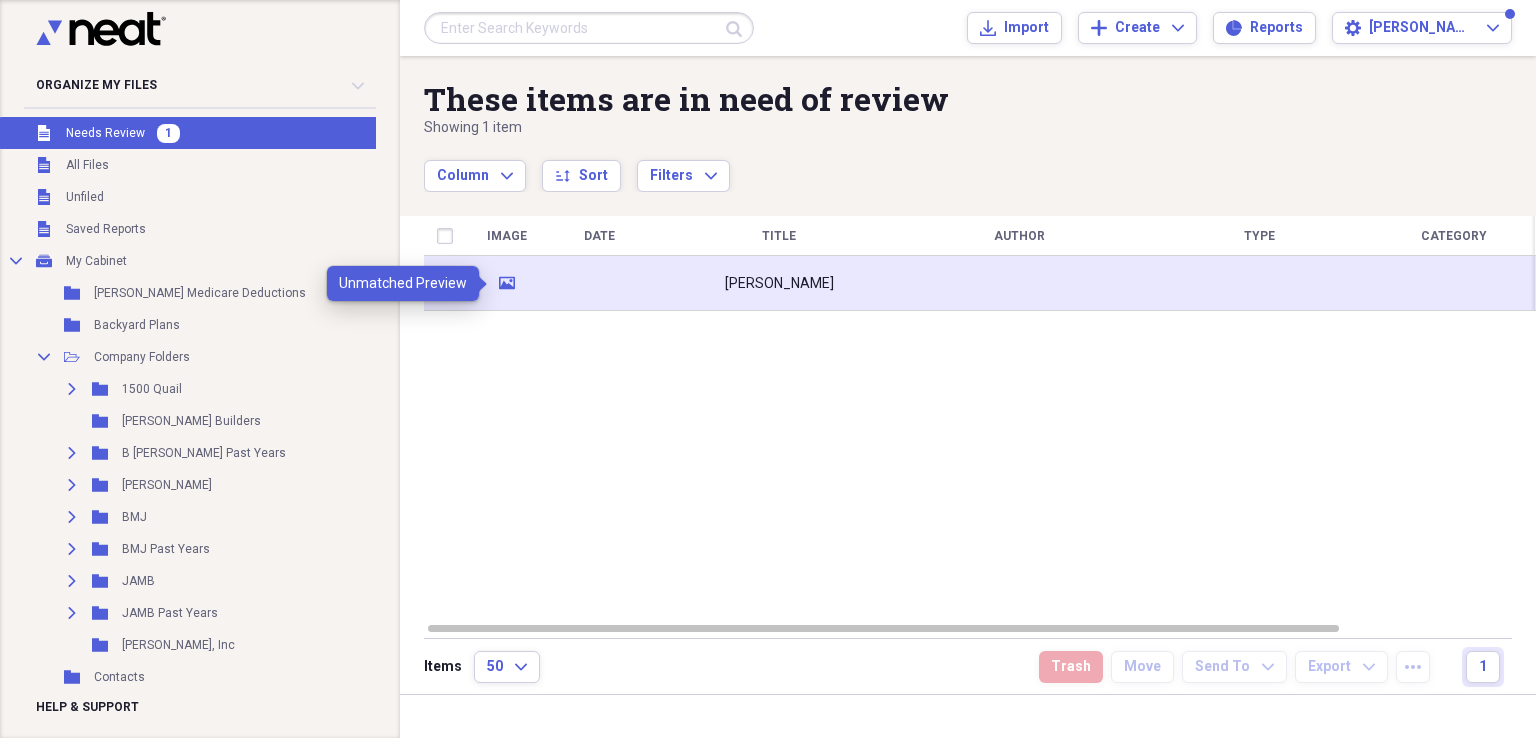 click on "media" 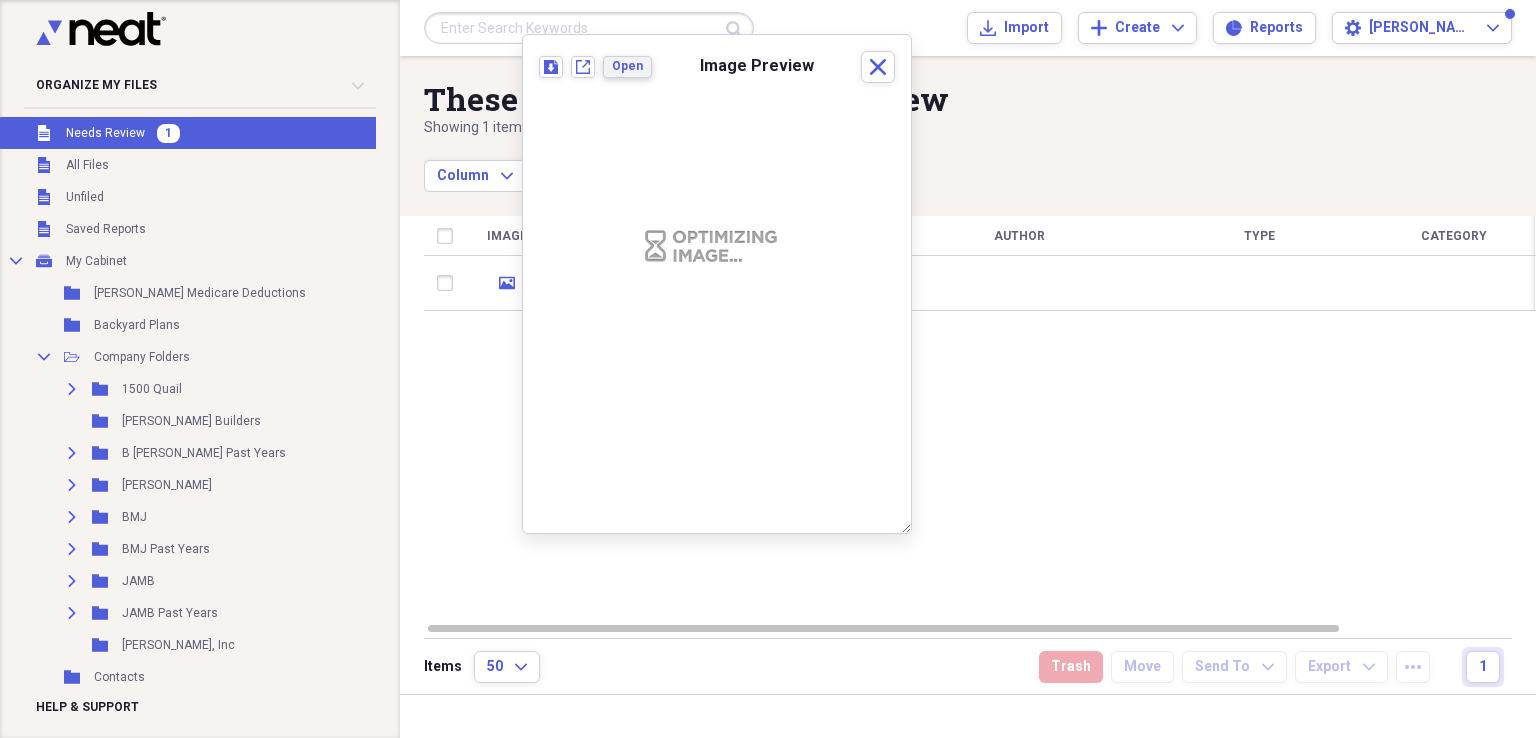 click on "Open" at bounding box center [627, 66] 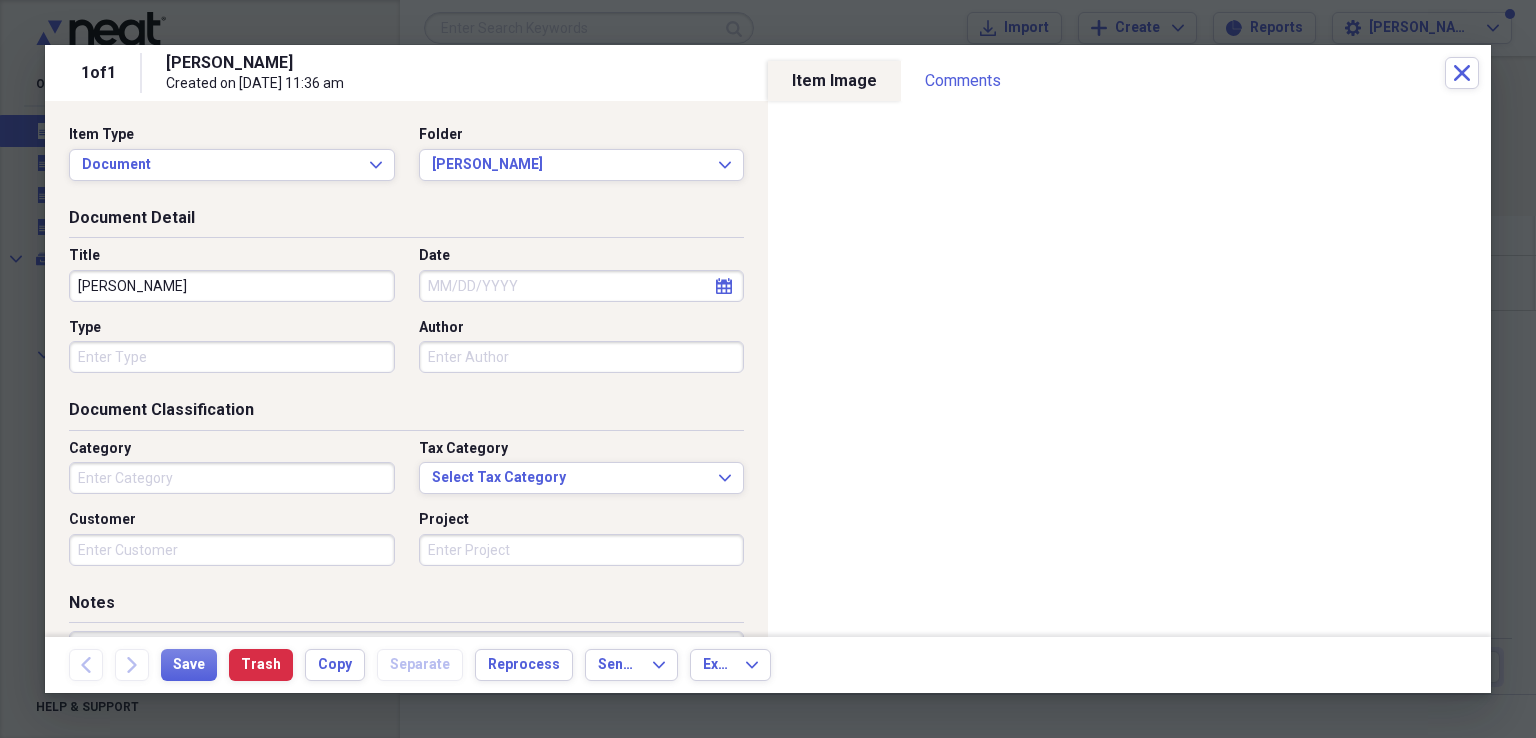 click 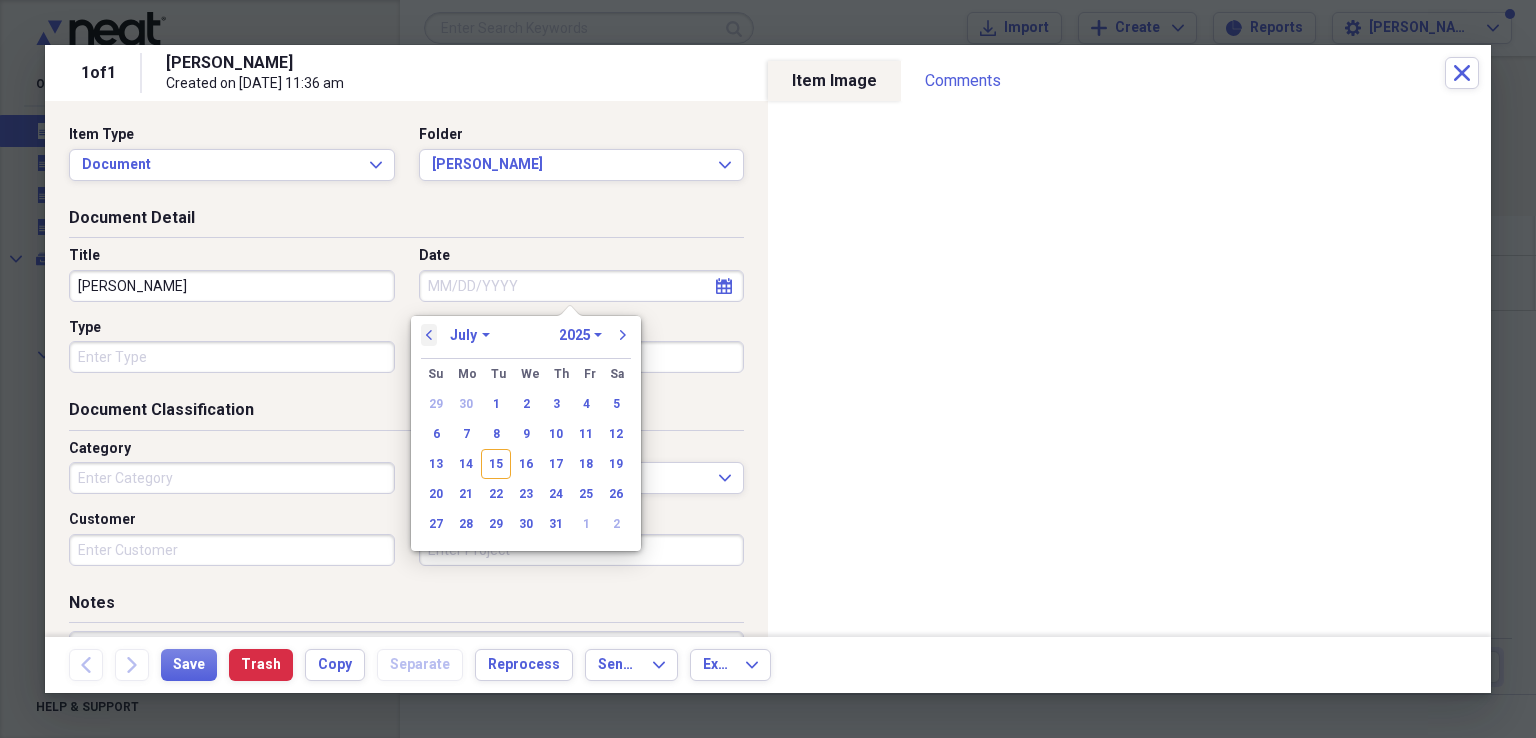 click on "previous" at bounding box center [429, 335] 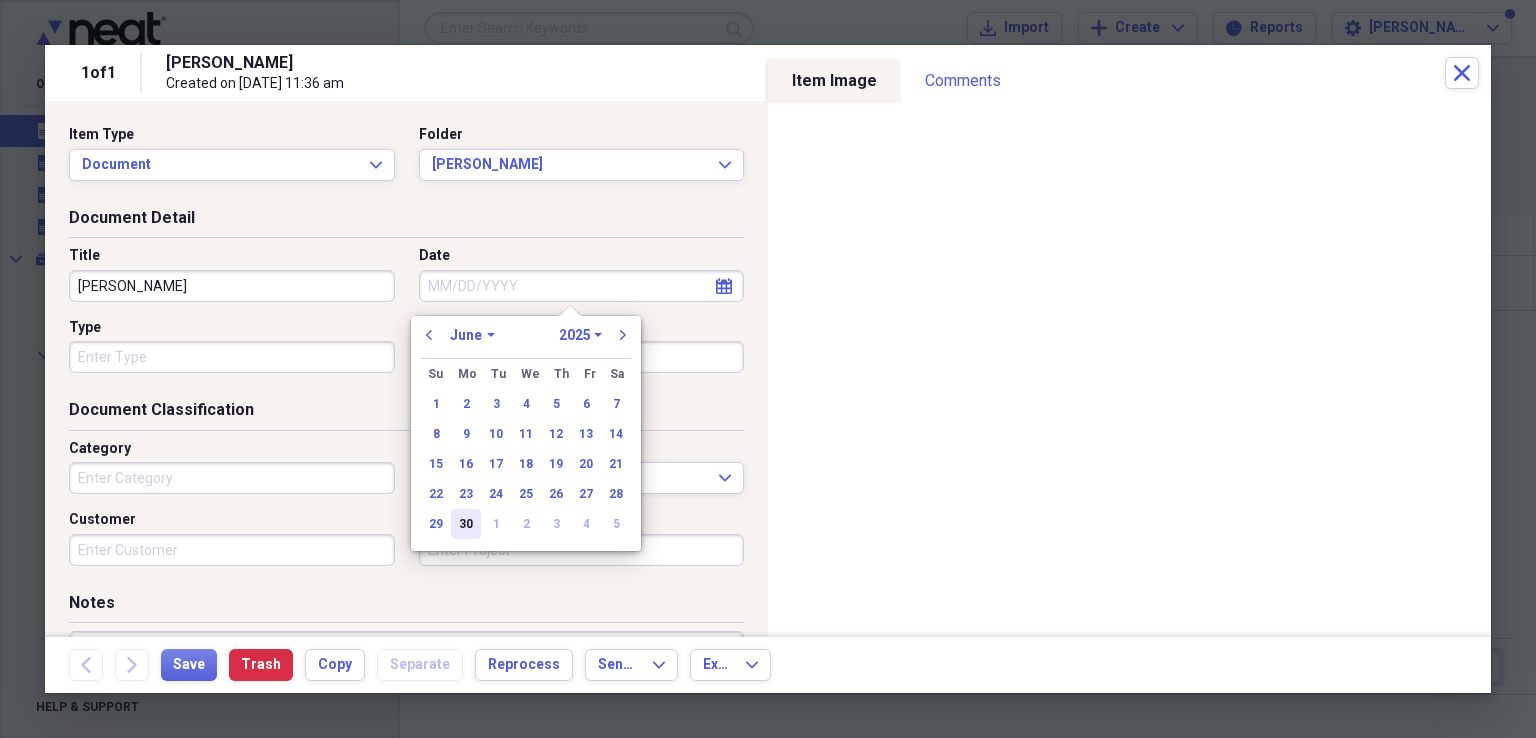 click on "30" at bounding box center (466, 524) 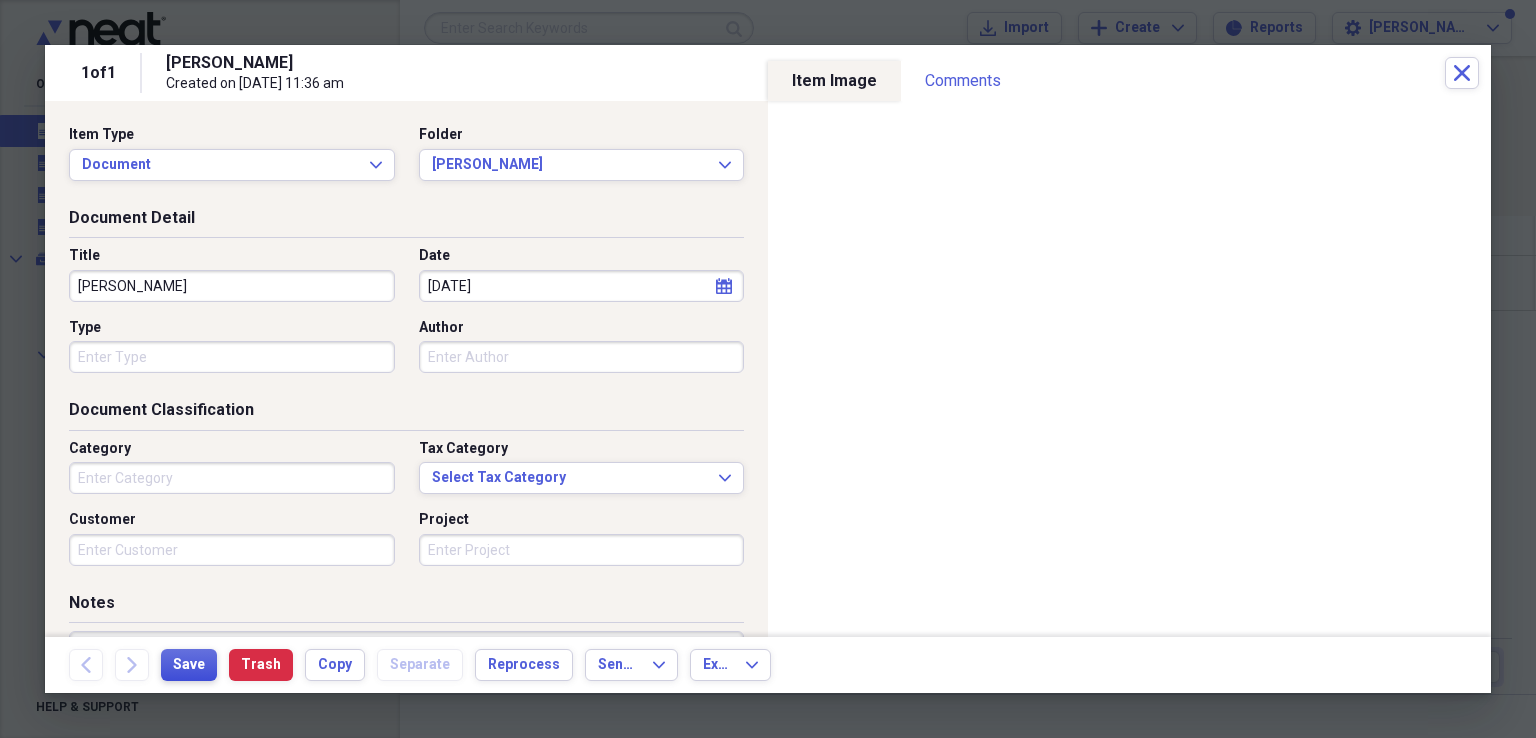 click on "Save" at bounding box center [189, 665] 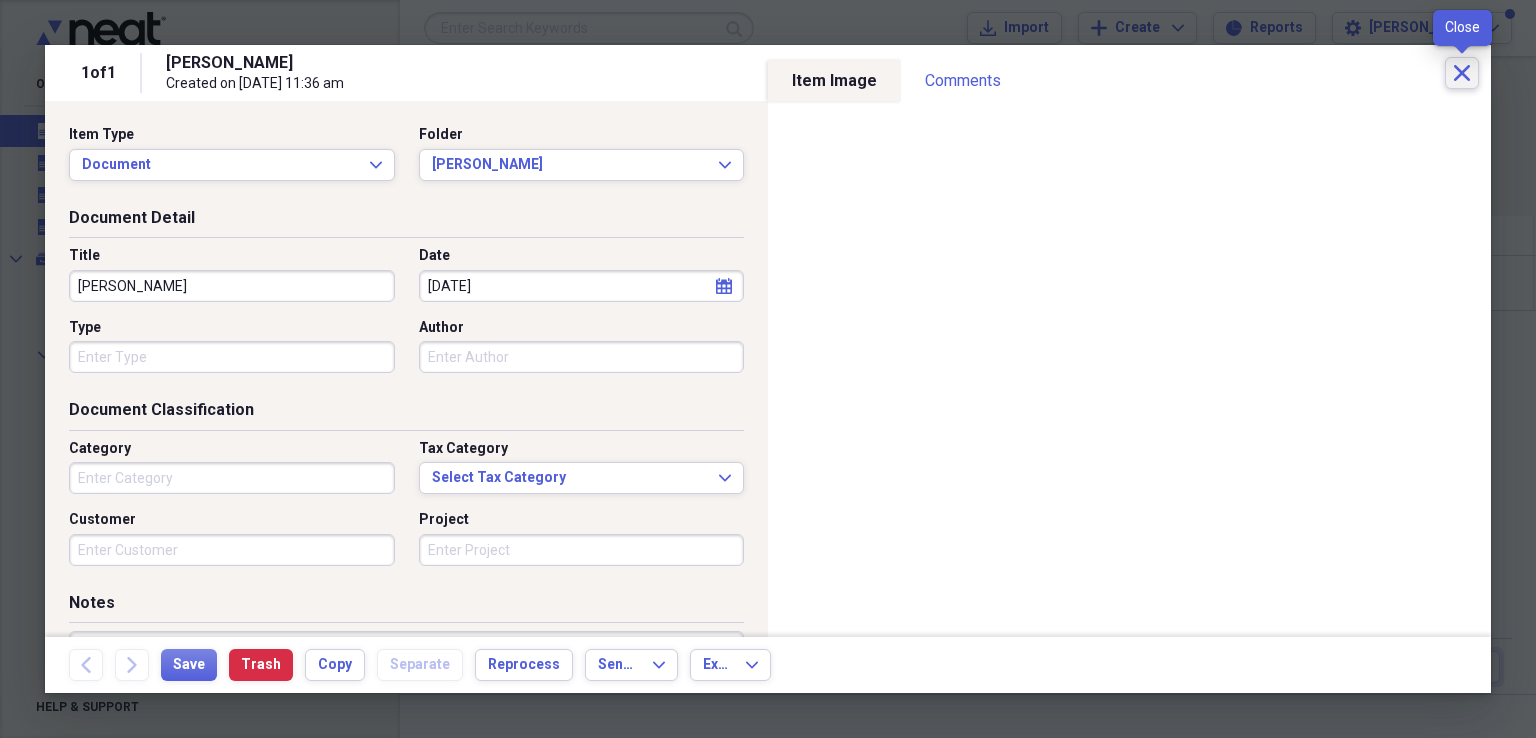 click on "Close" at bounding box center (1462, 73) 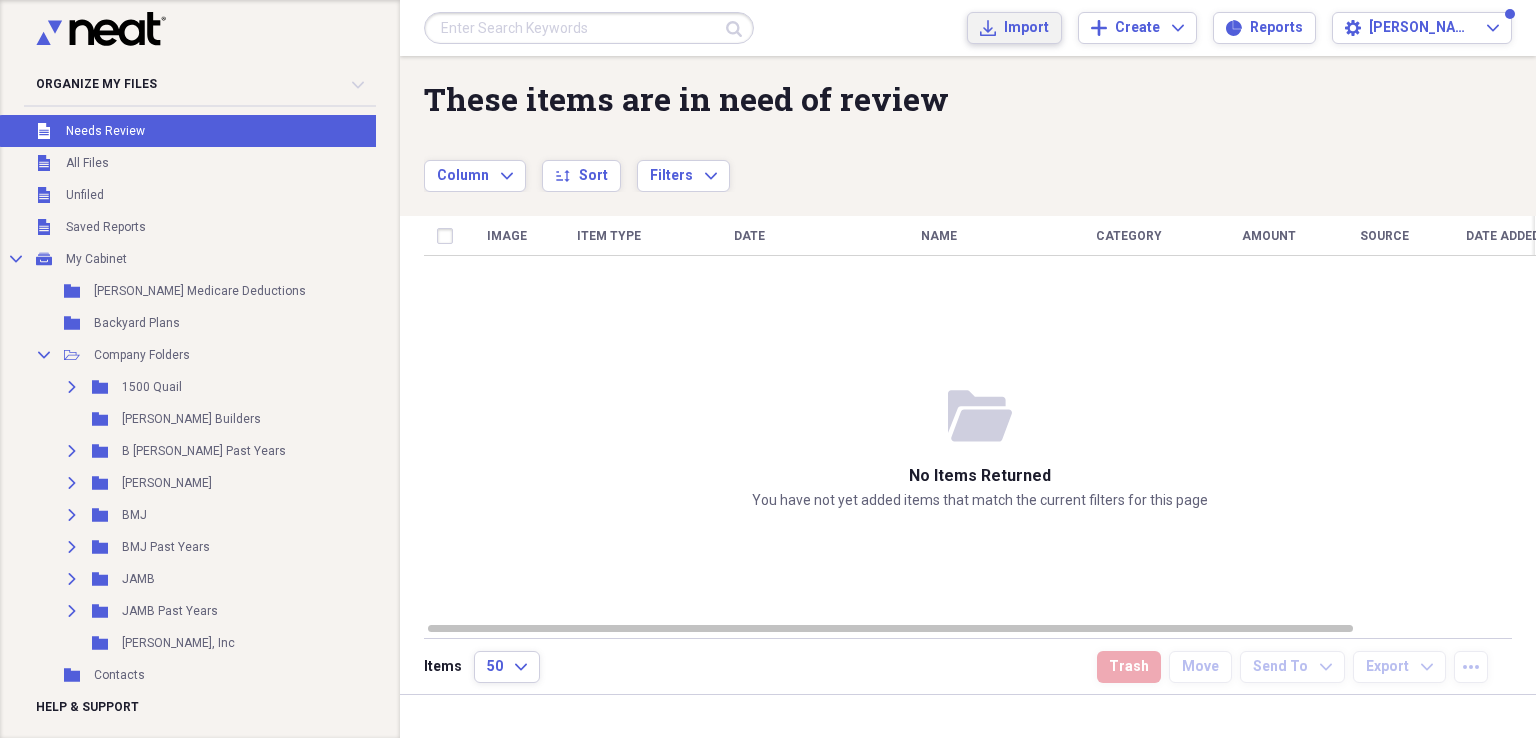 click on "Import" at bounding box center (1026, 28) 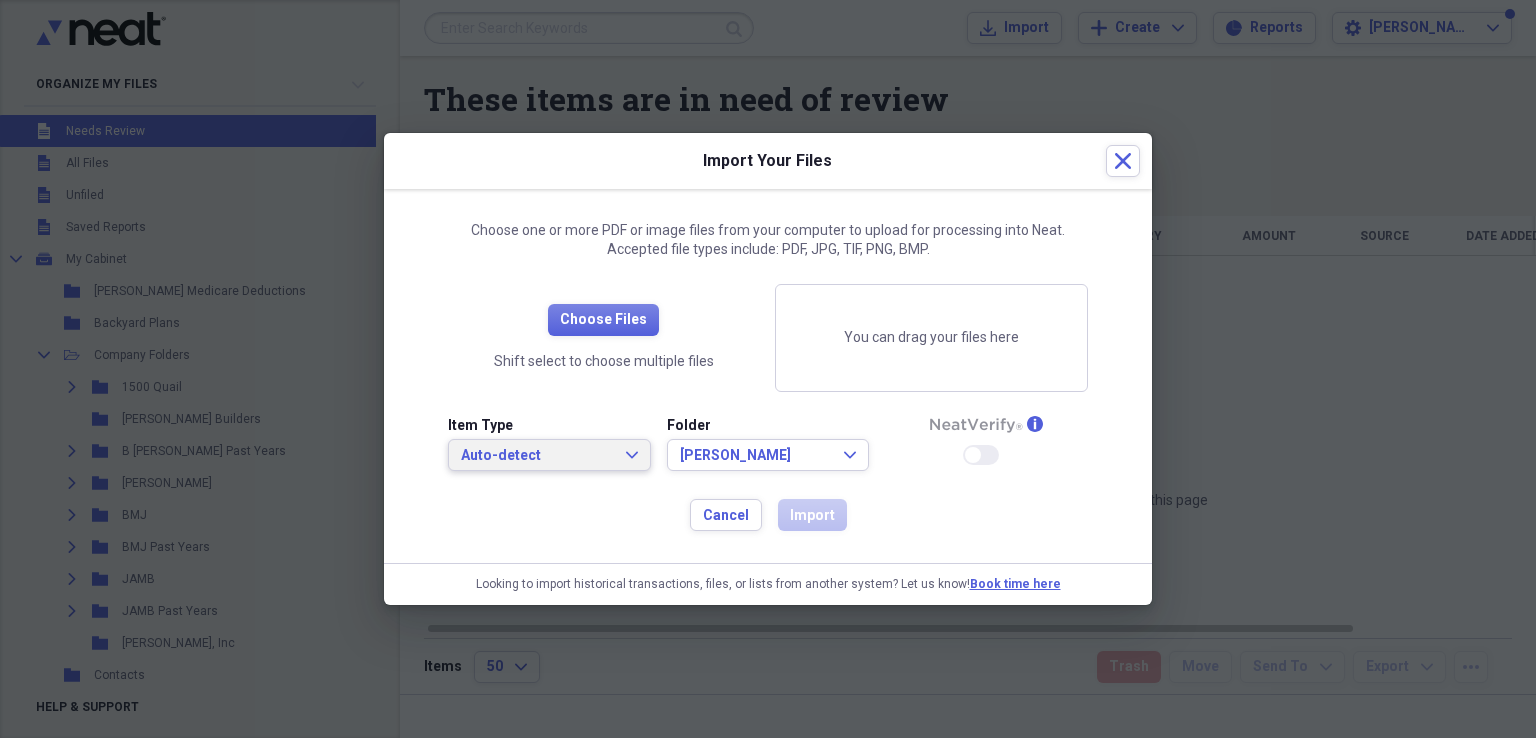 click on "Expand" 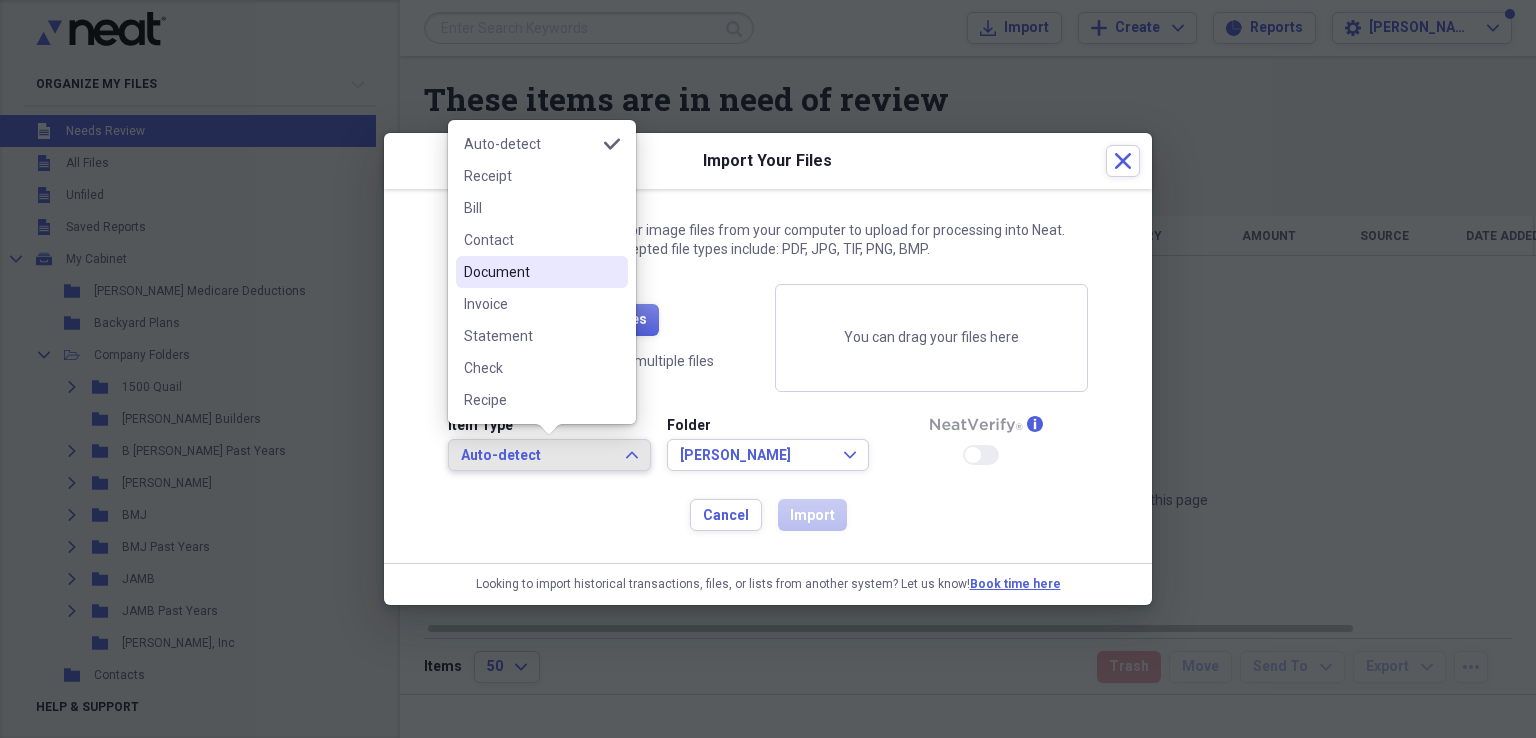 click on "Document" at bounding box center (542, 272) 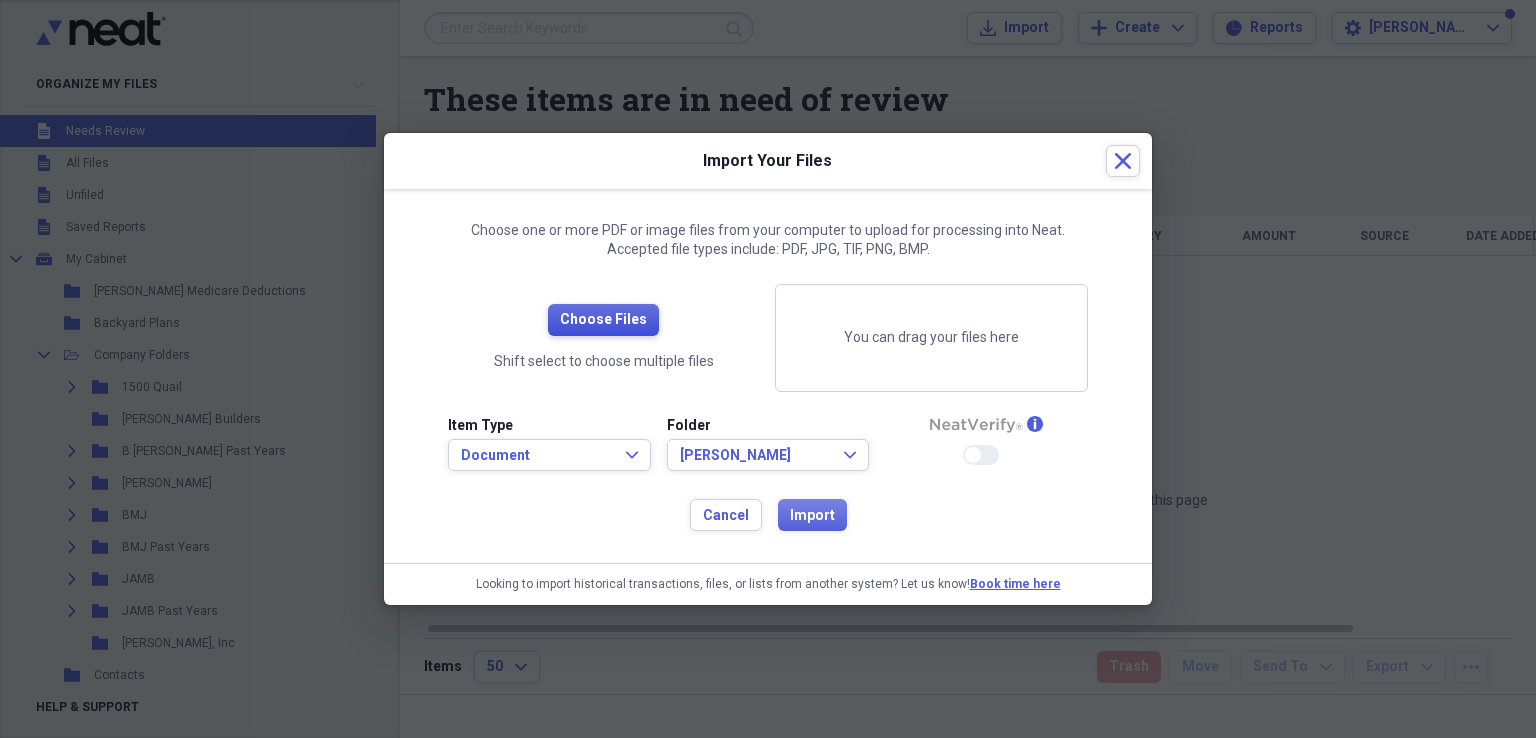 click on "Choose Files" at bounding box center [603, 320] 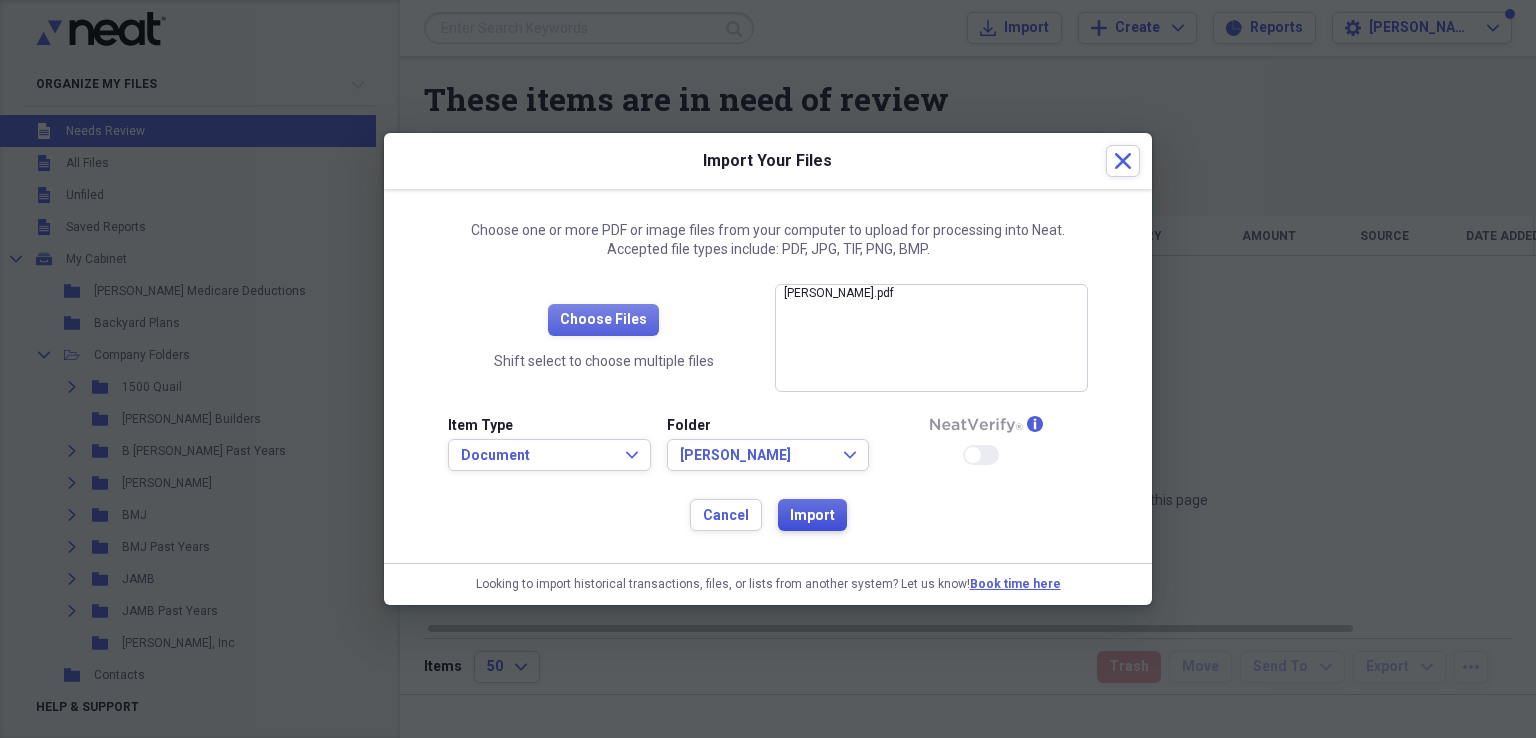 click on "Import" at bounding box center [812, 516] 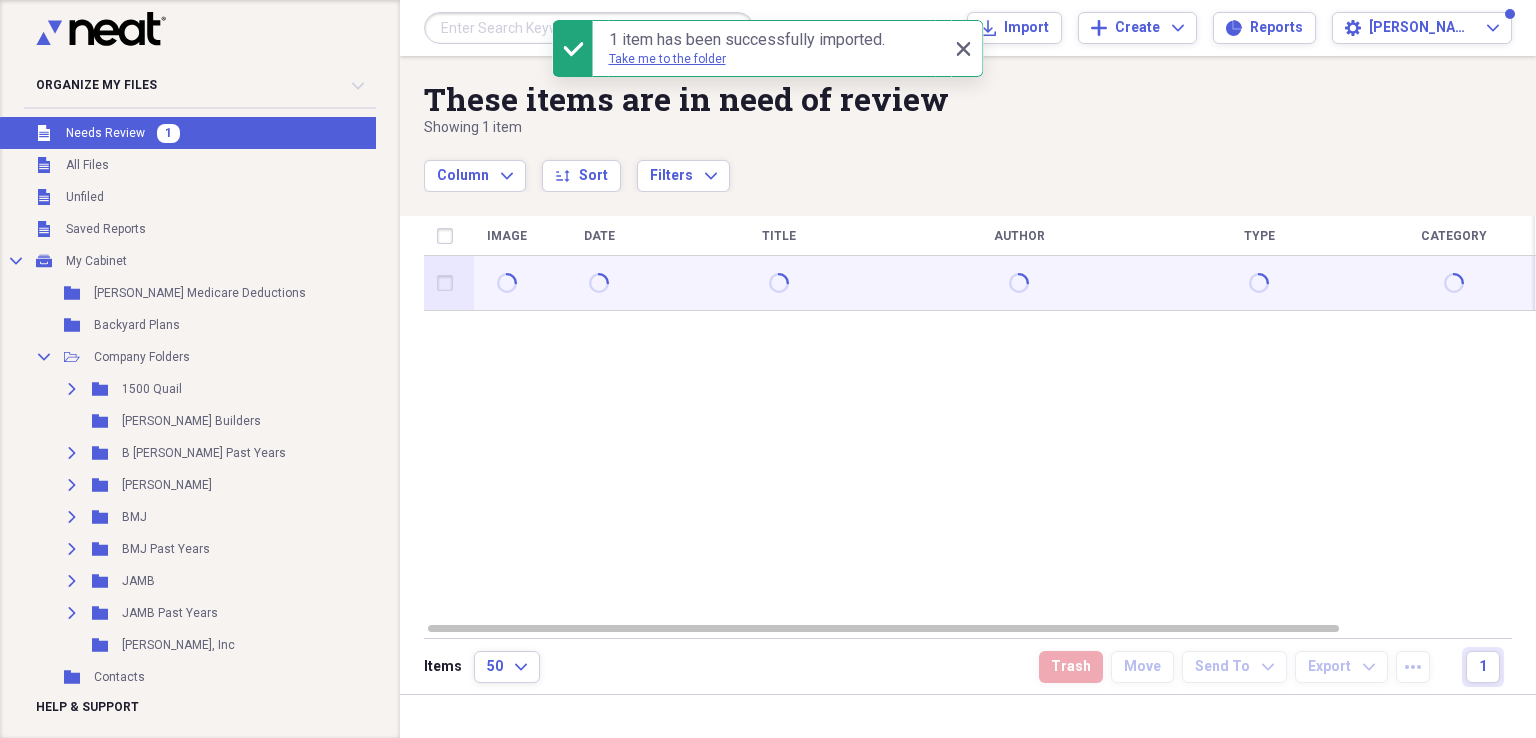 click at bounding box center (449, 283) 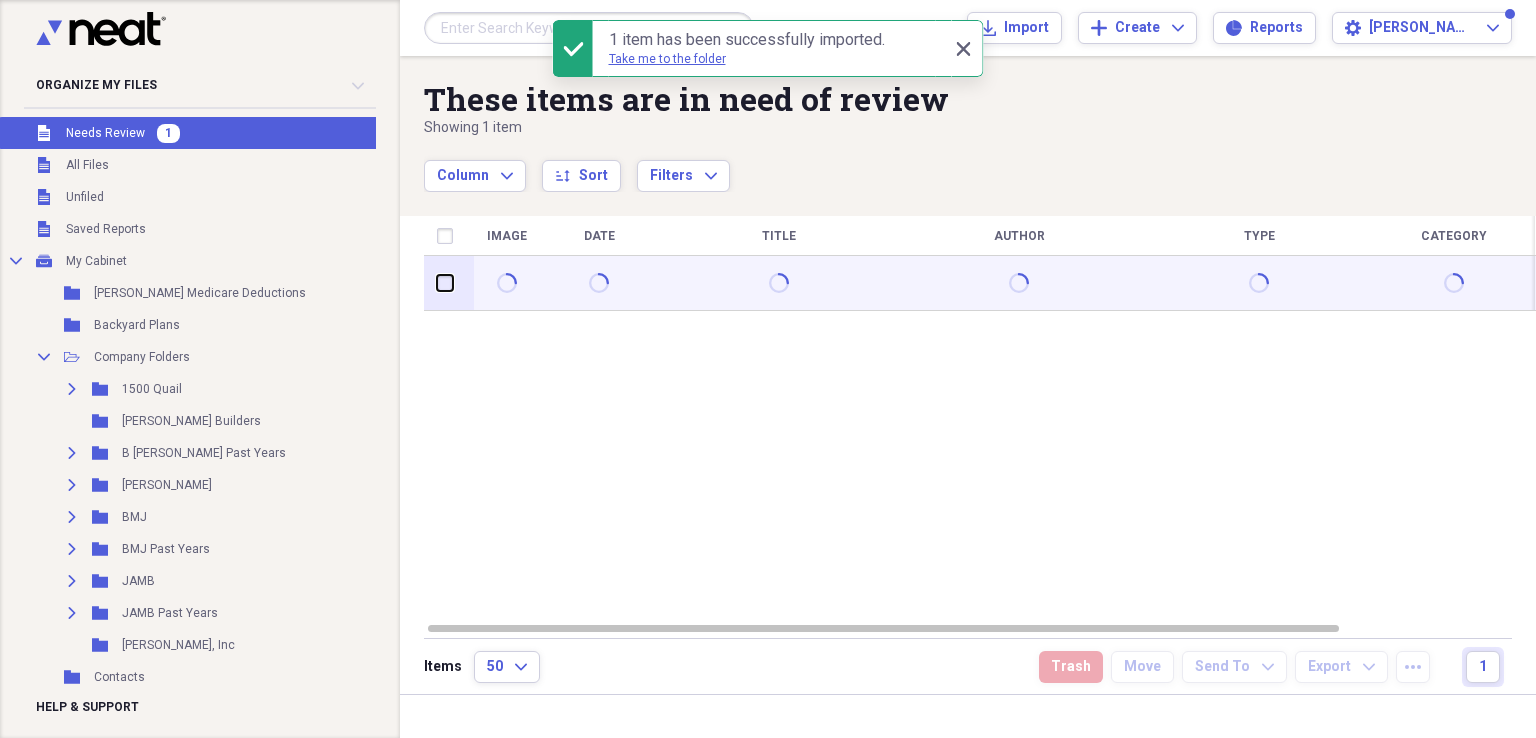 click at bounding box center [437, 283] 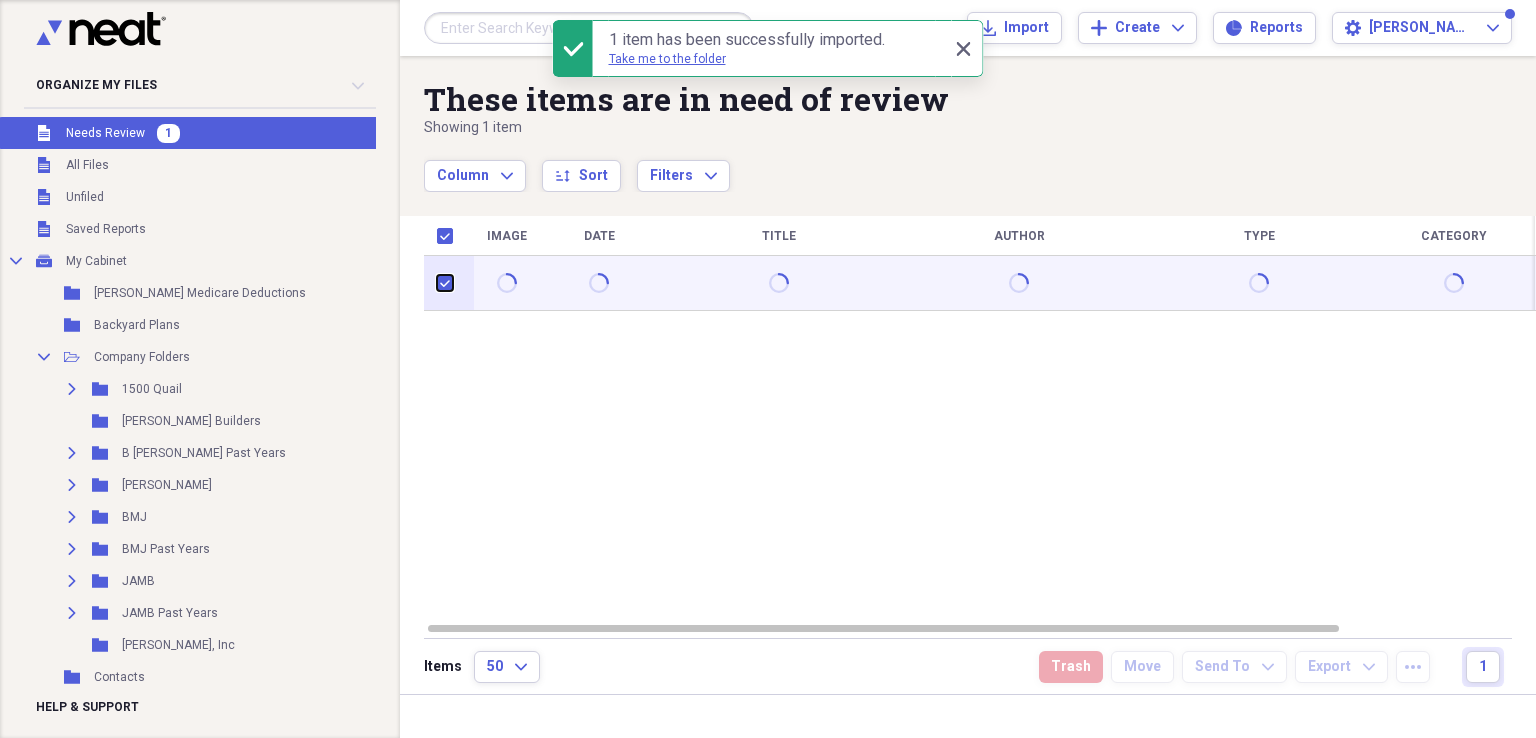 checkbox on "true" 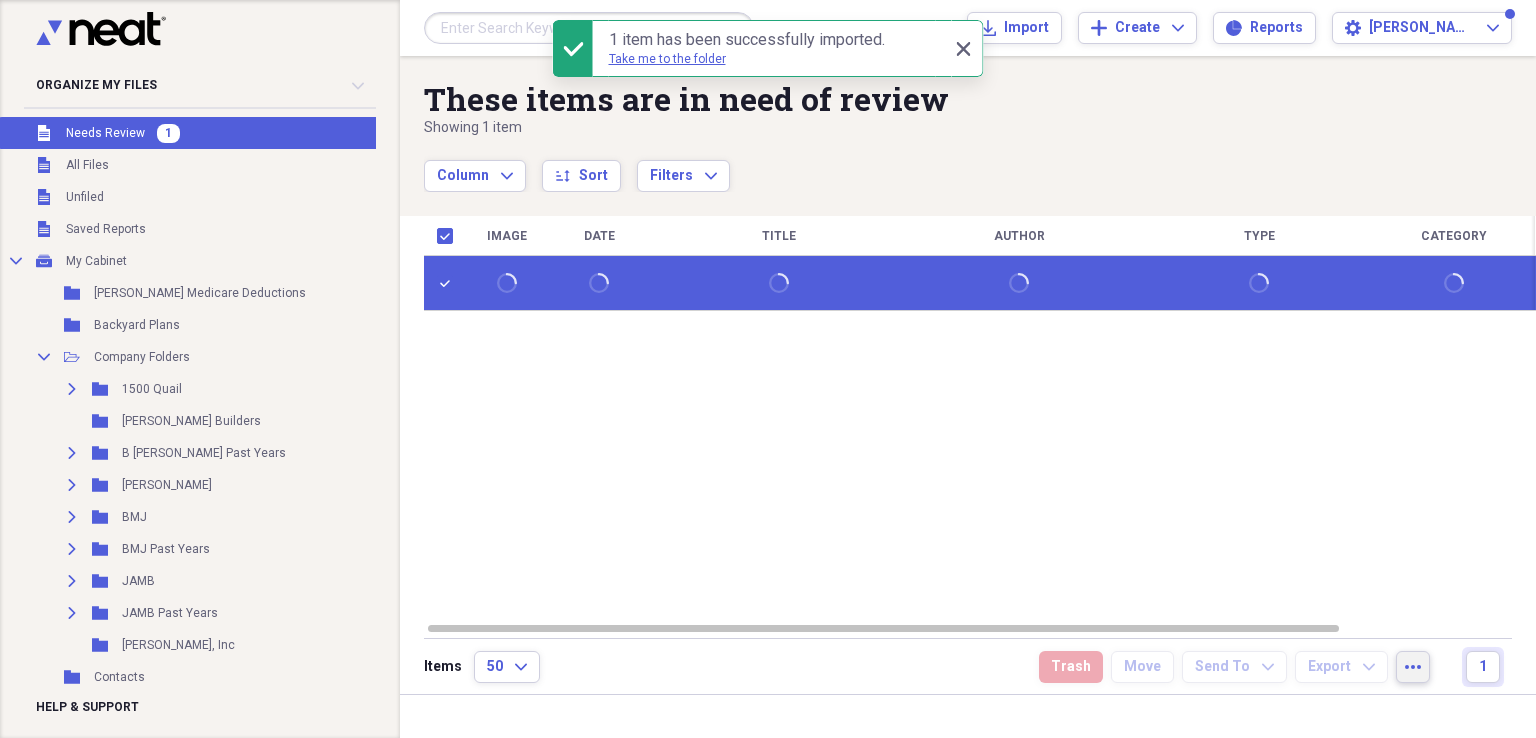 click on "more" 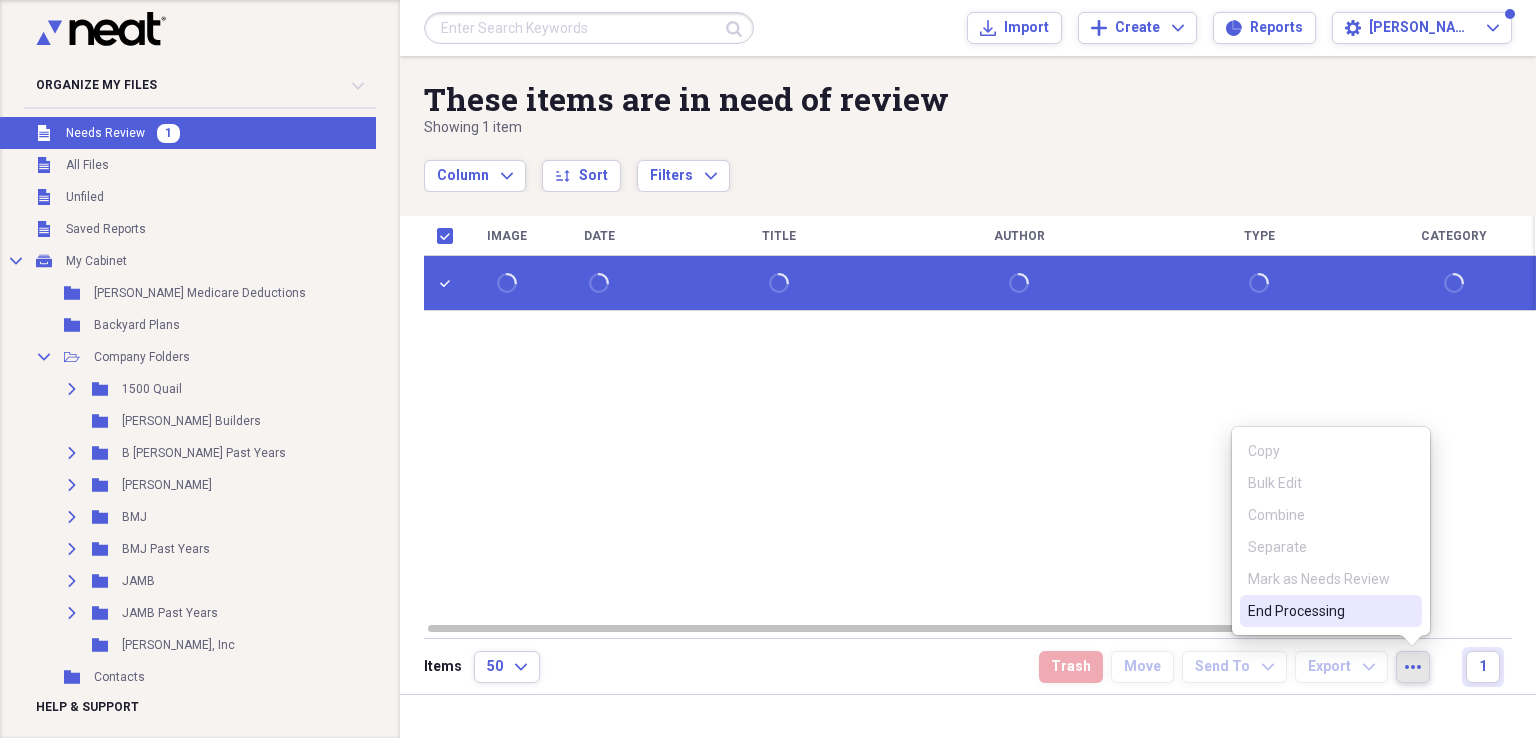 click on "End Processing" at bounding box center (1319, 611) 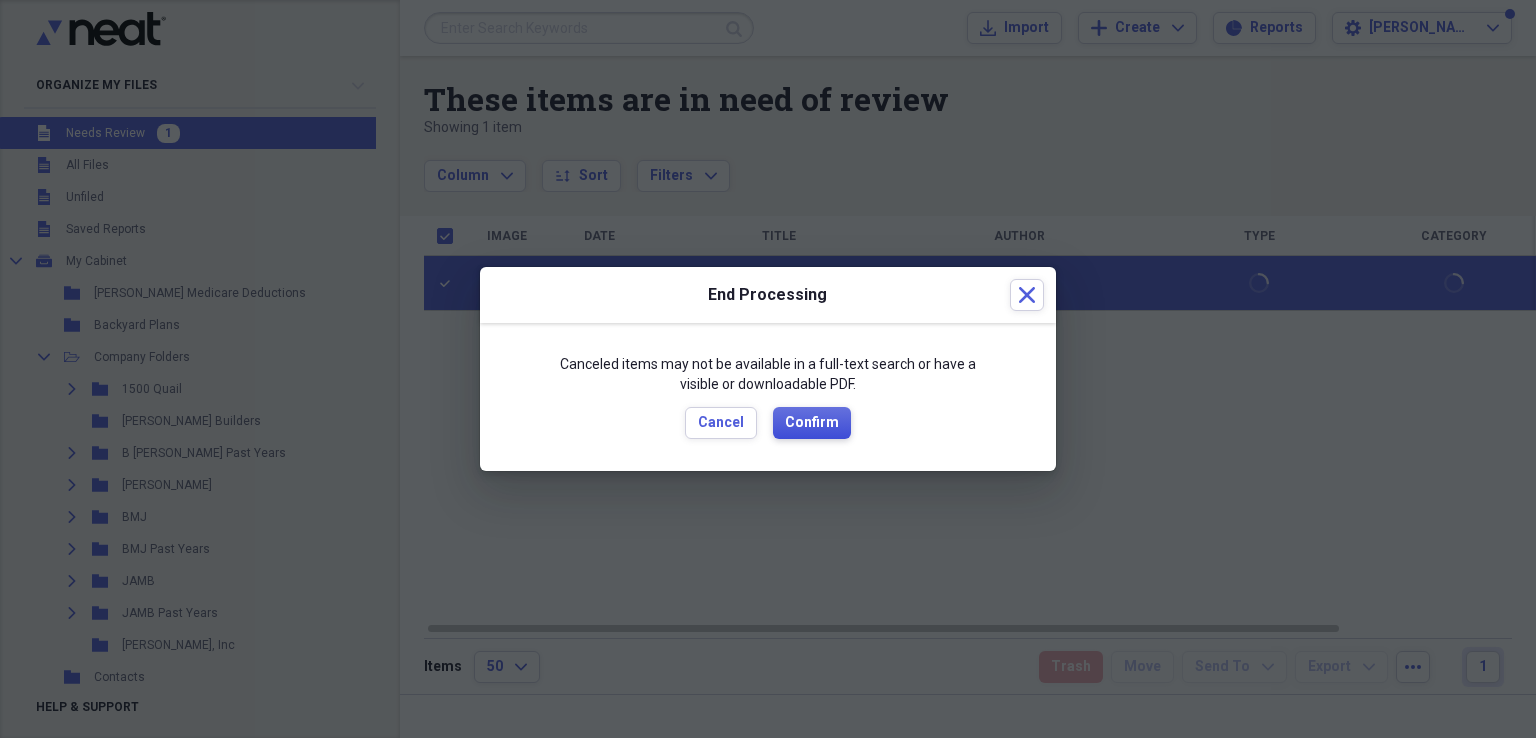 click on "Confirm" at bounding box center (812, 423) 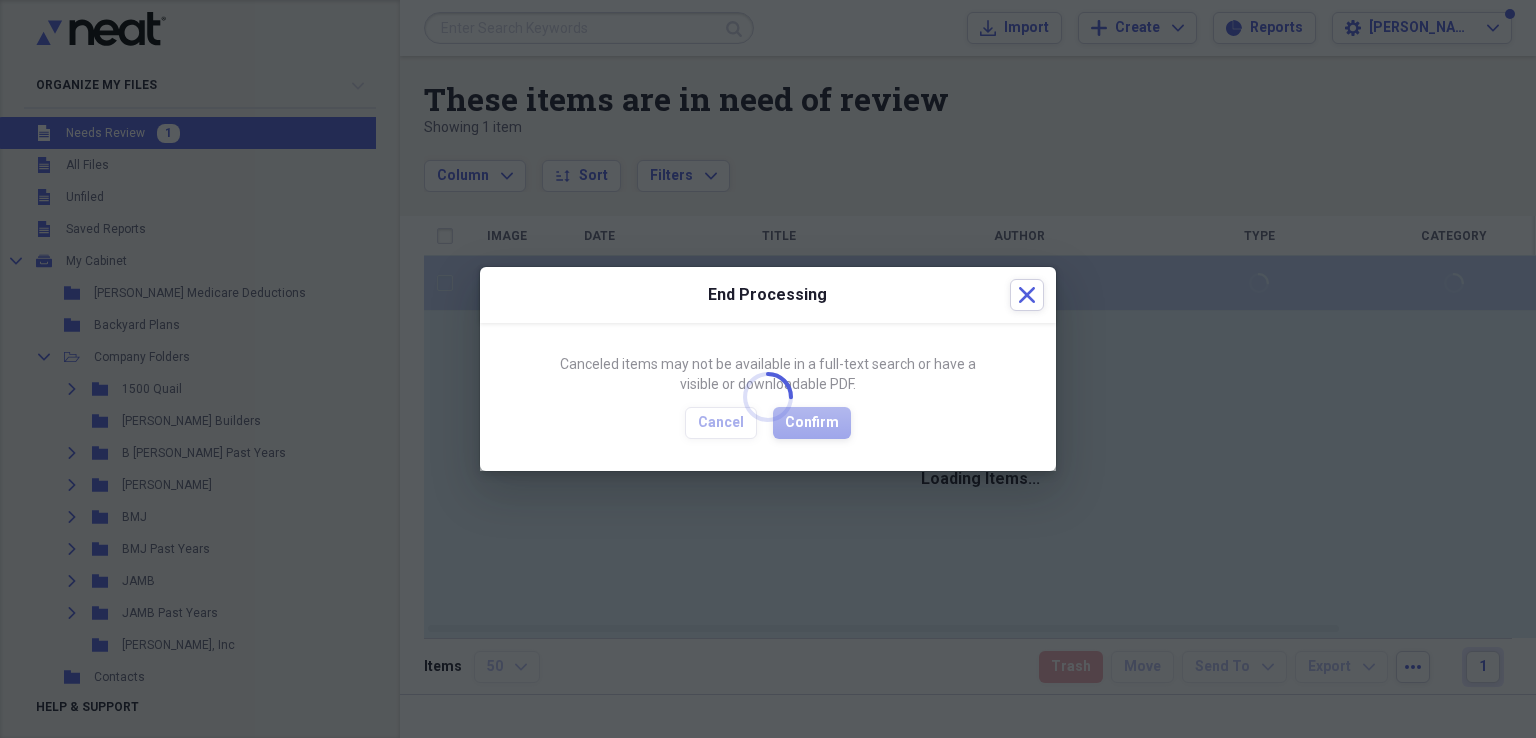 checkbox on "false" 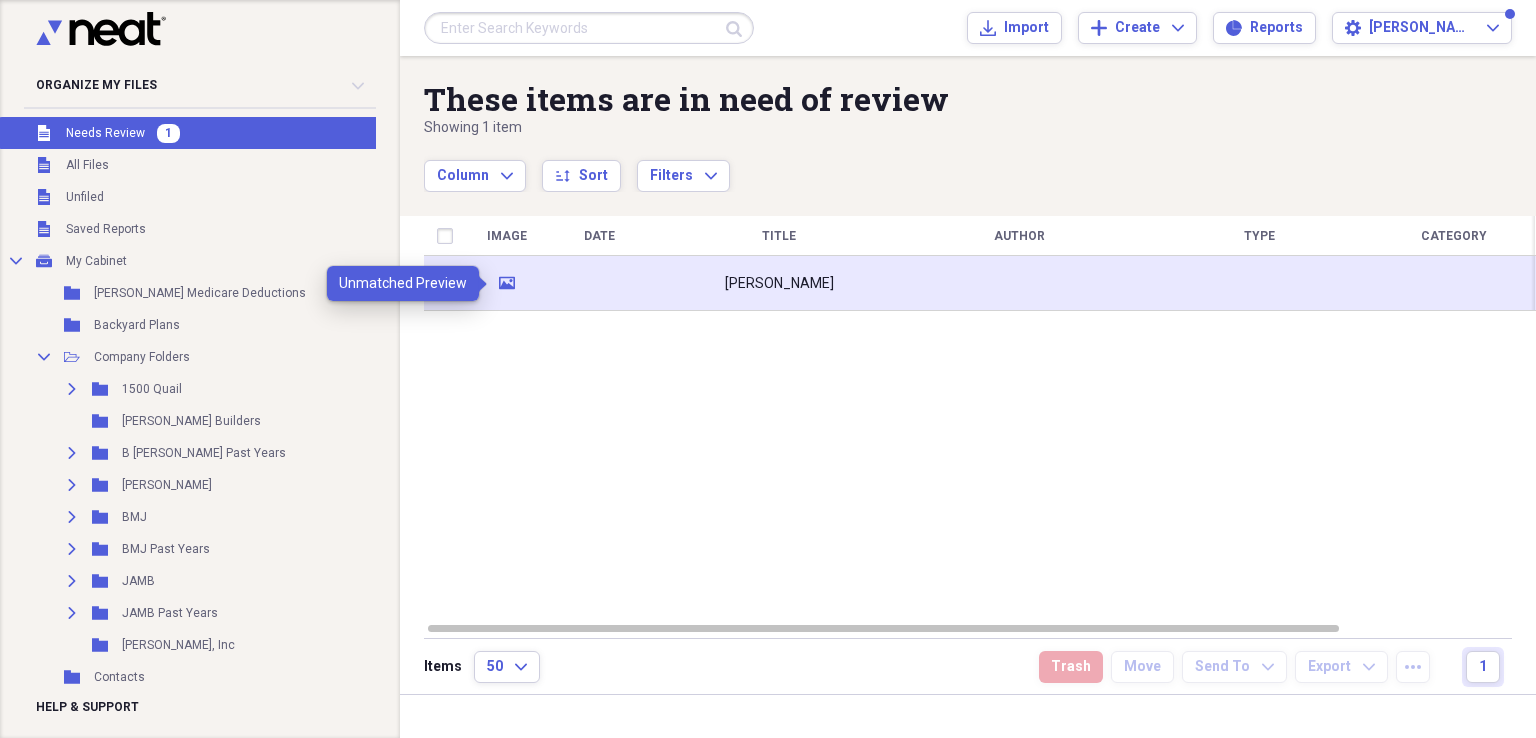 click on "media" 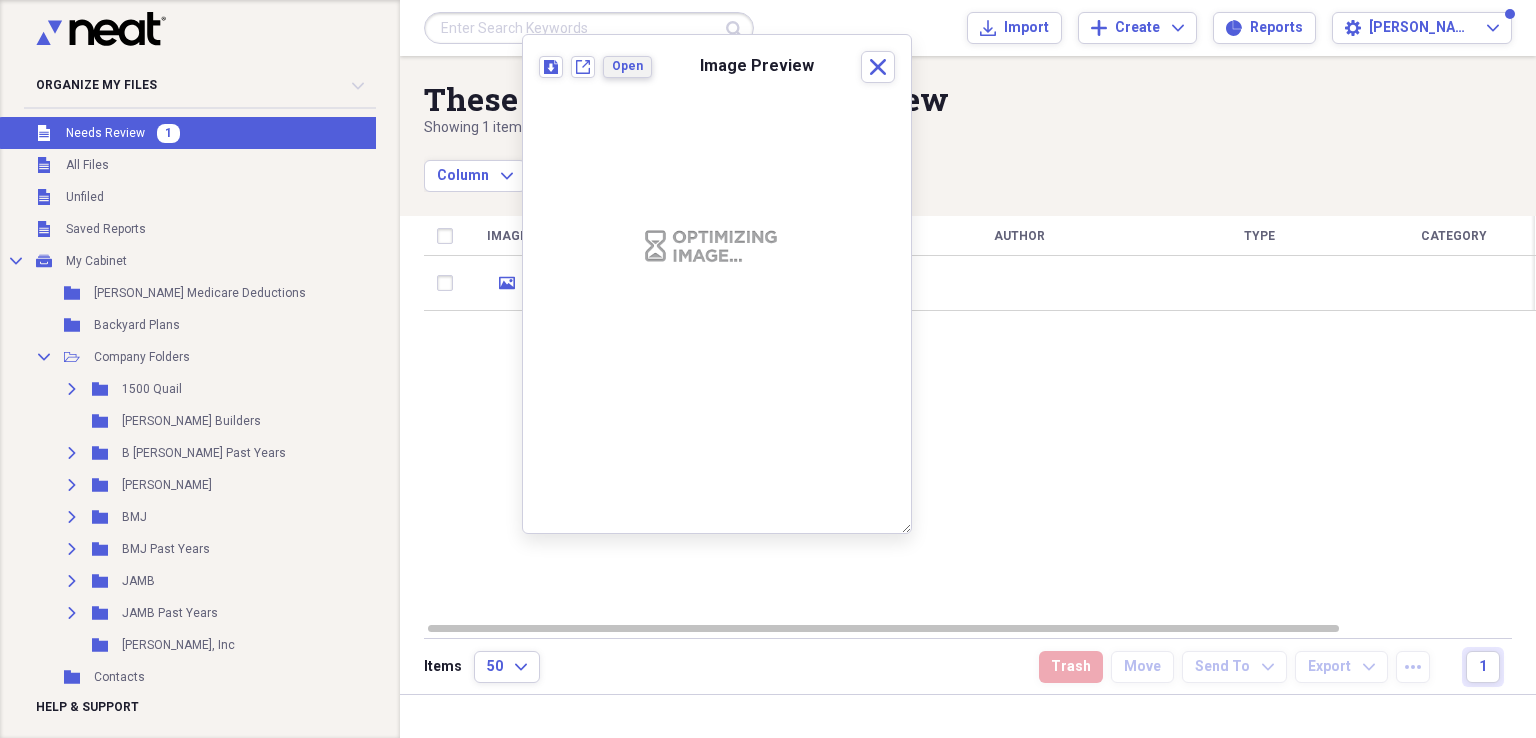 click on "Open" at bounding box center (627, 66) 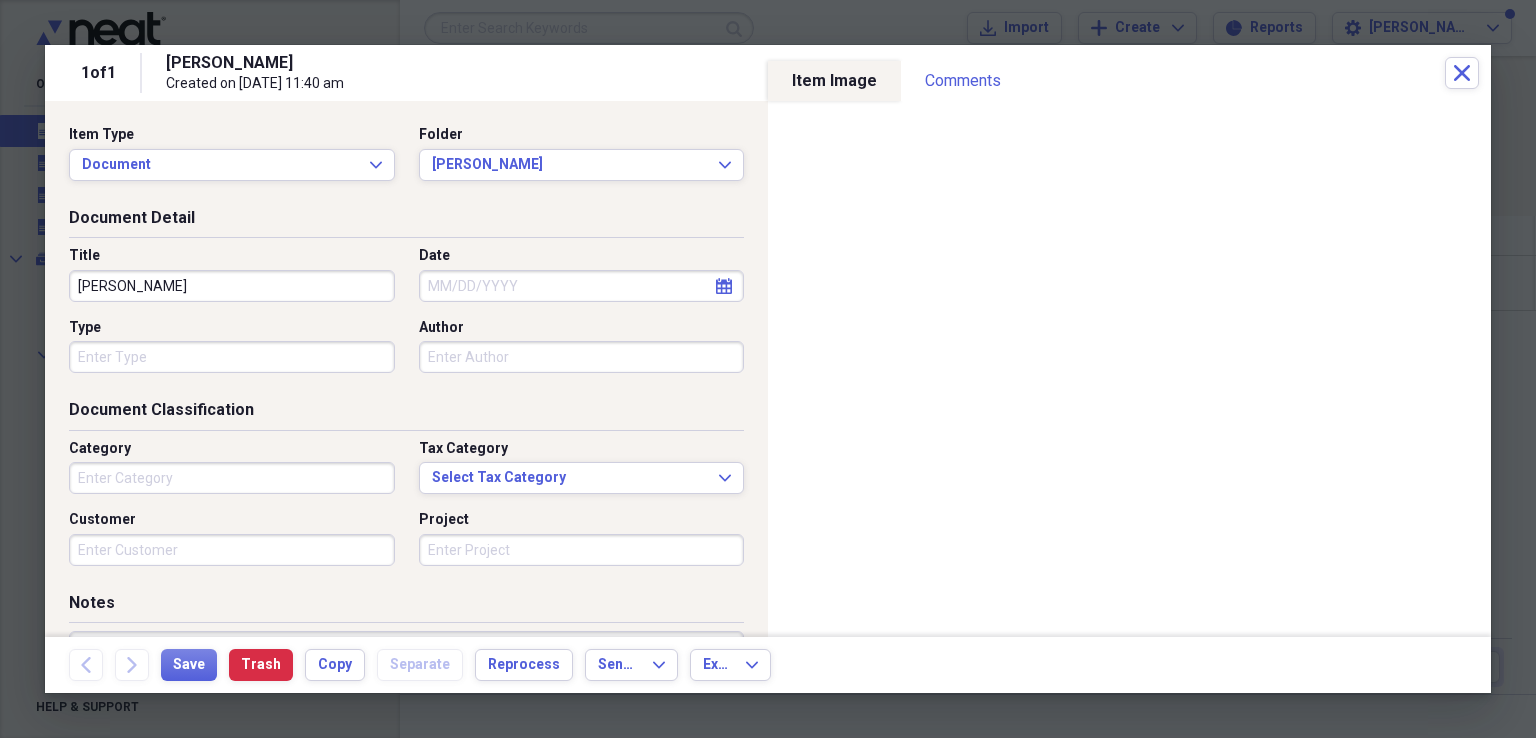 click 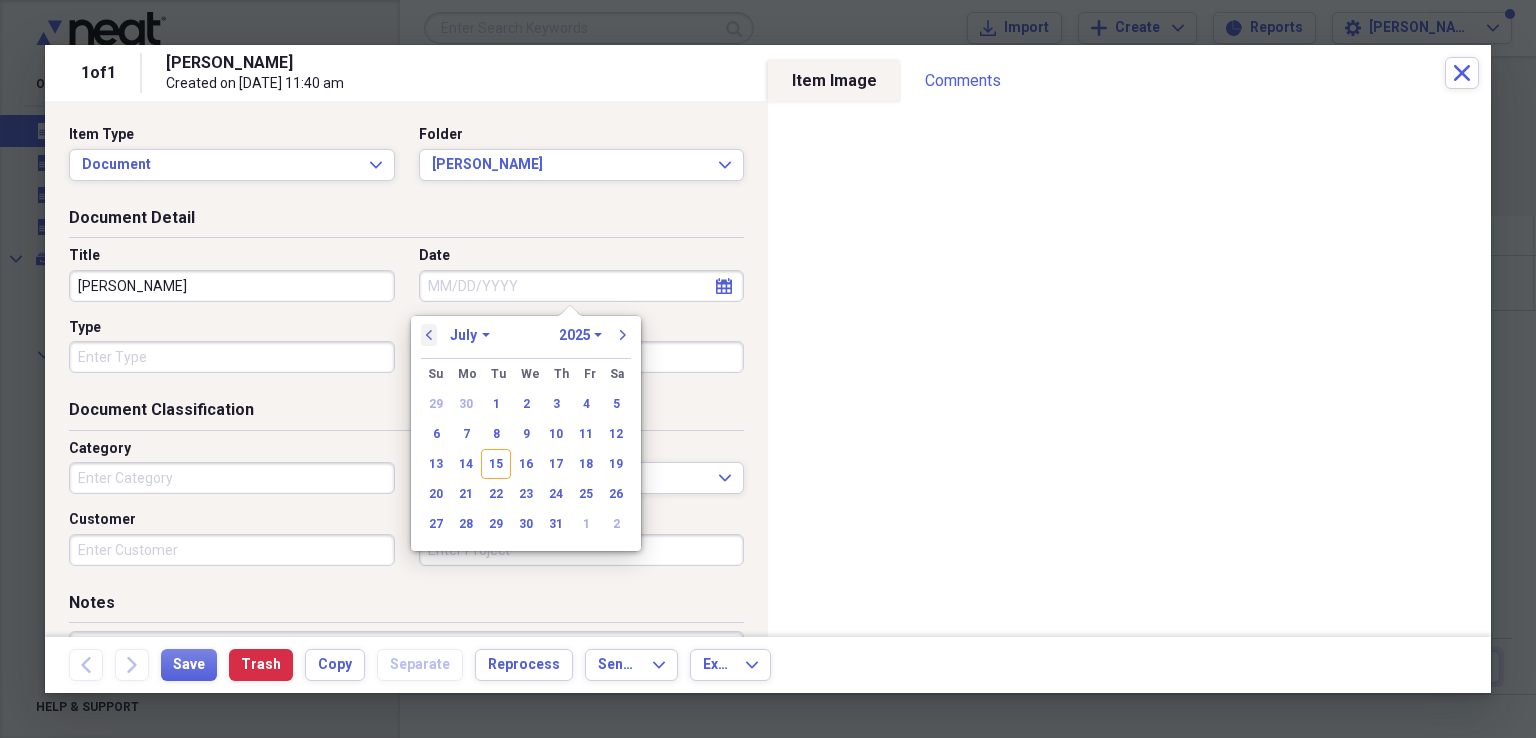 click on "previous" at bounding box center [429, 335] 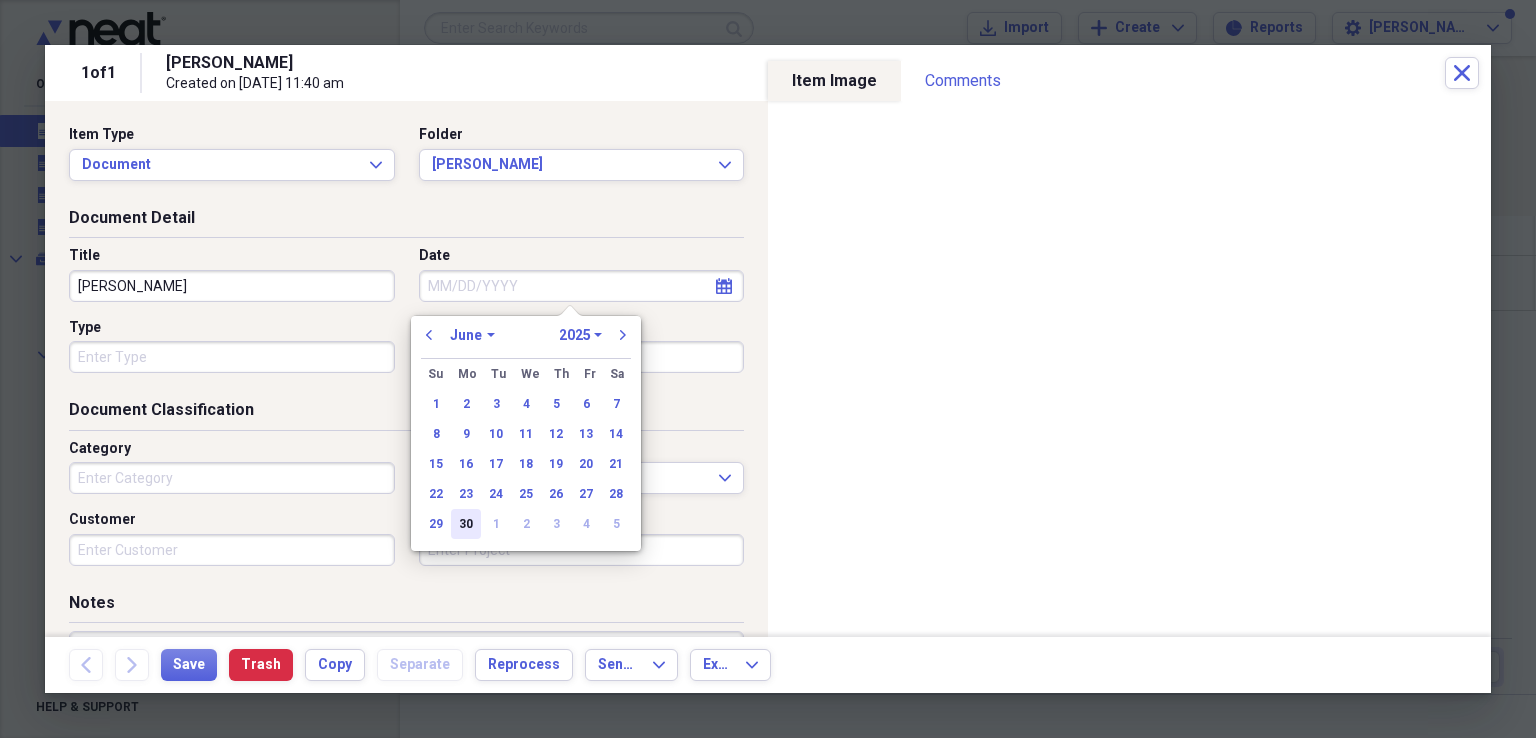 click on "30" at bounding box center [466, 524] 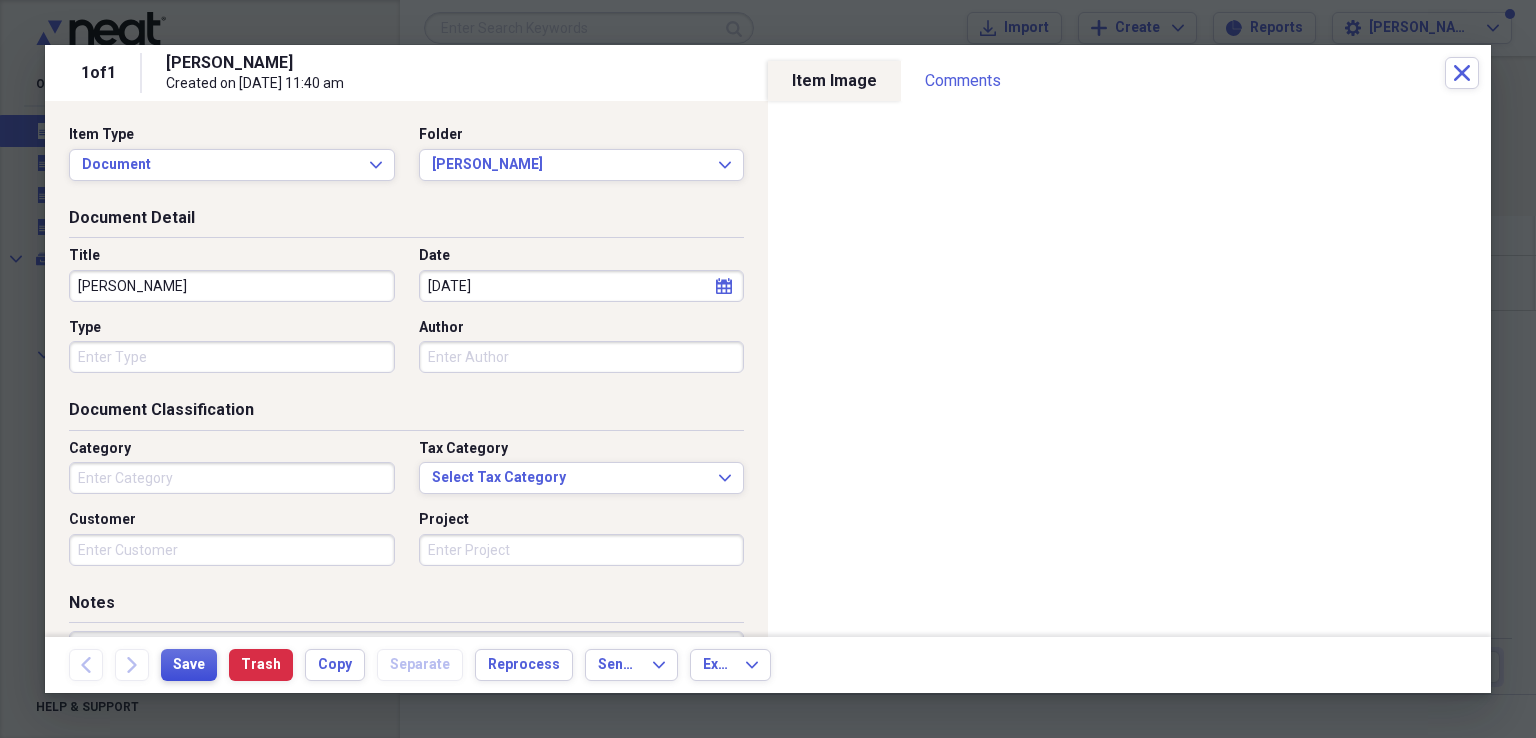 click on "Save" at bounding box center (189, 665) 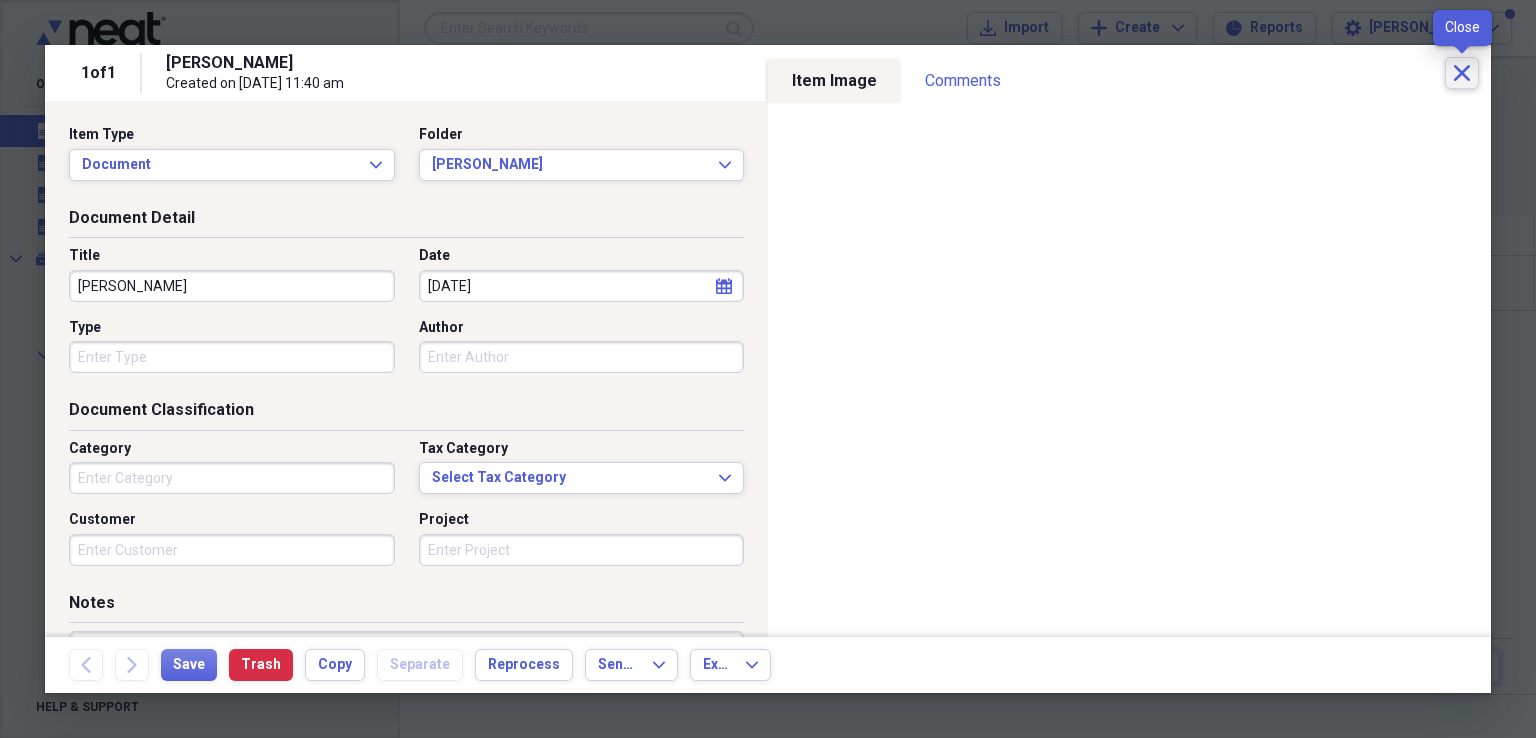 click 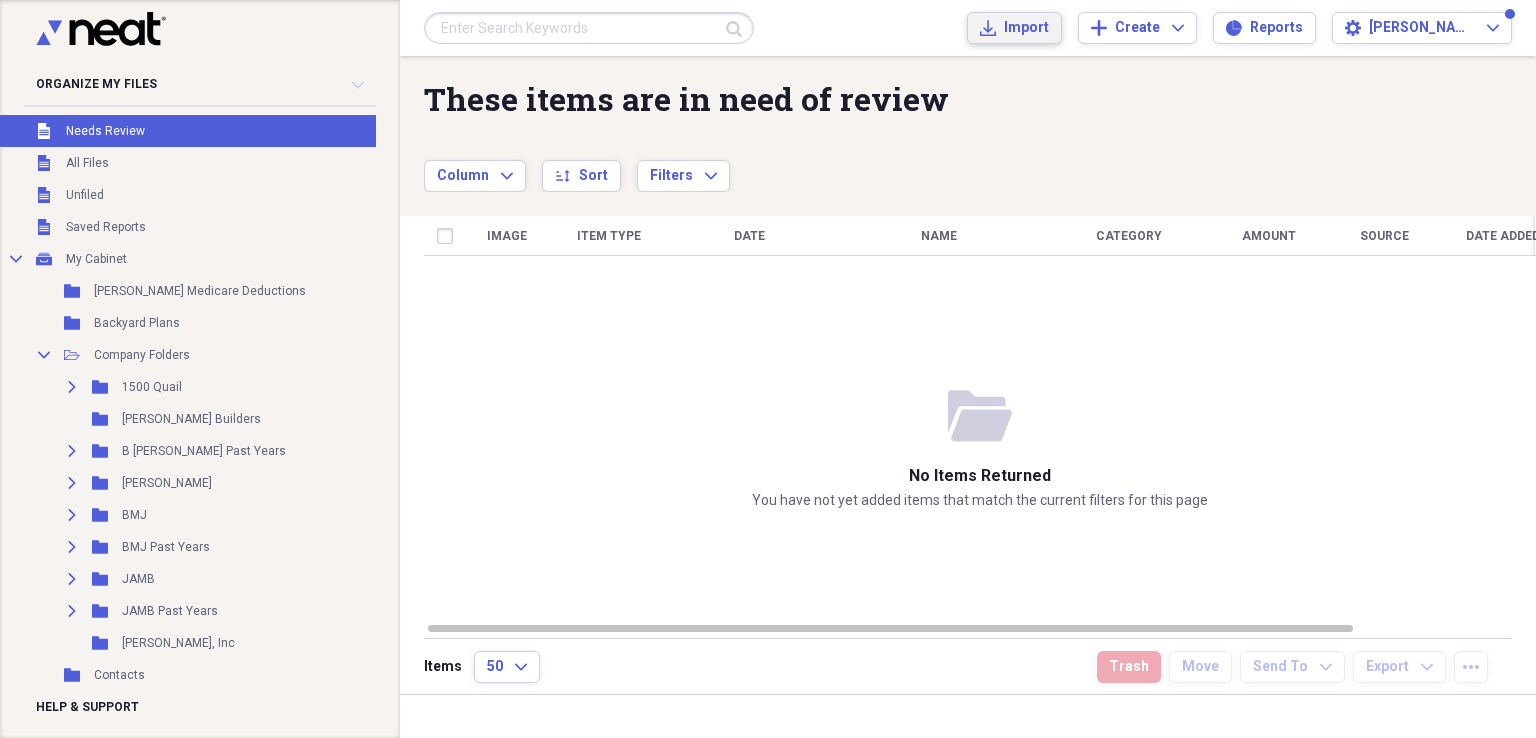click on "Import" at bounding box center [1026, 28] 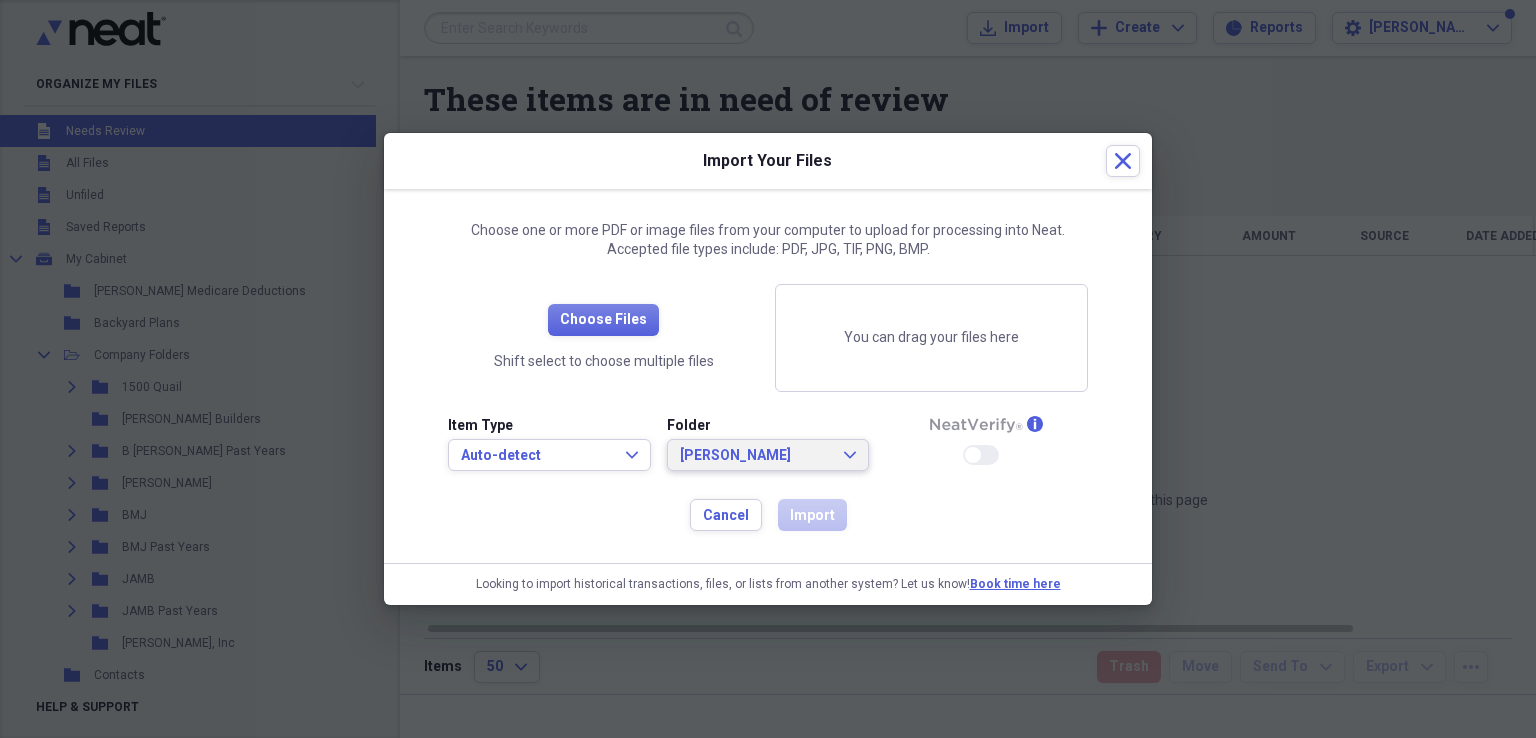 click on "Nicole Gillespie Expand" at bounding box center [768, 456] 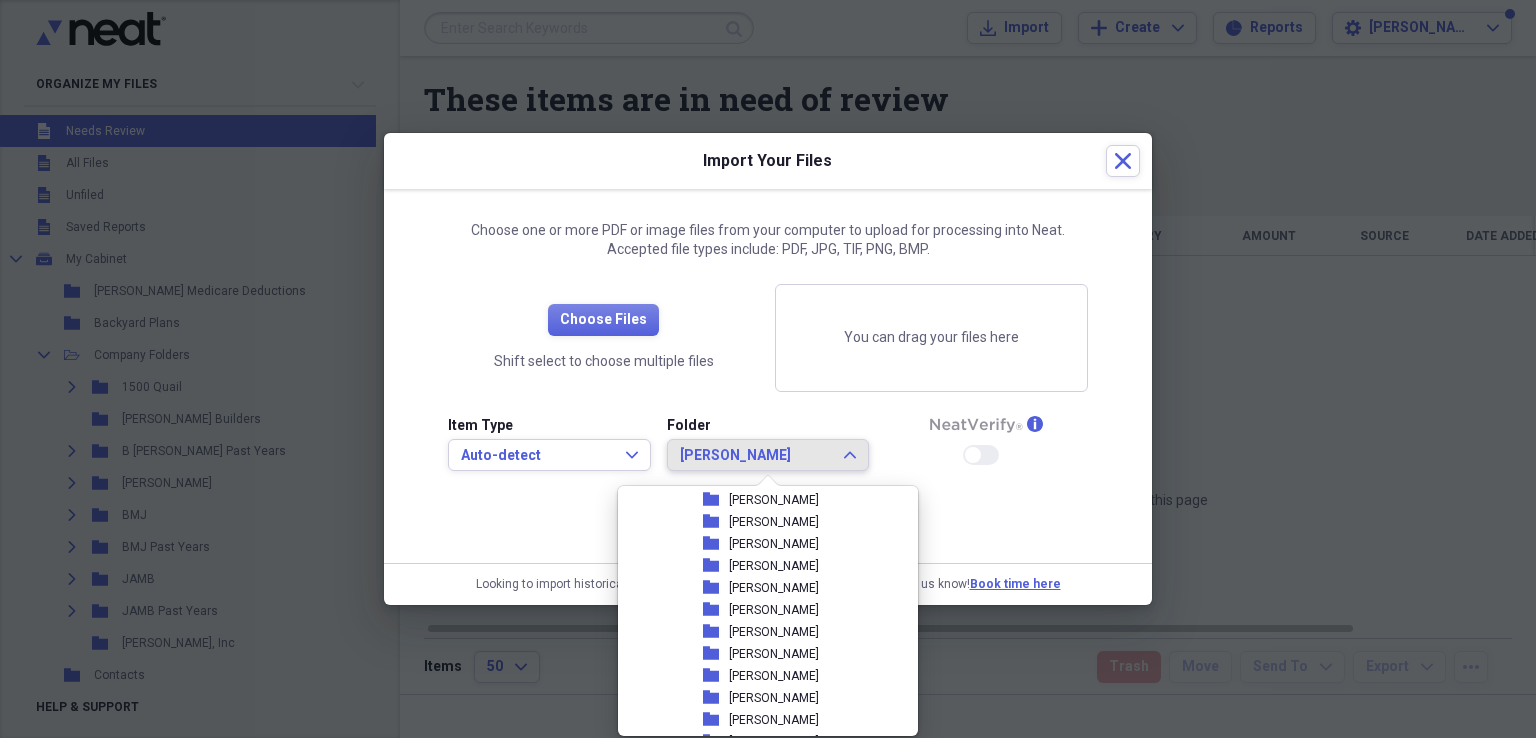 scroll, scrollTop: 632, scrollLeft: 0, axis: vertical 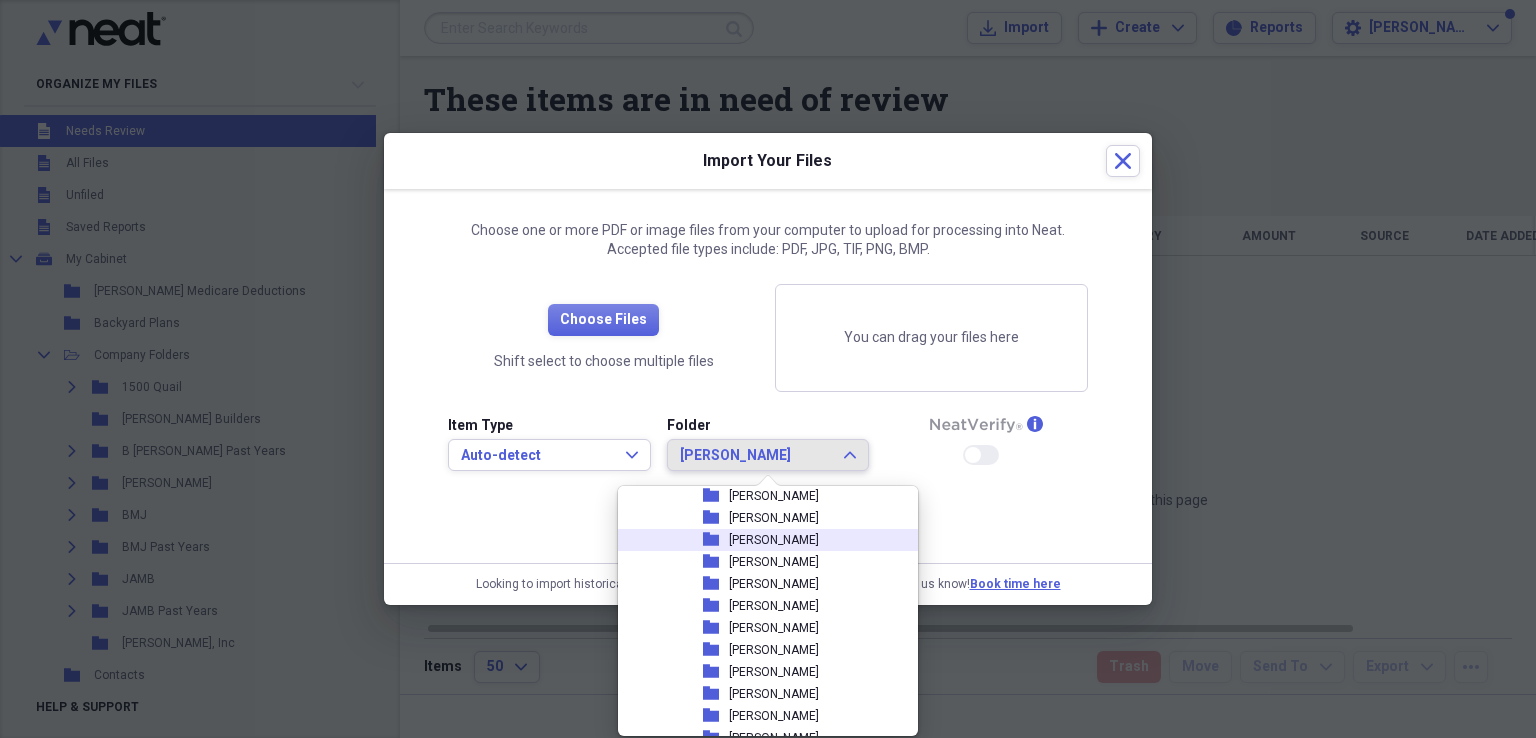 click on "Jessica Ussery" at bounding box center [774, 540] 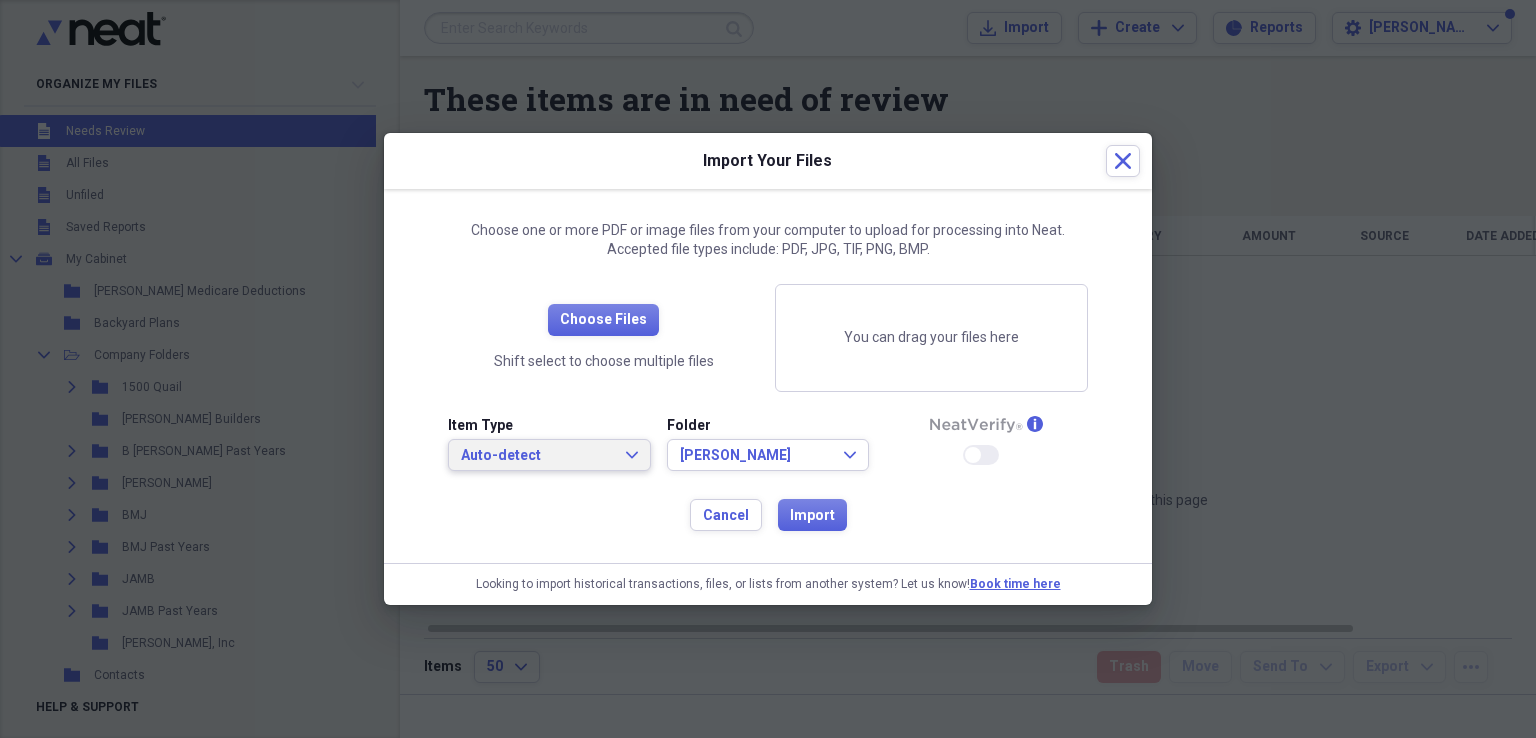 click on "Auto-detect Expand" at bounding box center [549, 456] 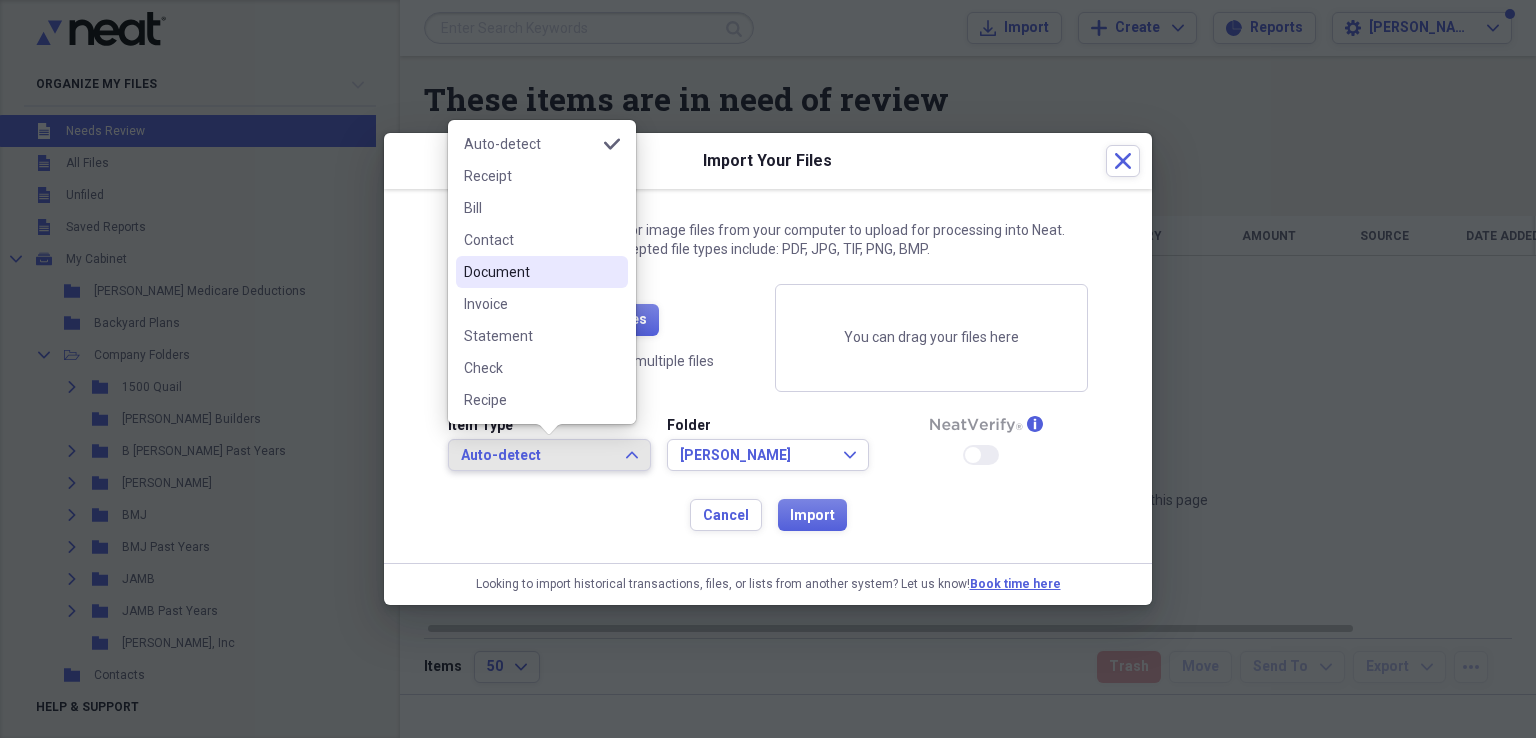 click on "Document" at bounding box center [530, 272] 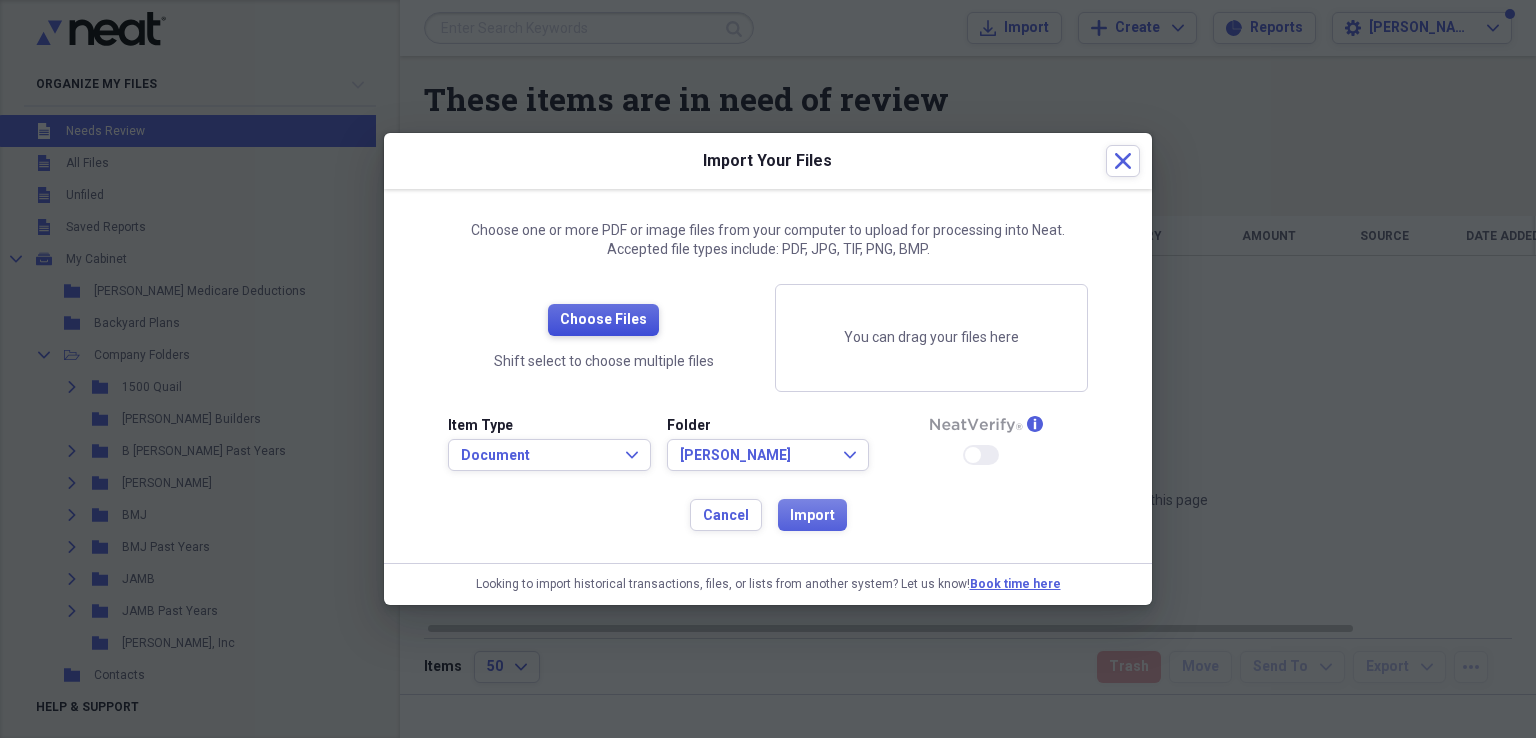 click on "Choose Files" at bounding box center (603, 320) 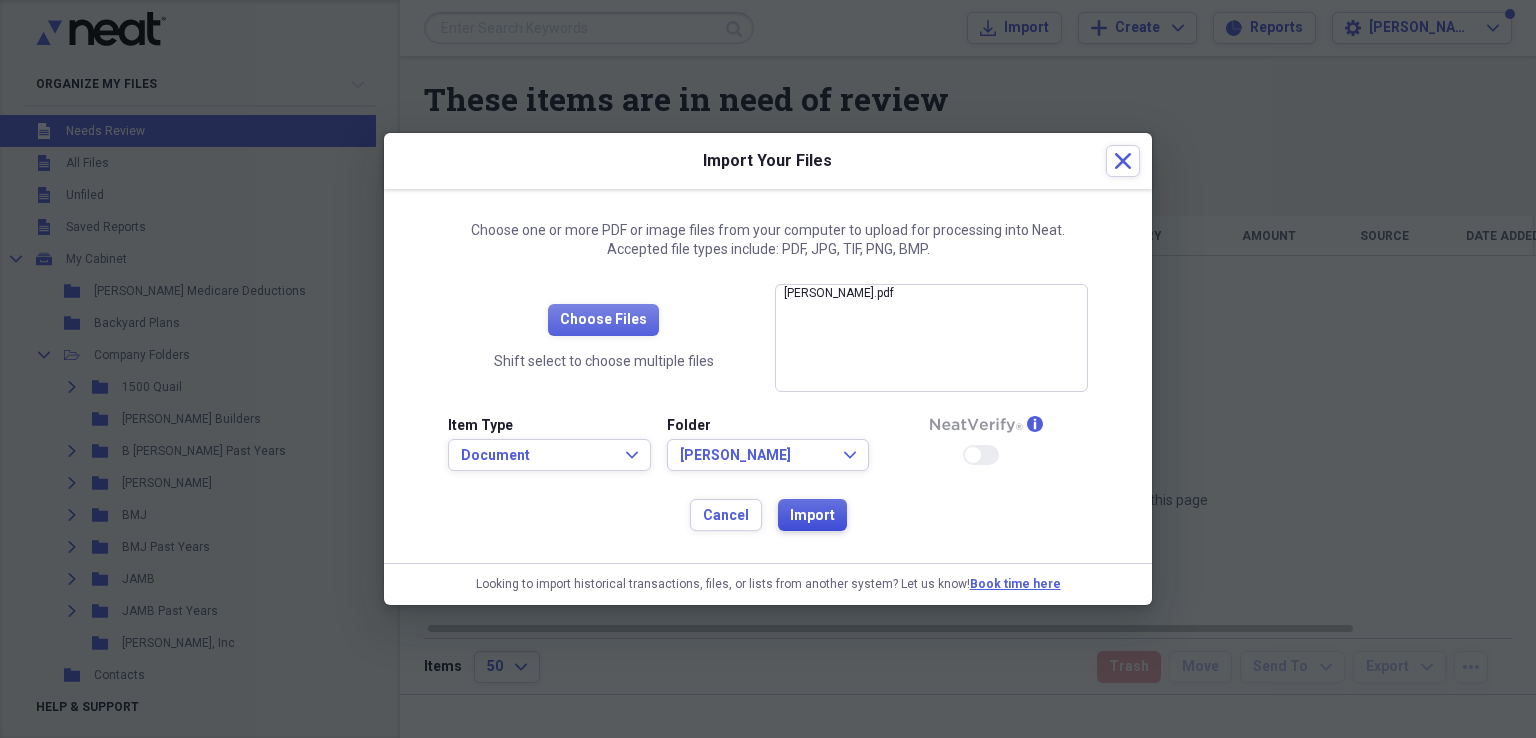 click on "Import" at bounding box center [812, 516] 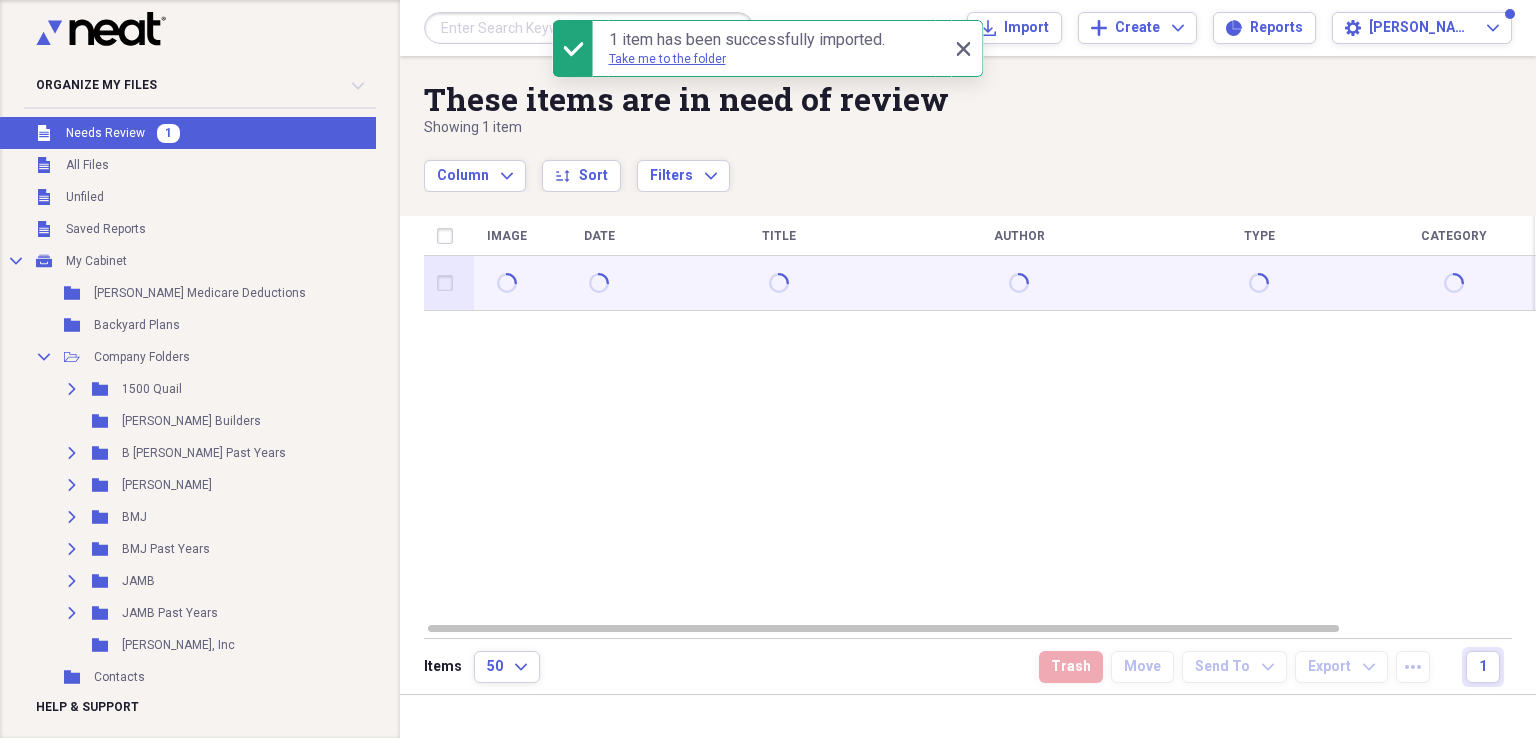 click at bounding box center [449, 283] 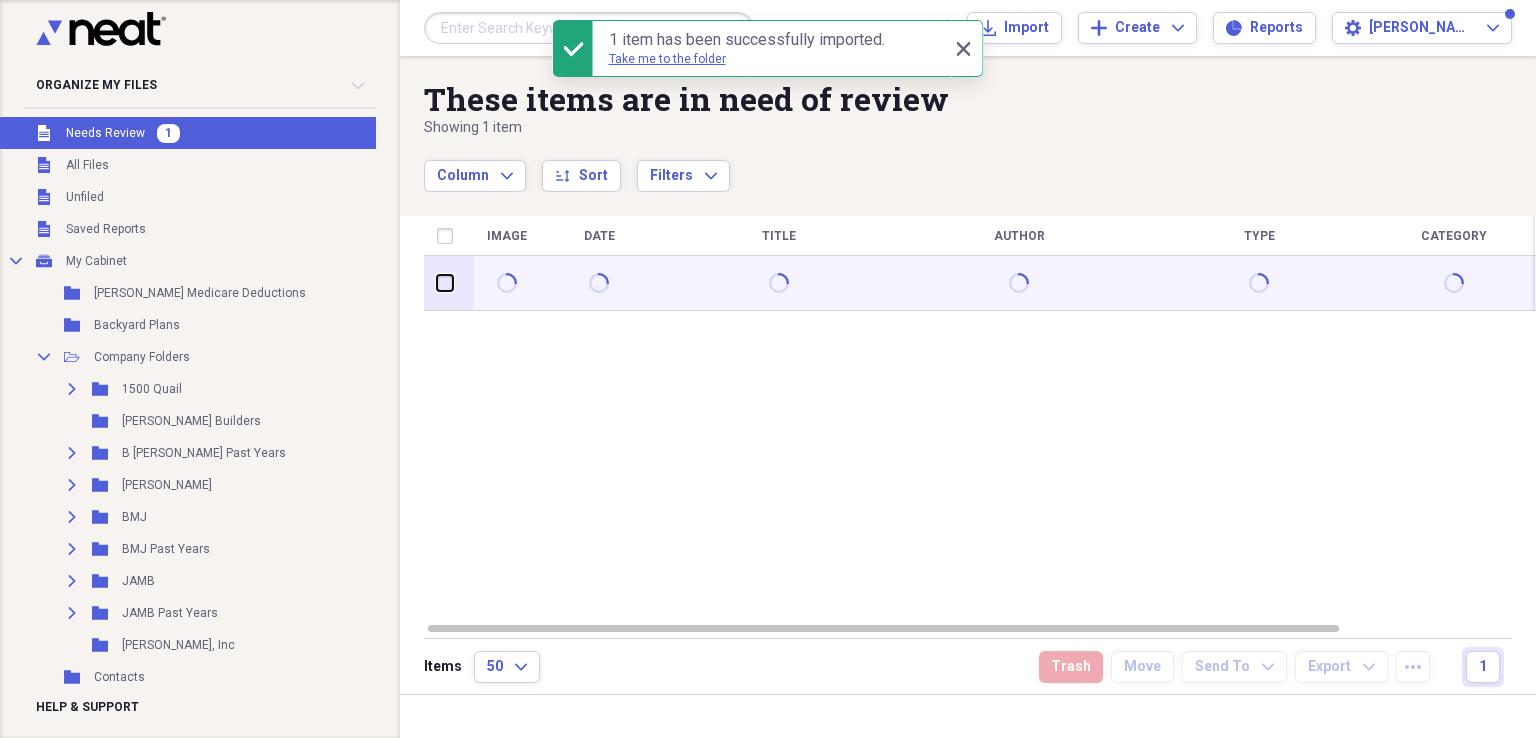 click at bounding box center (437, 283) 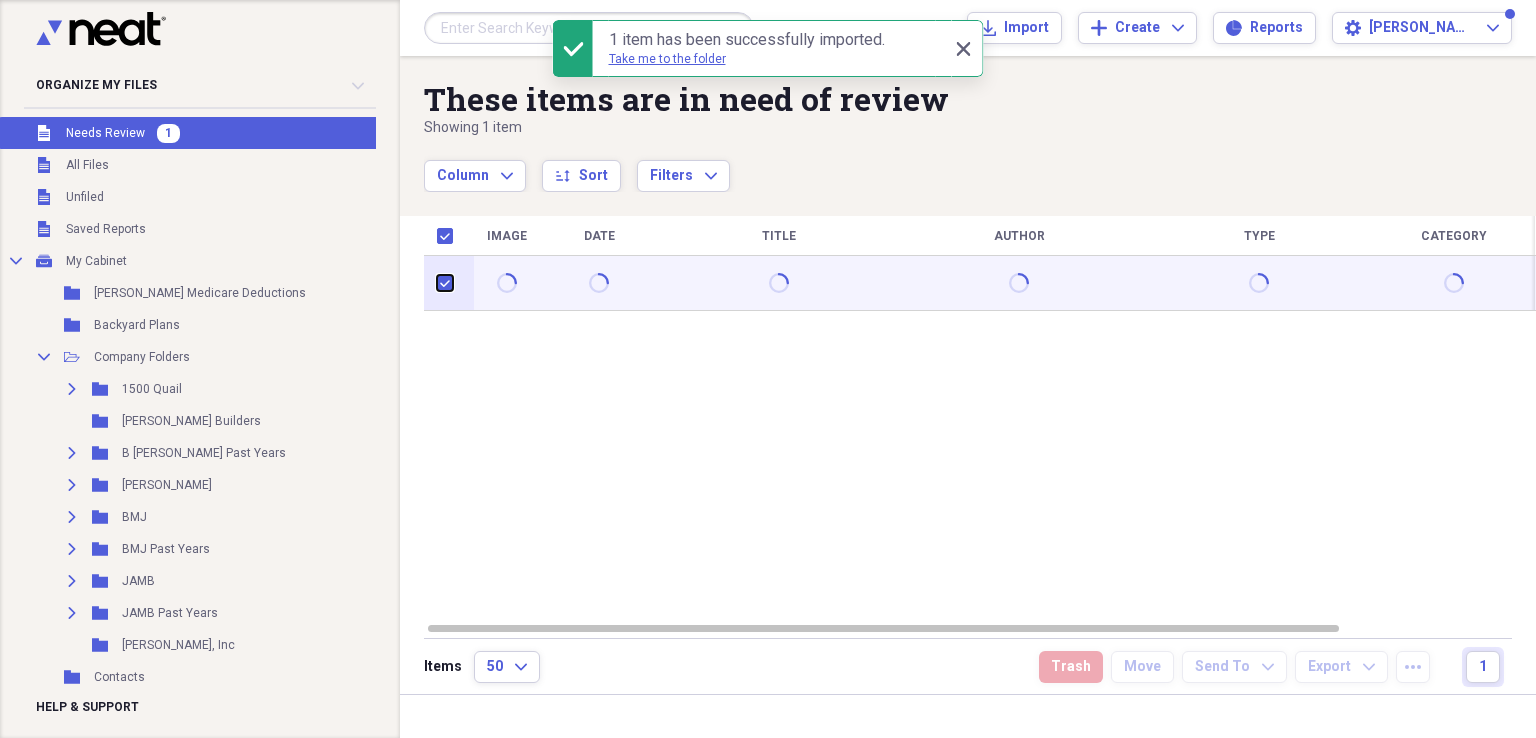 checkbox on "true" 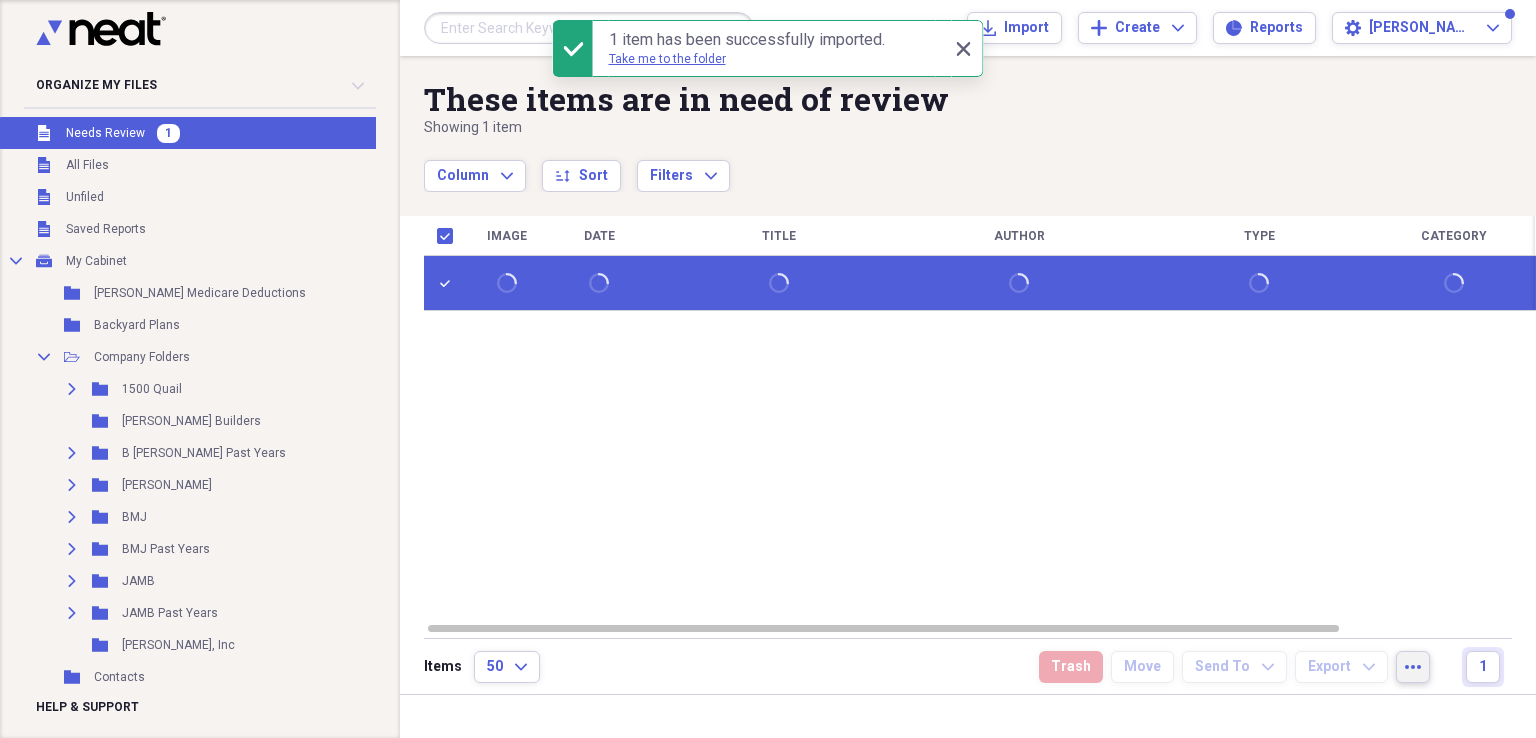 click on "more" 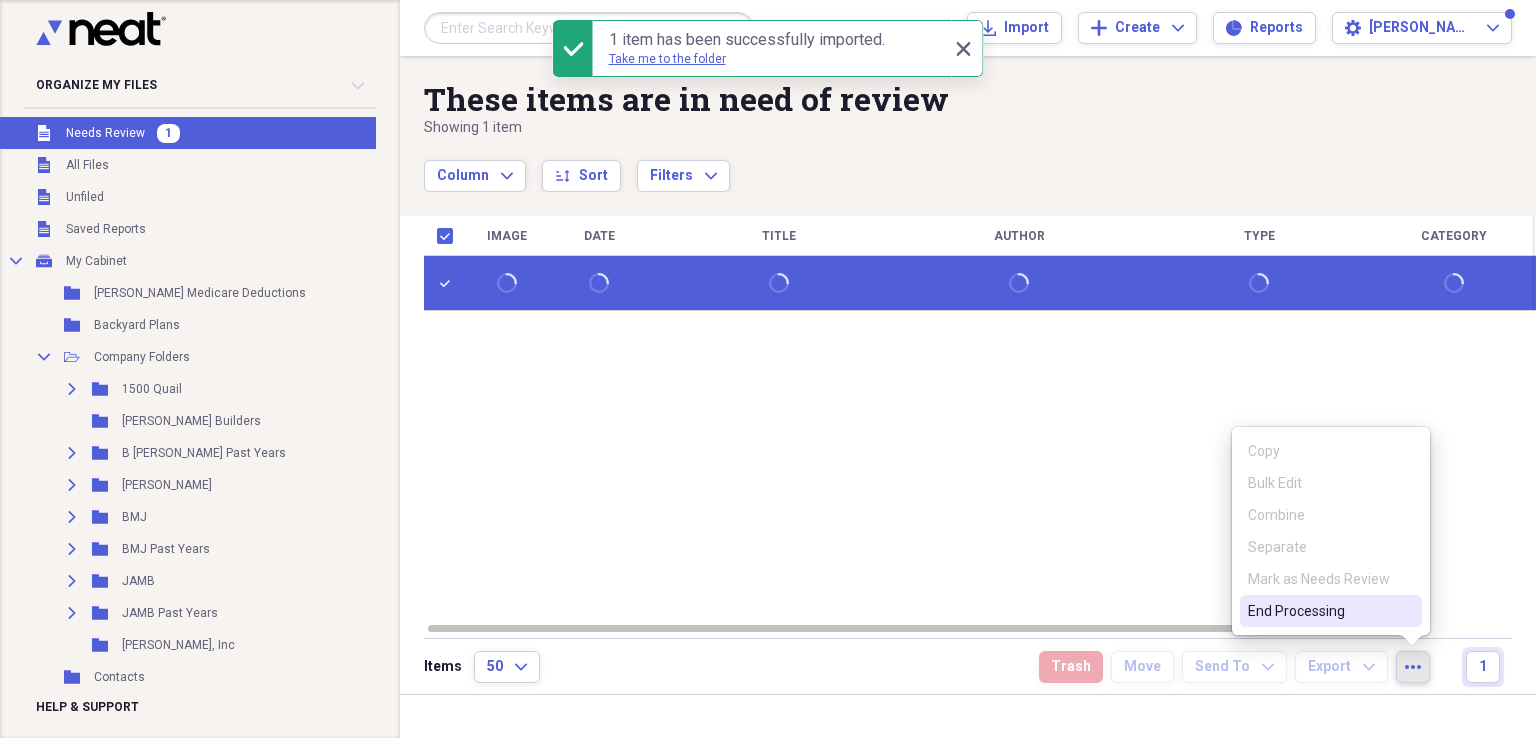 click on "End Processing" at bounding box center (1319, 611) 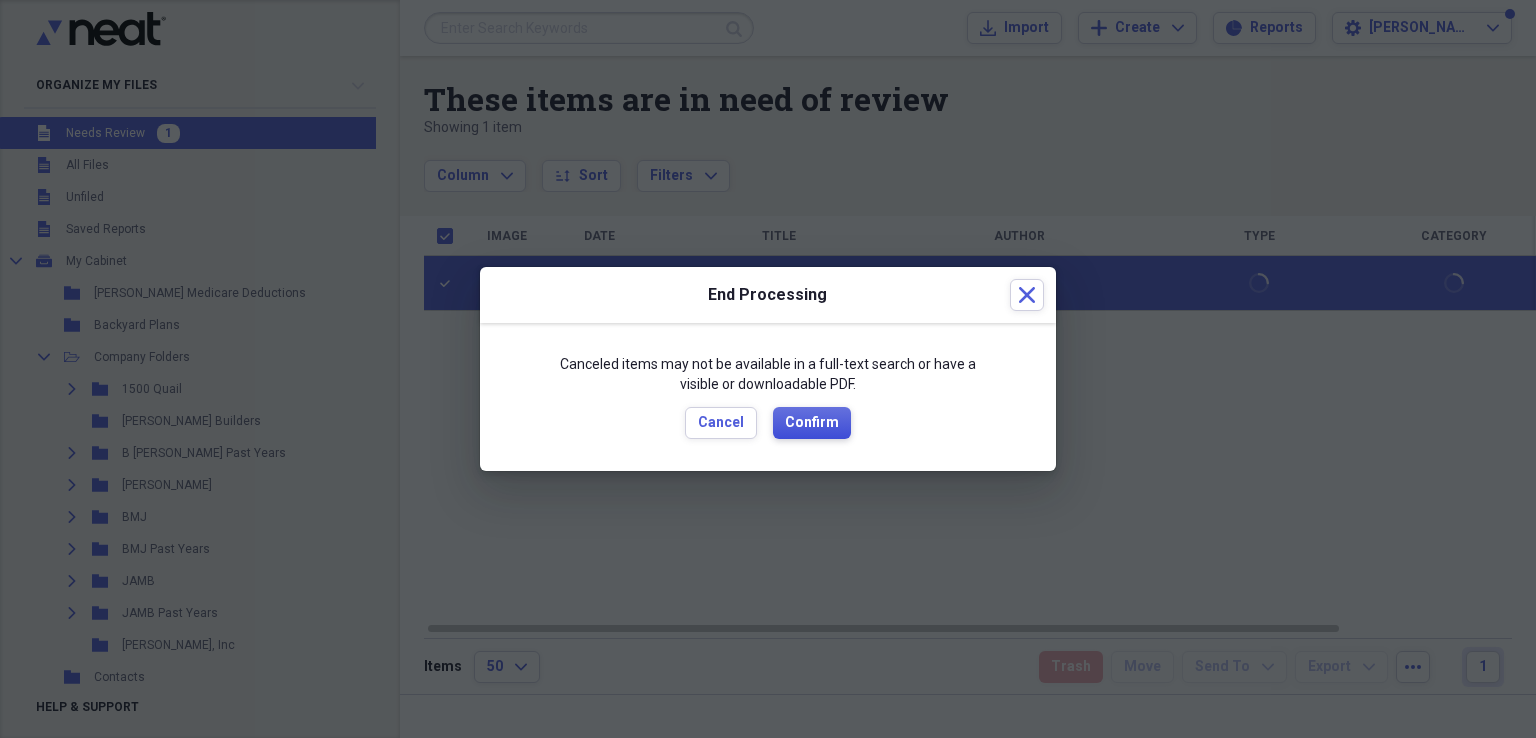click on "Confirm" at bounding box center (812, 423) 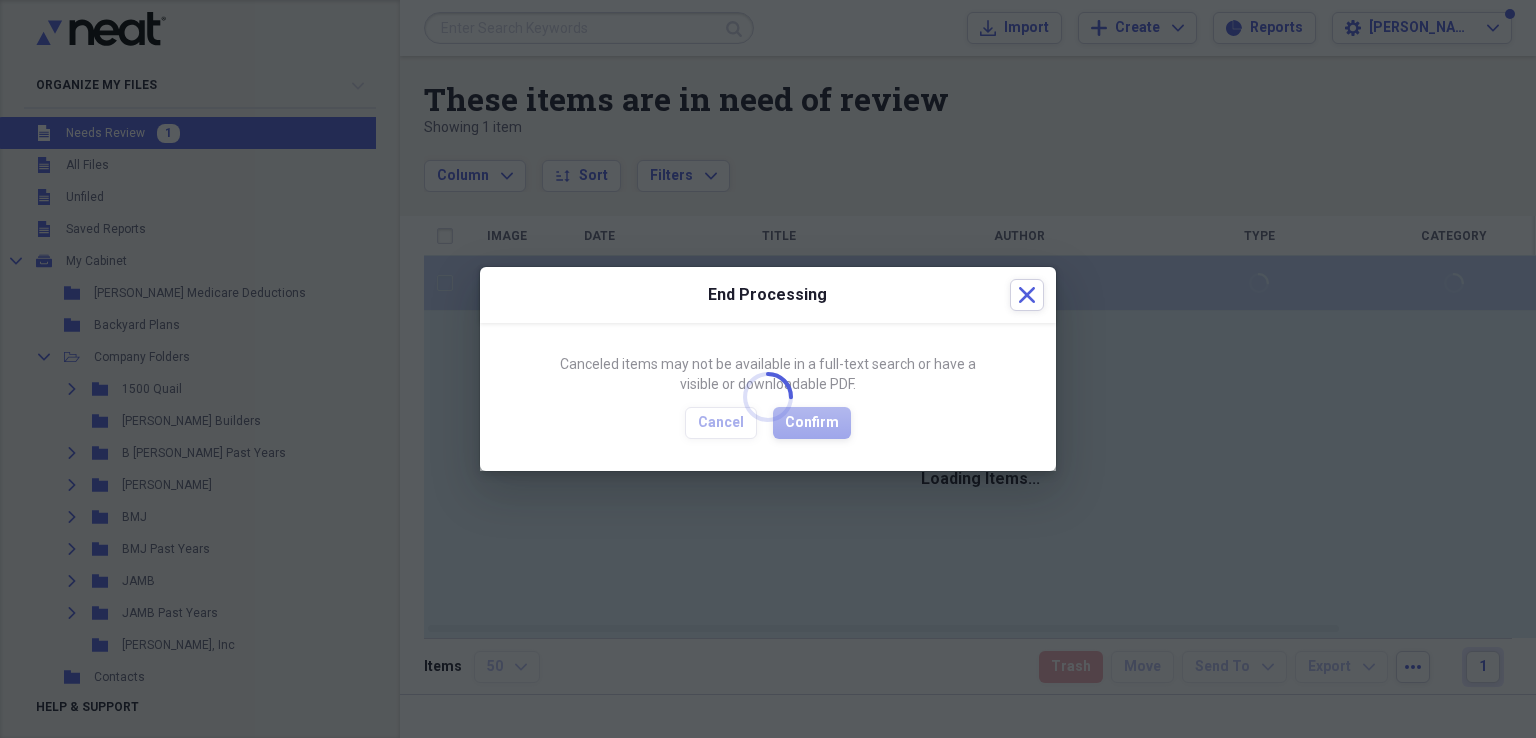 checkbox on "false" 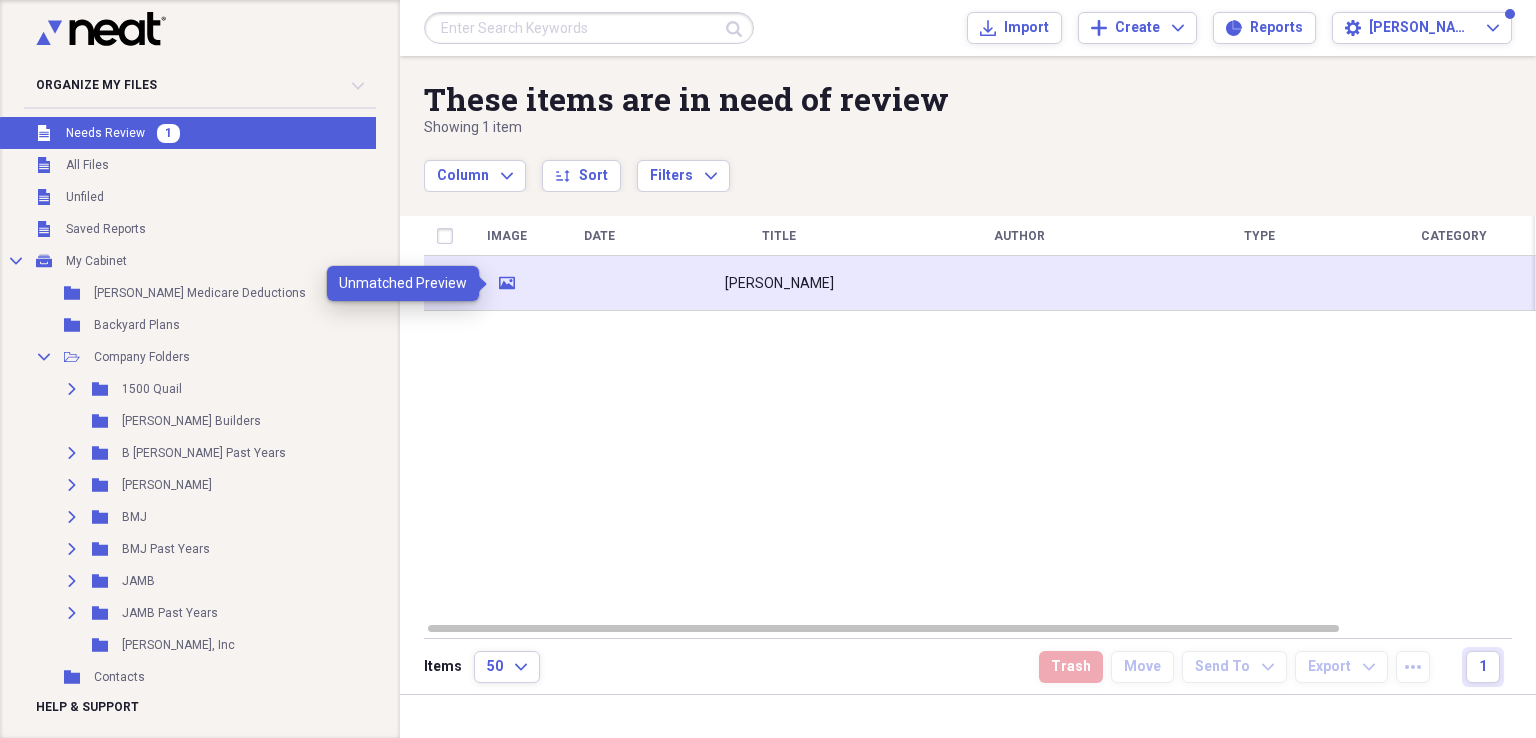 click on "media" 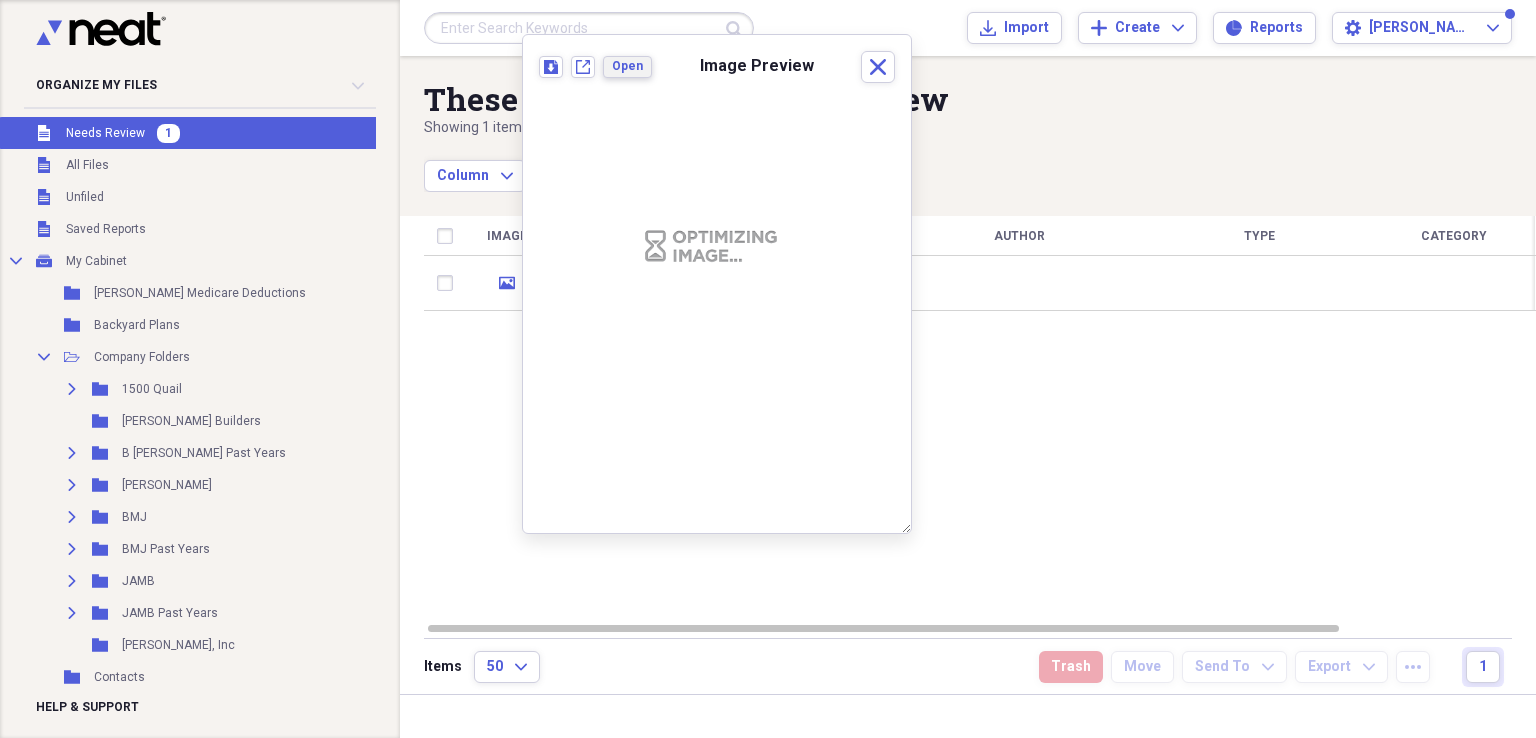 click on "Open" at bounding box center (627, 66) 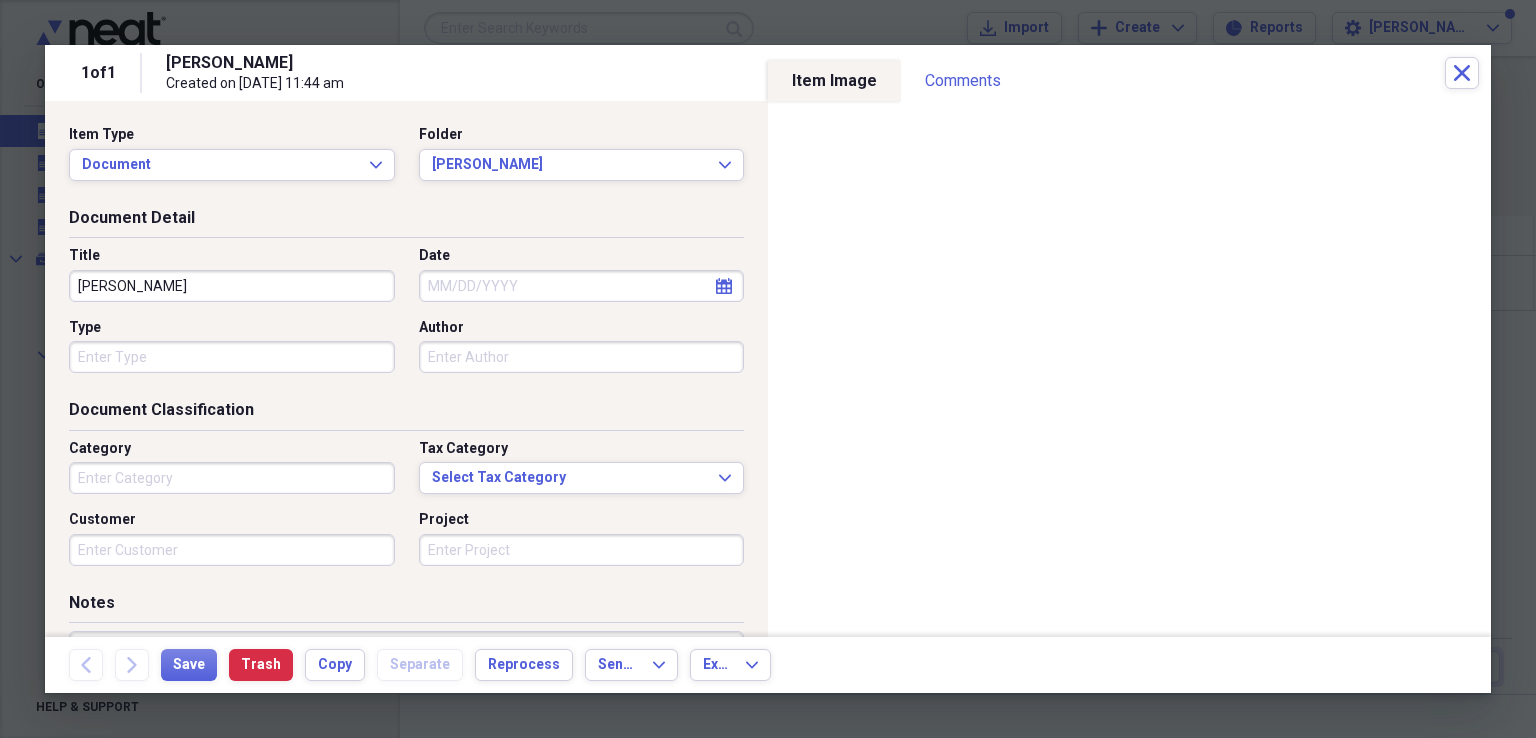 click 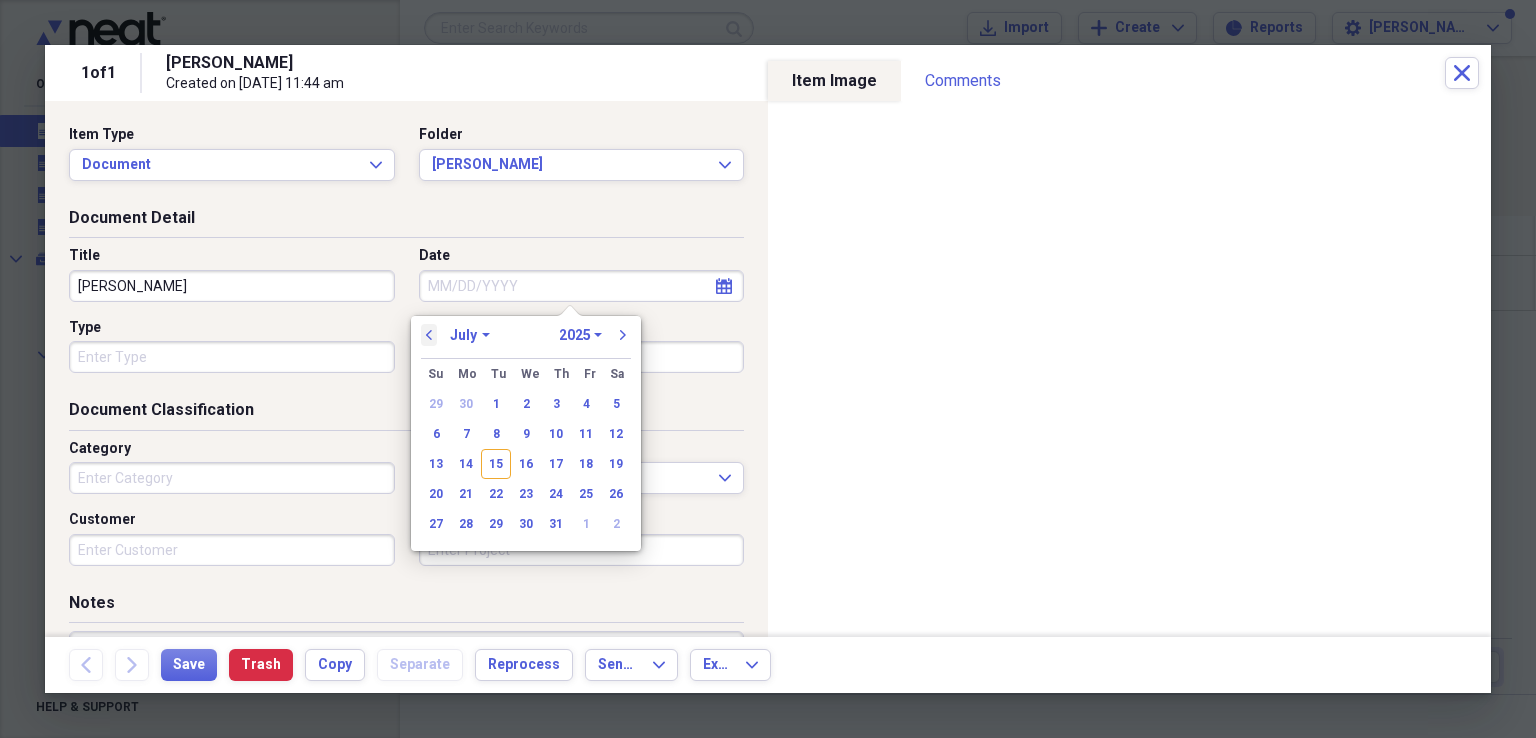 click on "previous" at bounding box center (429, 335) 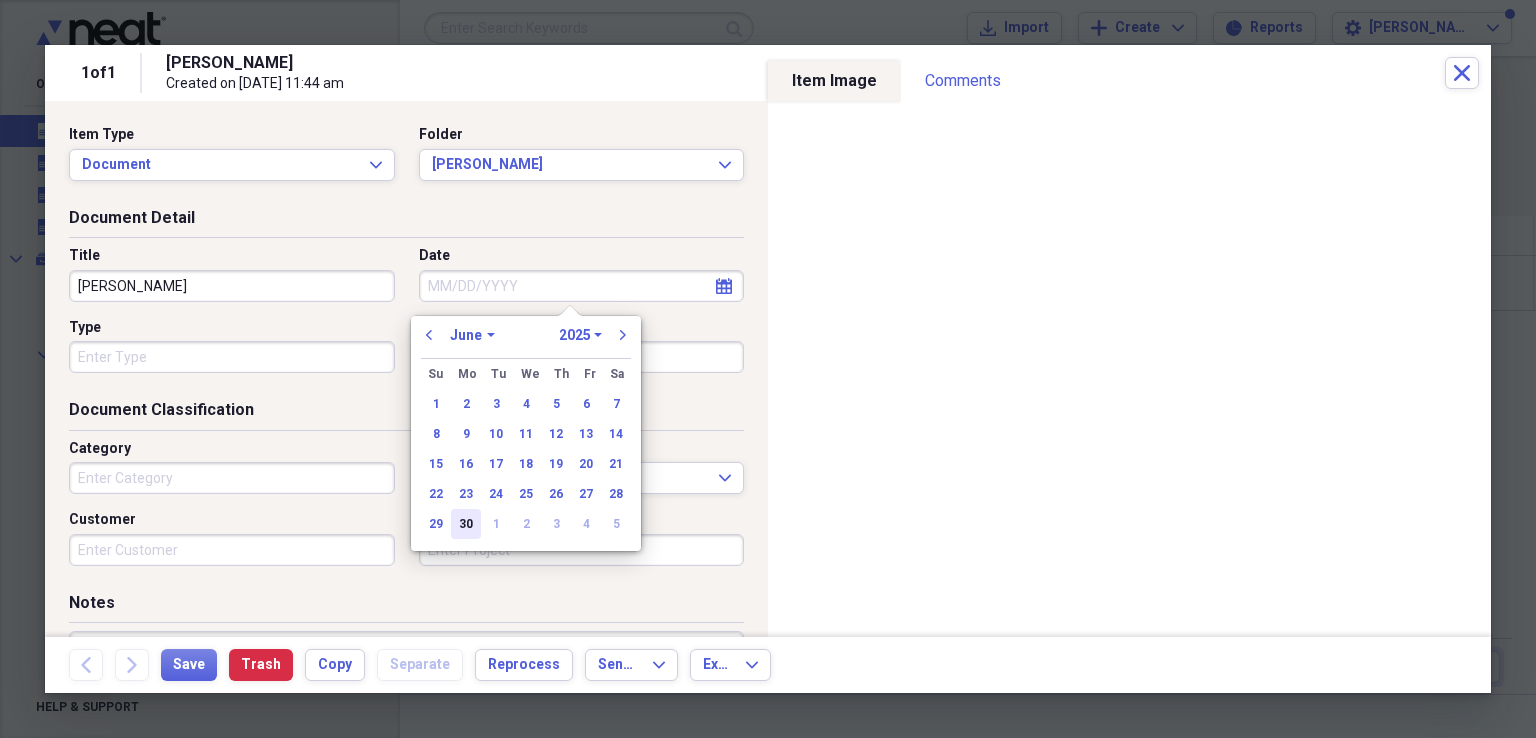 click on "30" at bounding box center [466, 524] 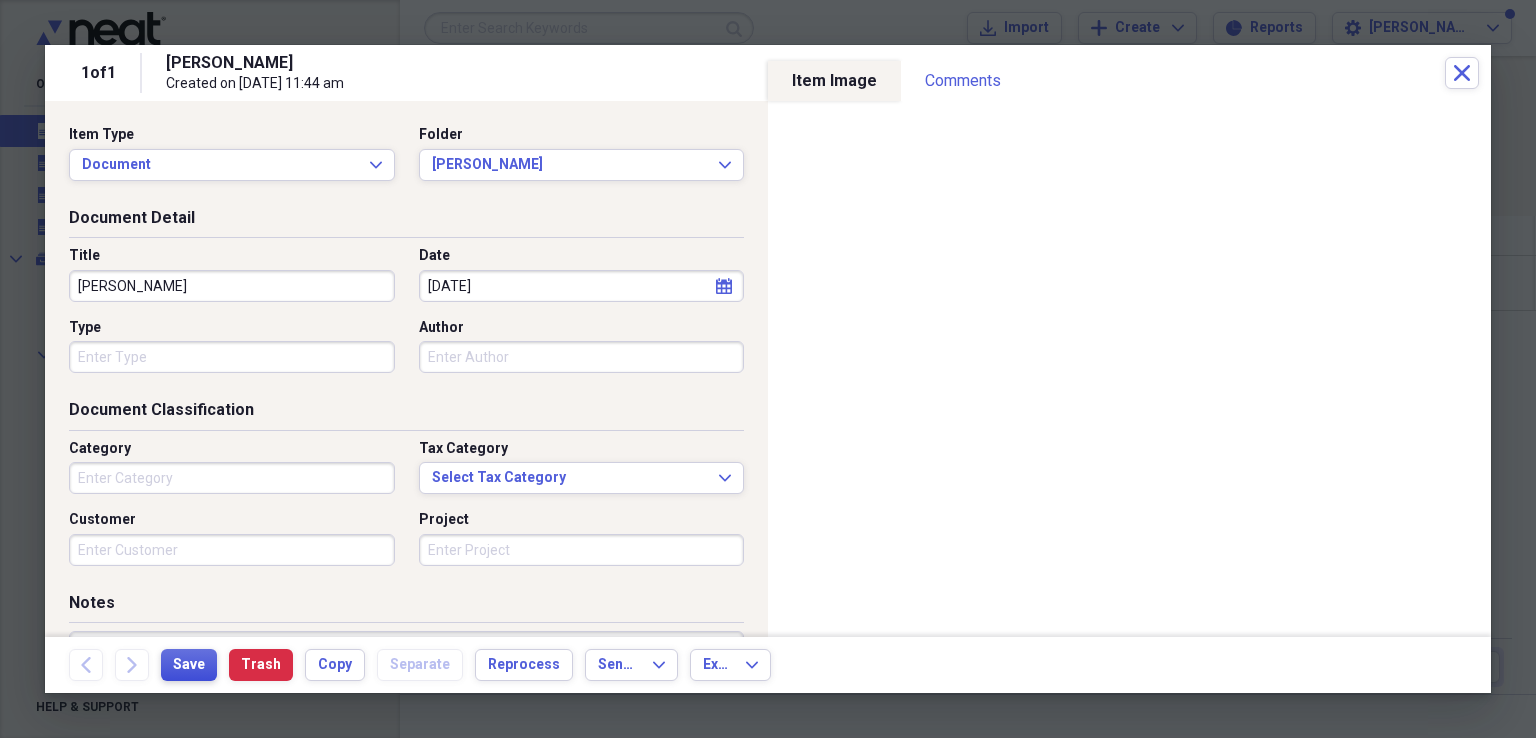 click on "Save" at bounding box center (189, 665) 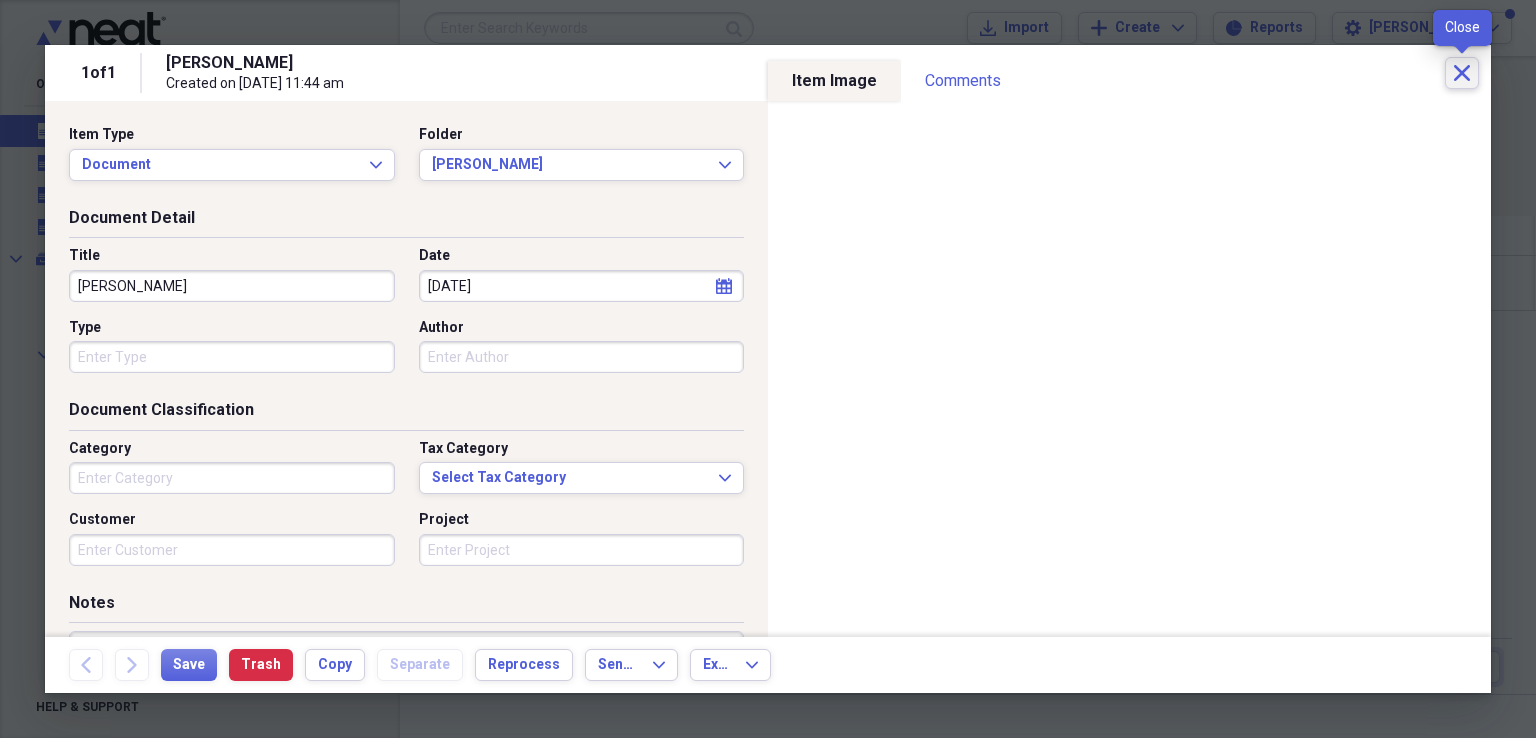 click on "Close" 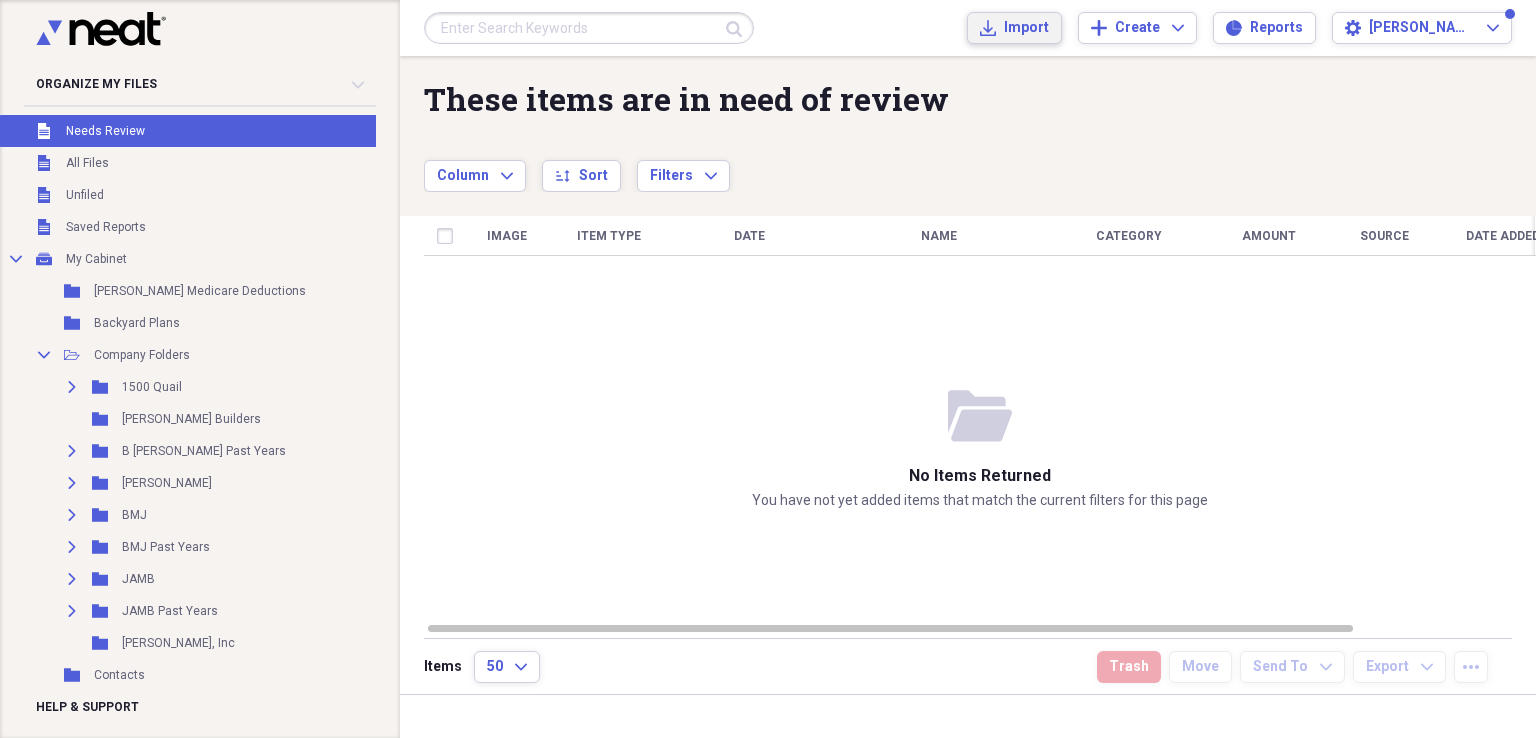 click on "Import" at bounding box center [1026, 28] 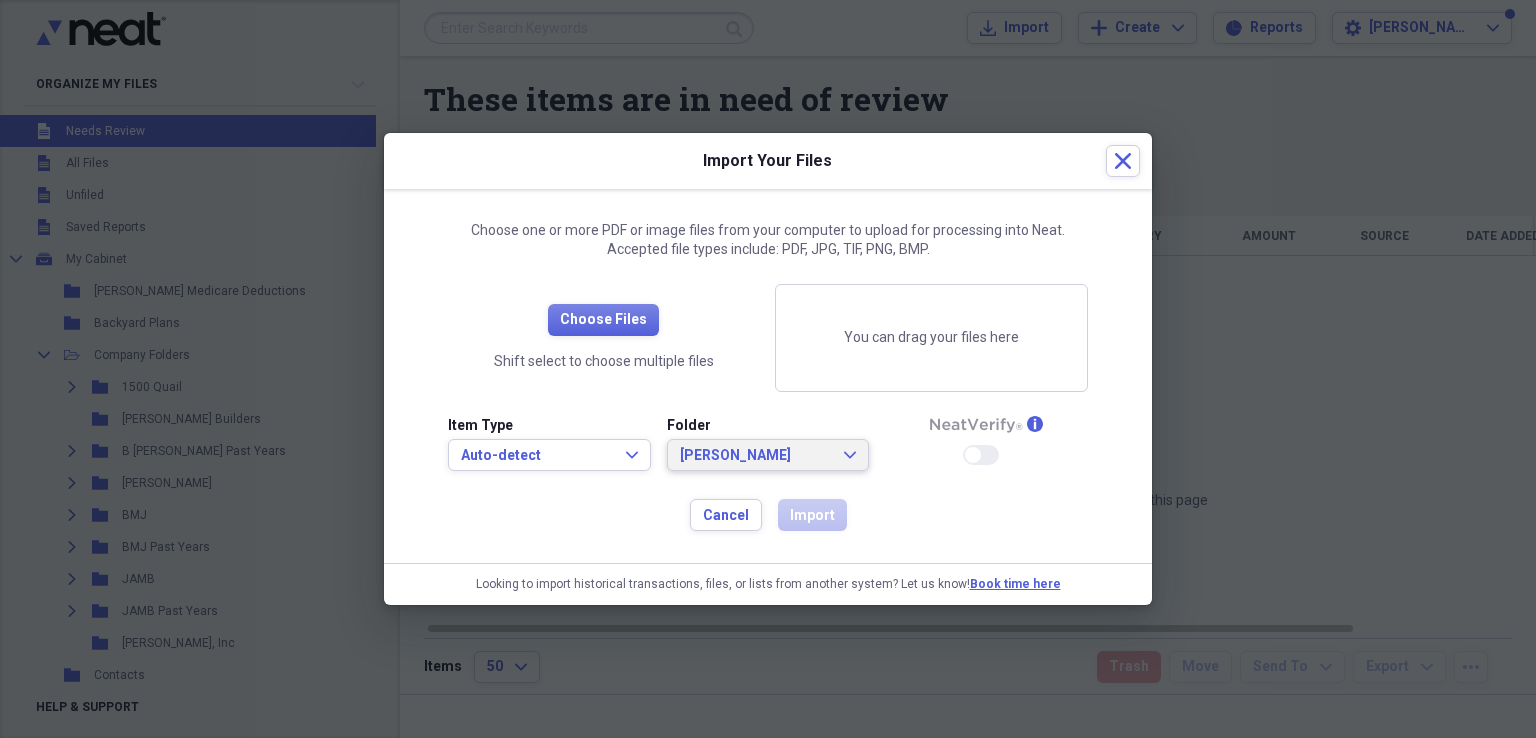 click on "Expand" 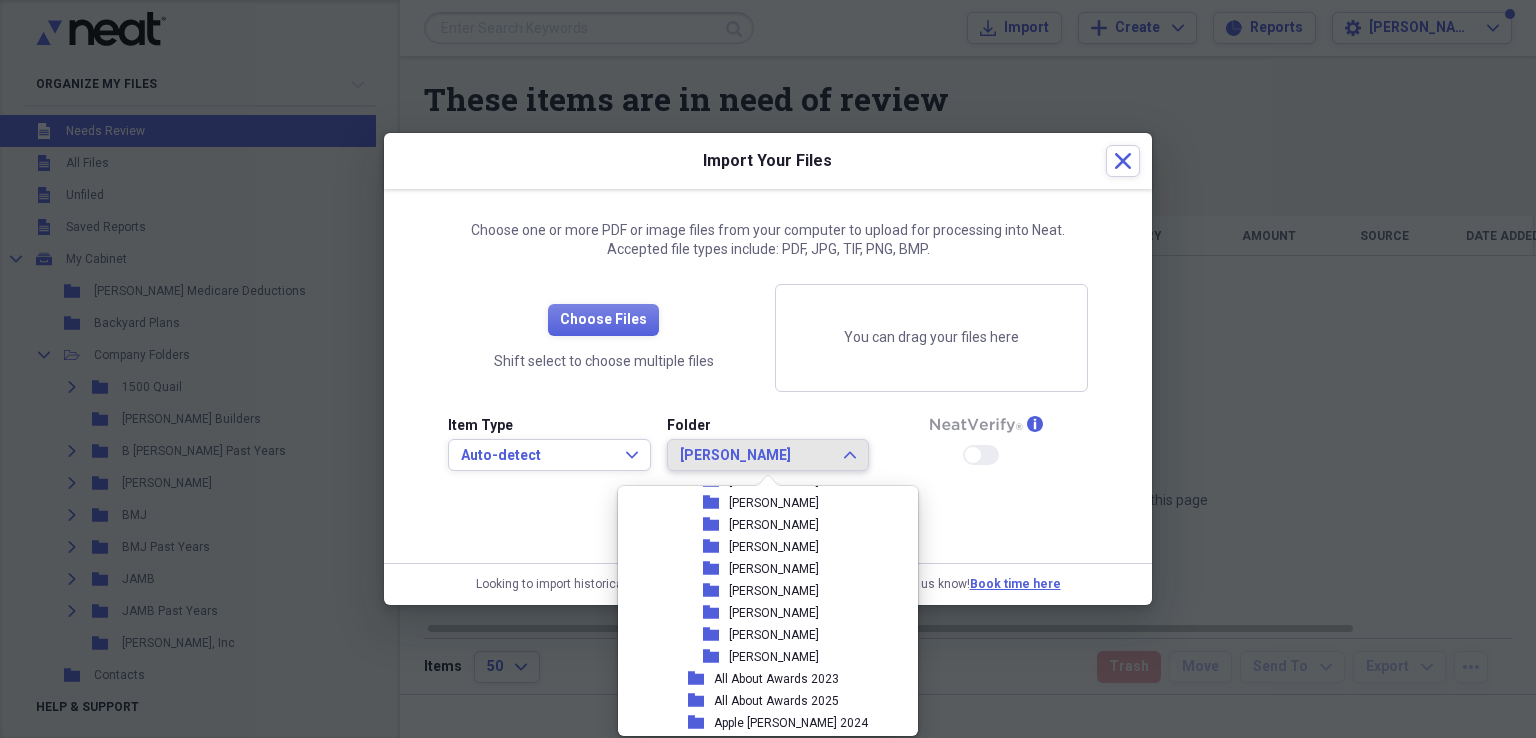 scroll, scrollTop: 968, scrollLeft: 0, axis: vertical 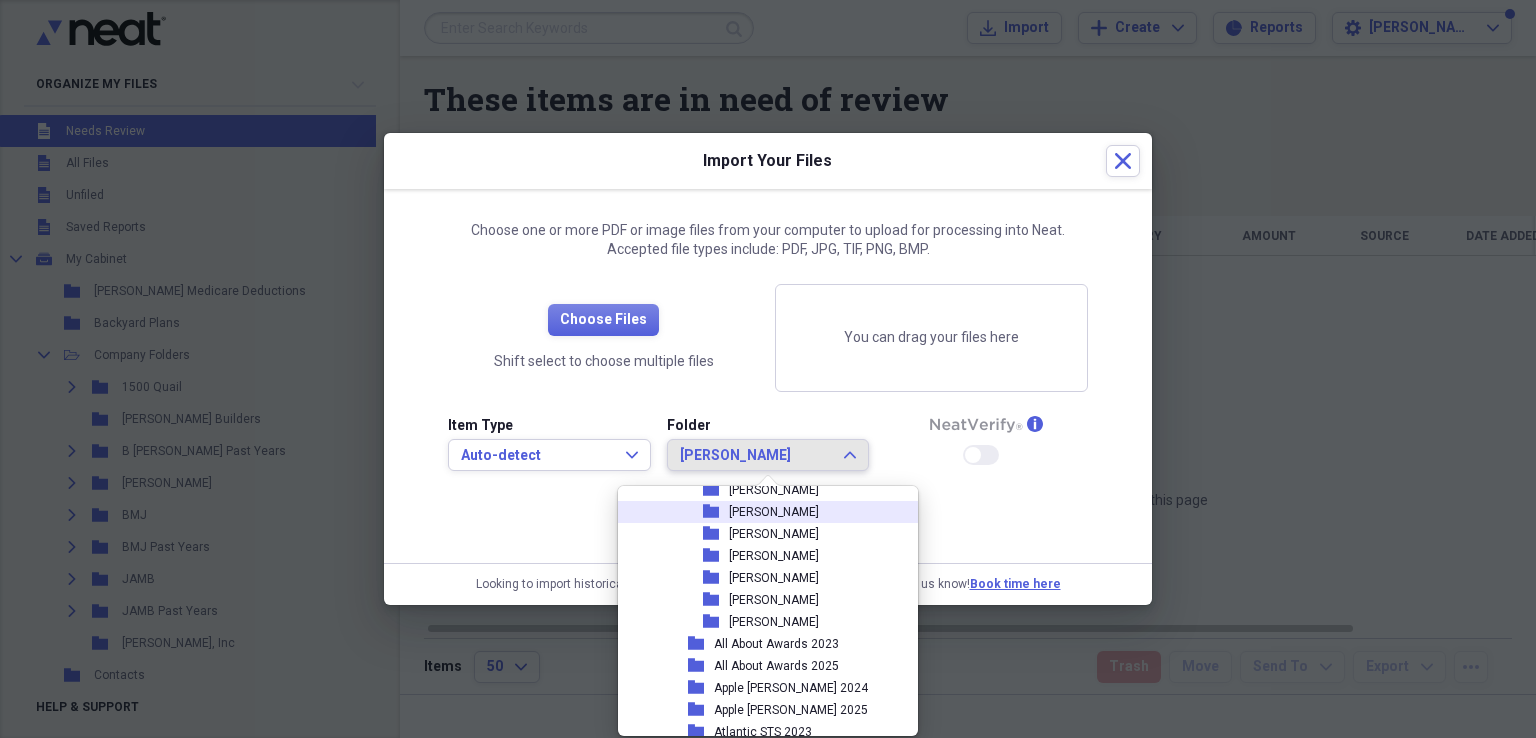 click on "Nikole Daigle" at bounding box center [774, 512] 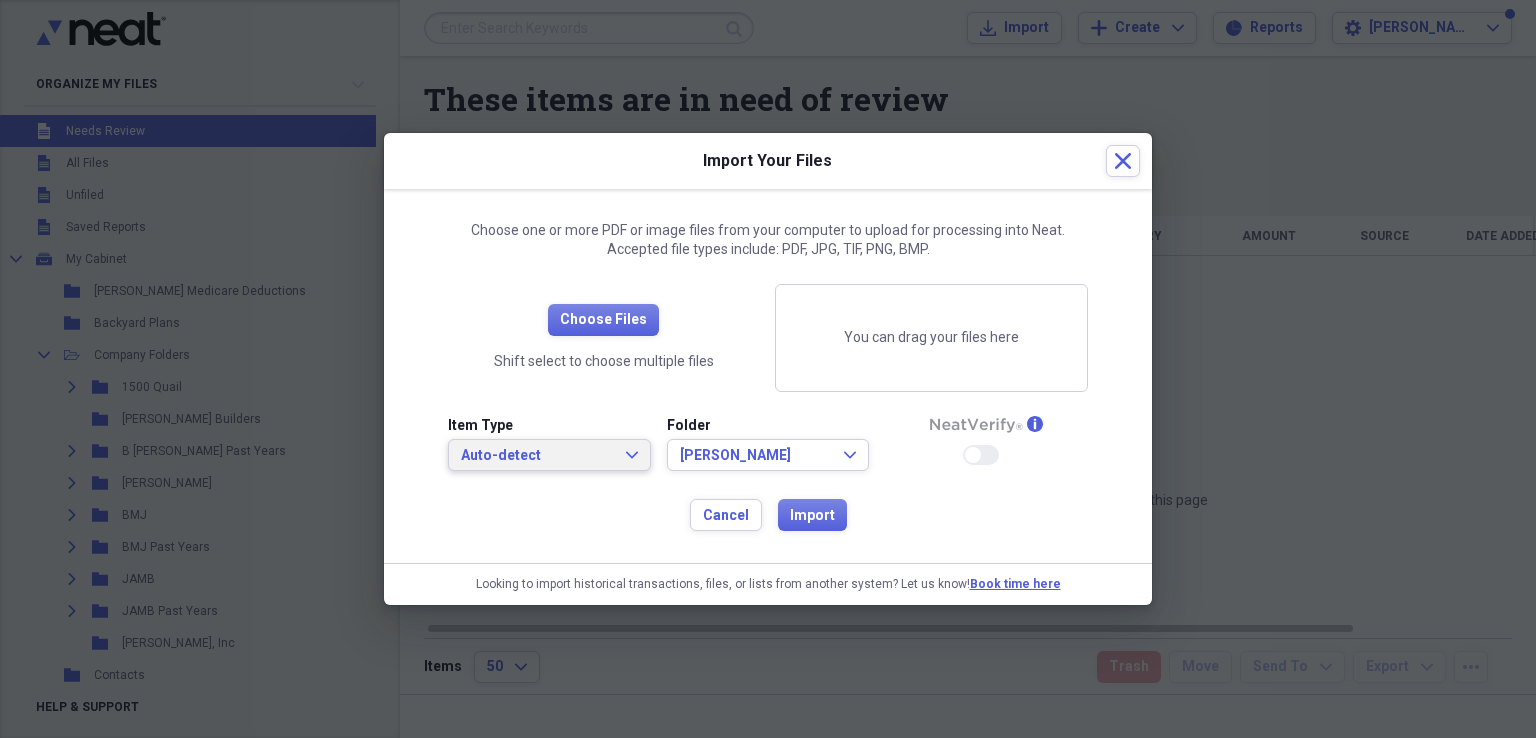 click on "Auto-detect Expand" at bounding box center (549, 456) 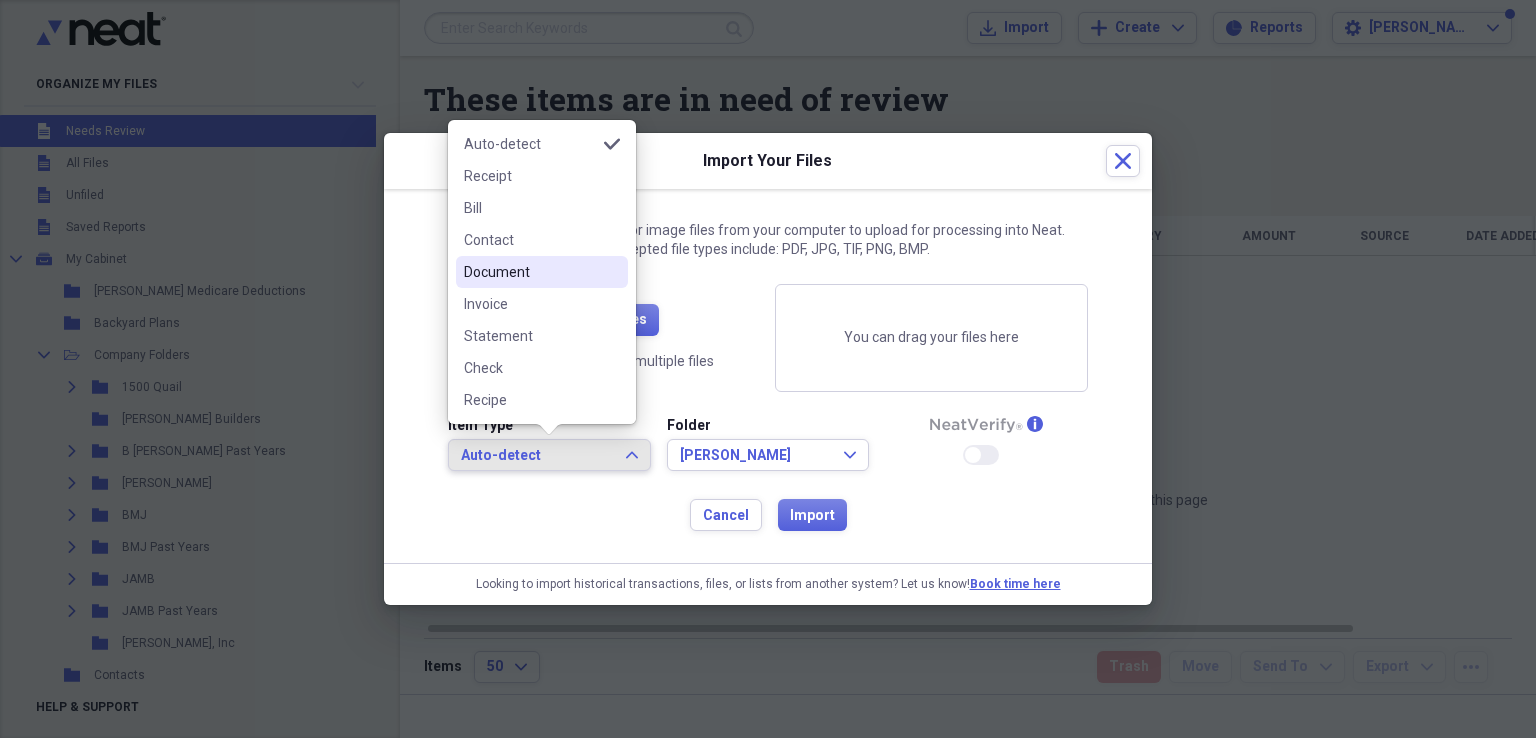 click on "Document" at bounding box center [530, 272] 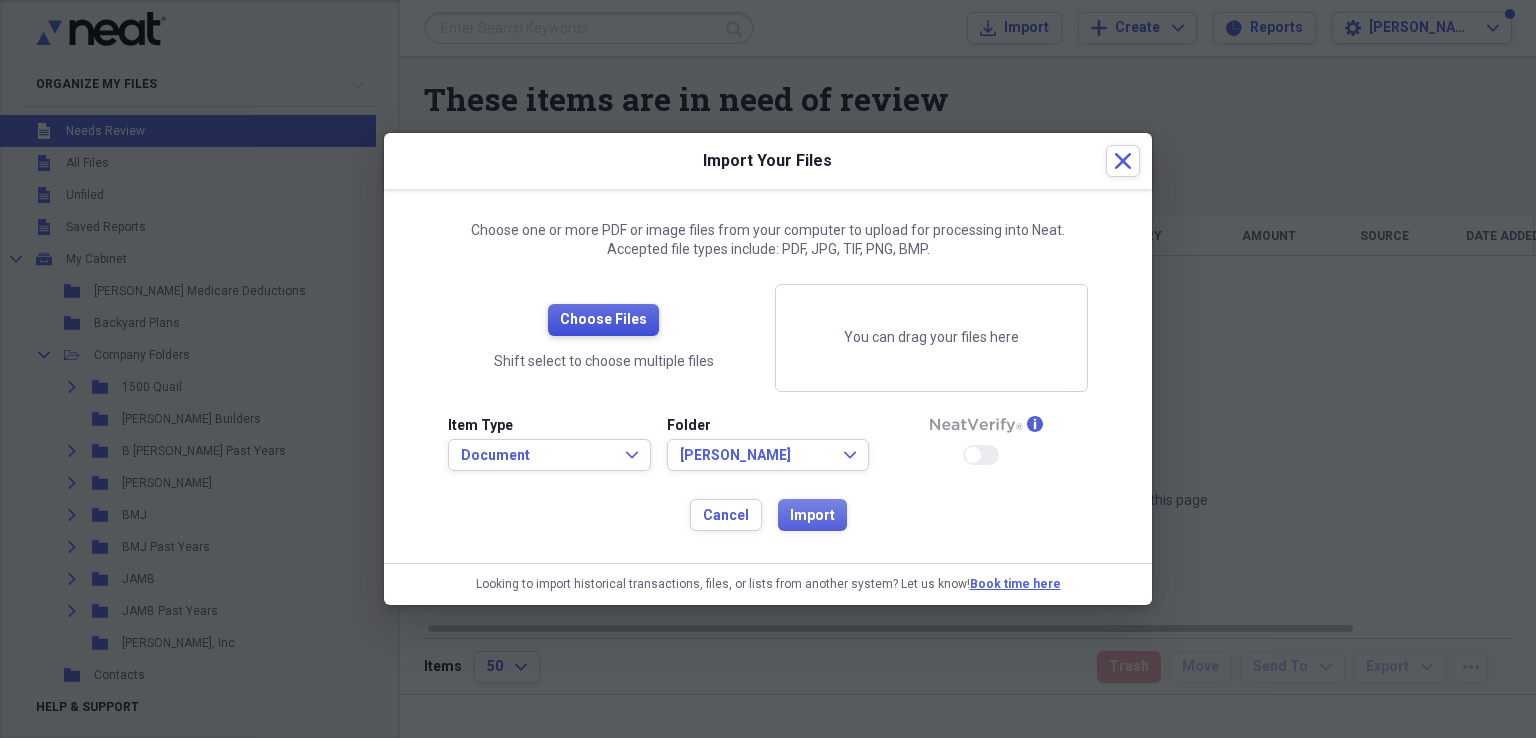 click on "Choose Files" at bounding box center [603, 320] 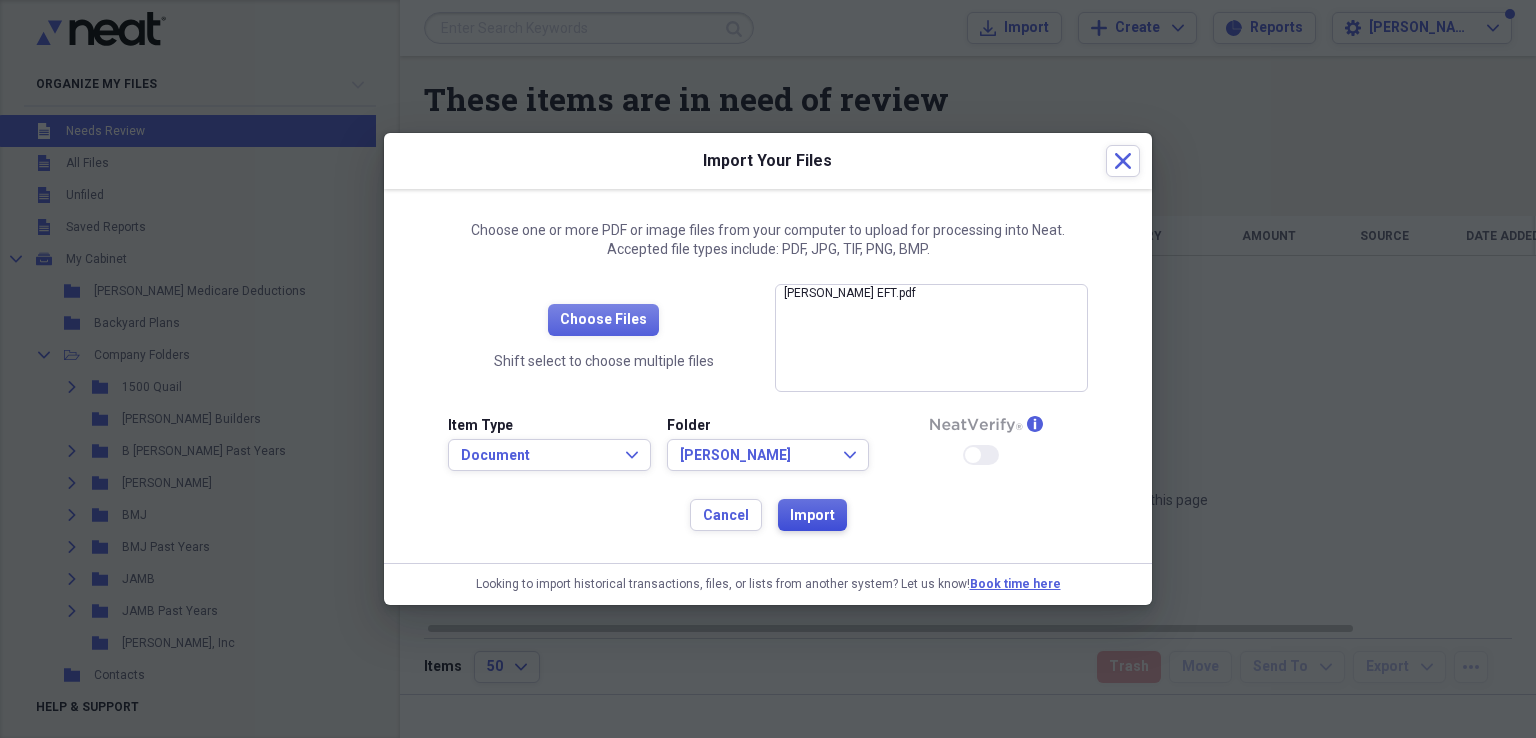 click on "Import" at bounding box center (812, 516) 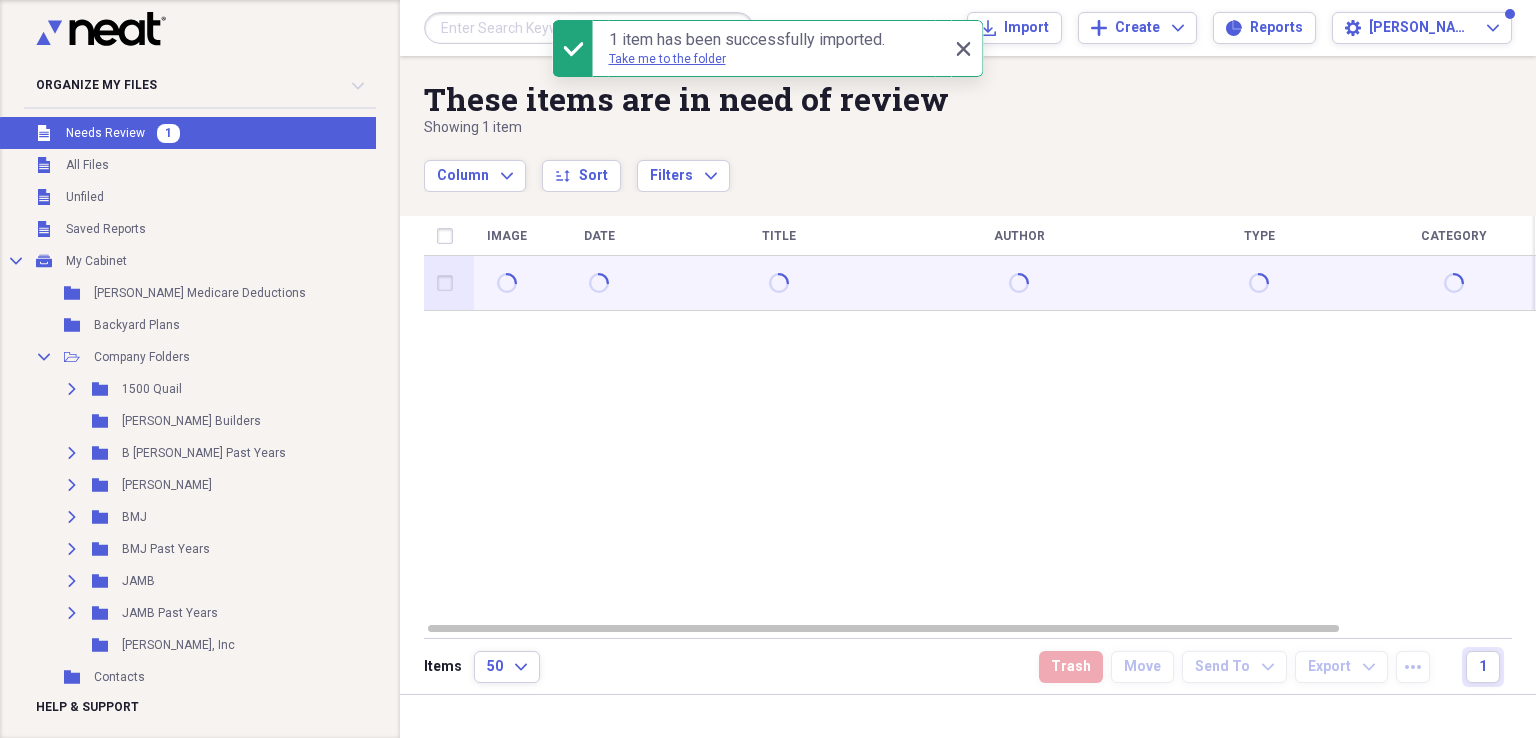 click at bounding box center [449, 283] 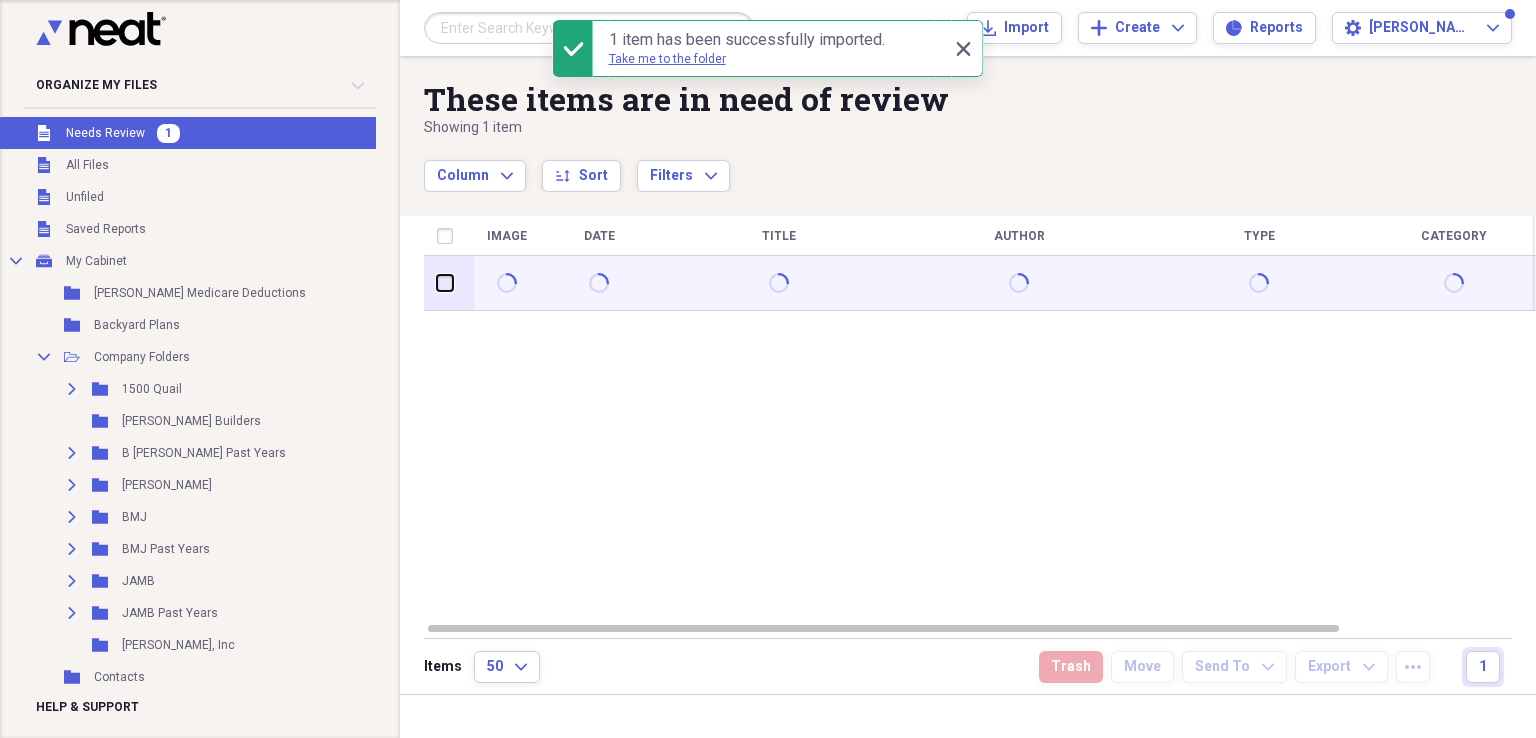 click at bounding box center [437, 283] 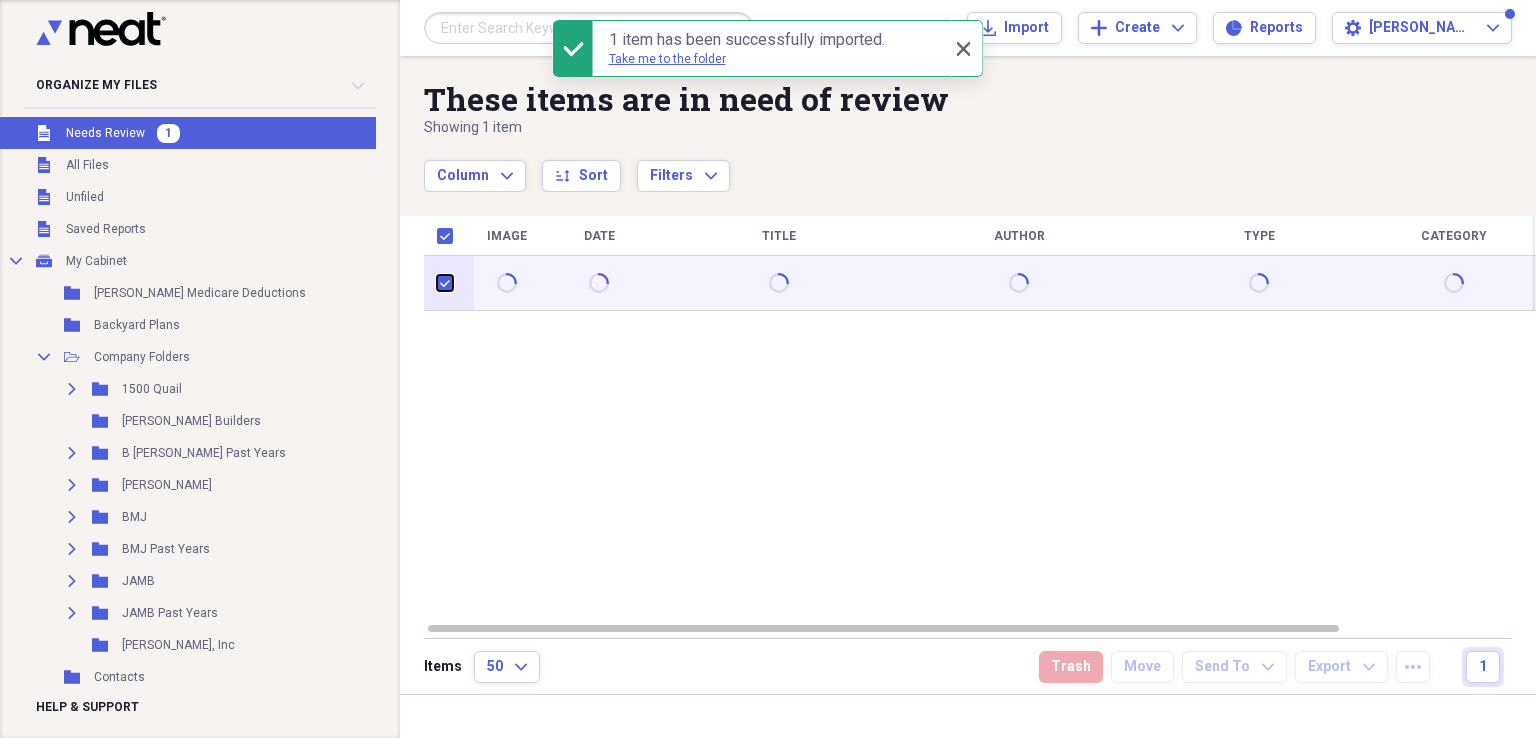 checkbox on "true" 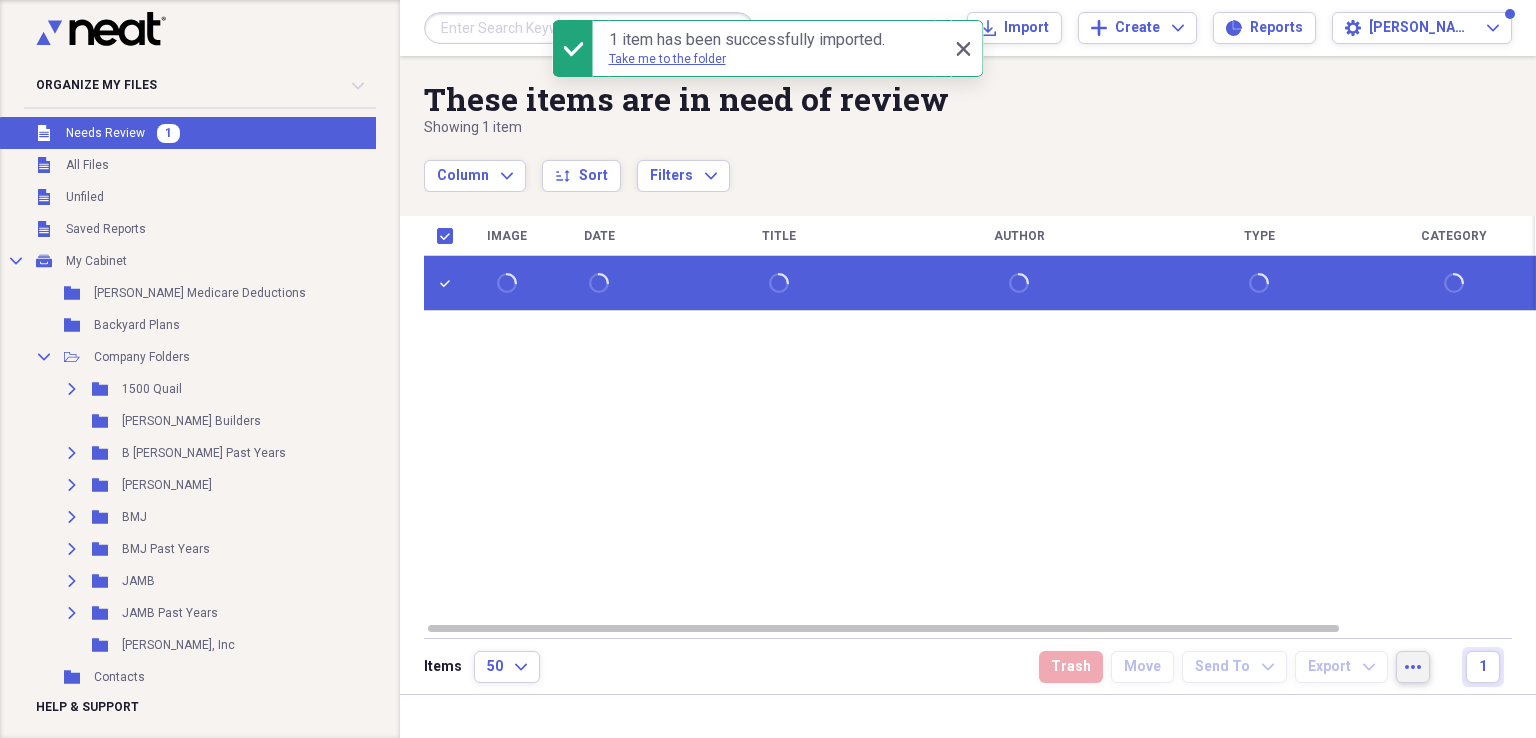click on "more" 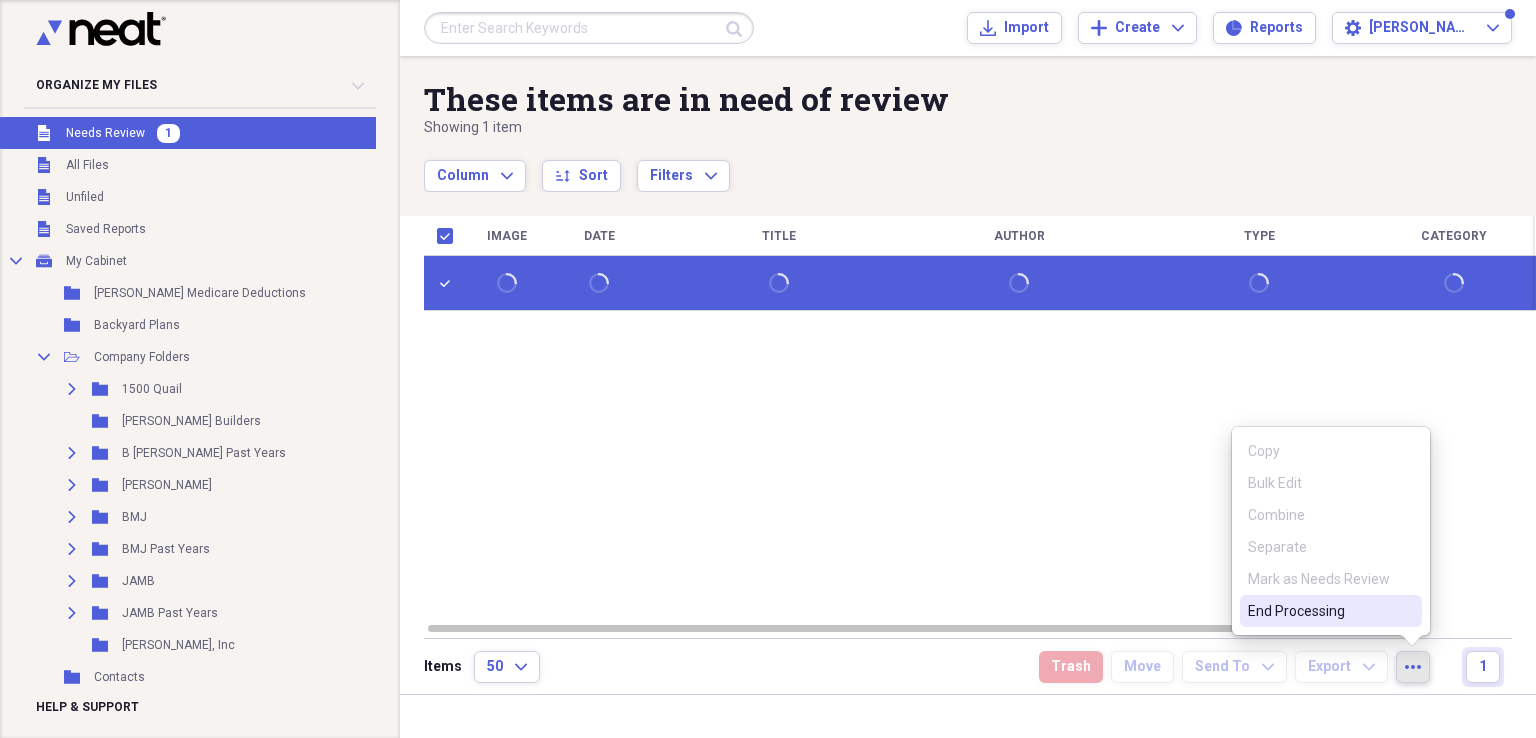 click on "End Processing" at bounding box center [1319, 611] 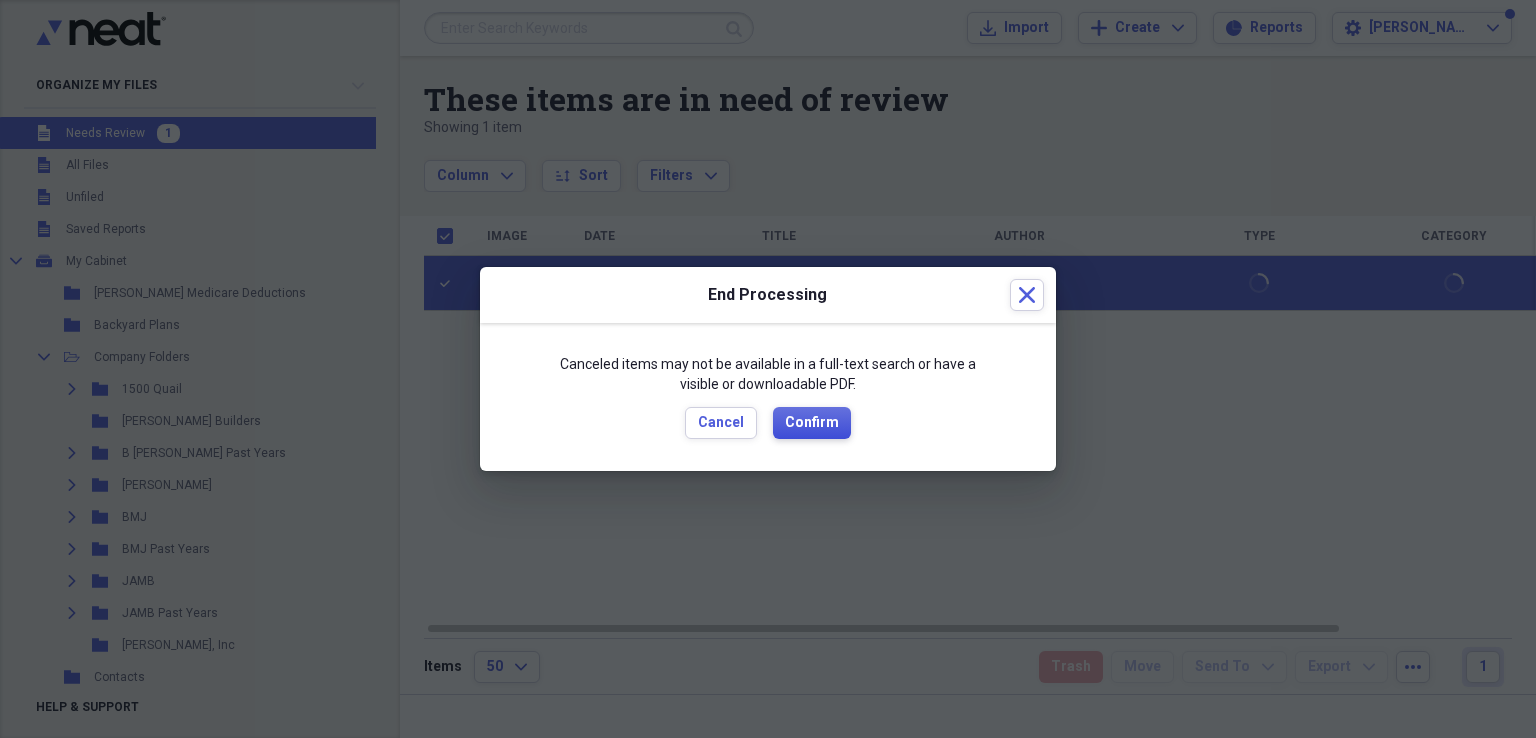 click on "Confirm" at bounding box center (812, 423) 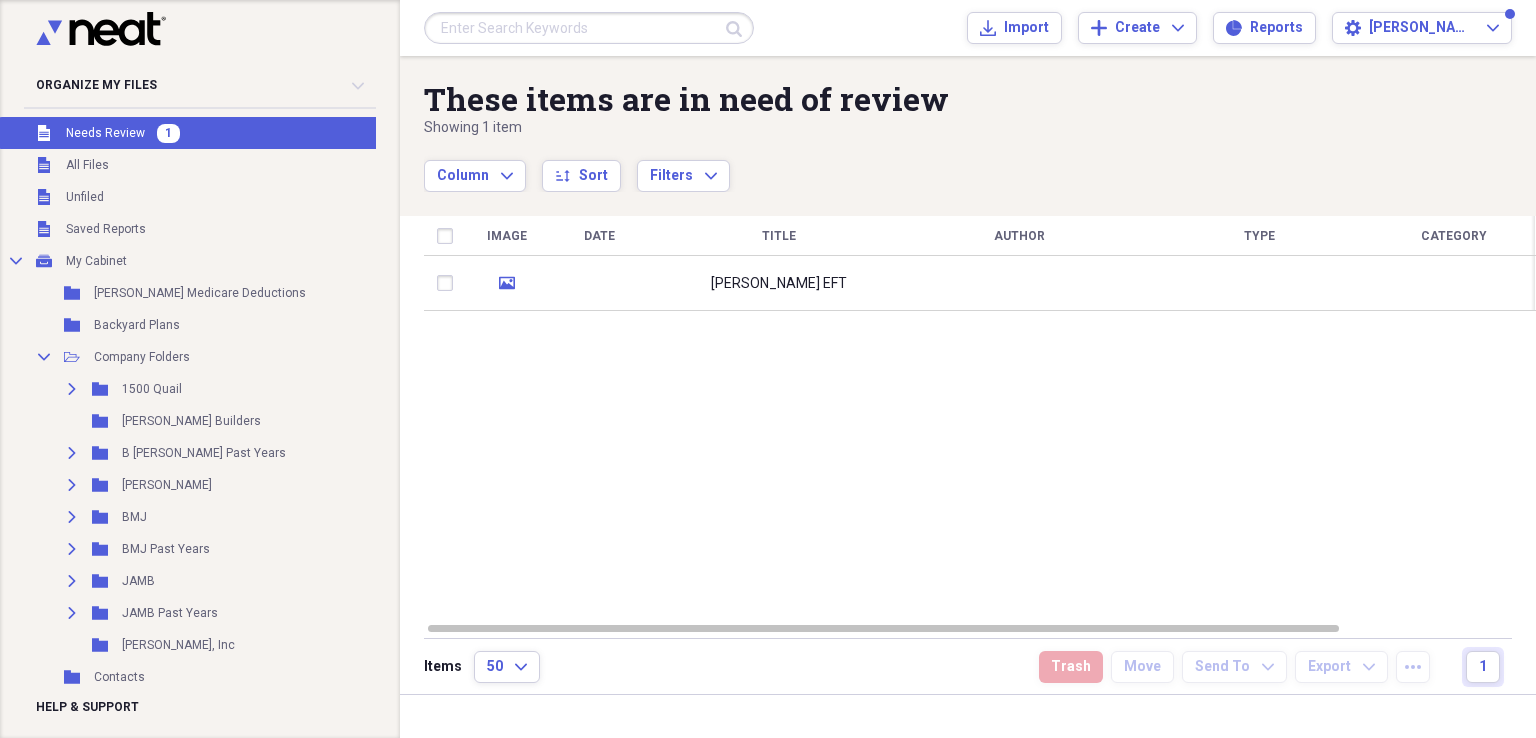 checkbox on "false" 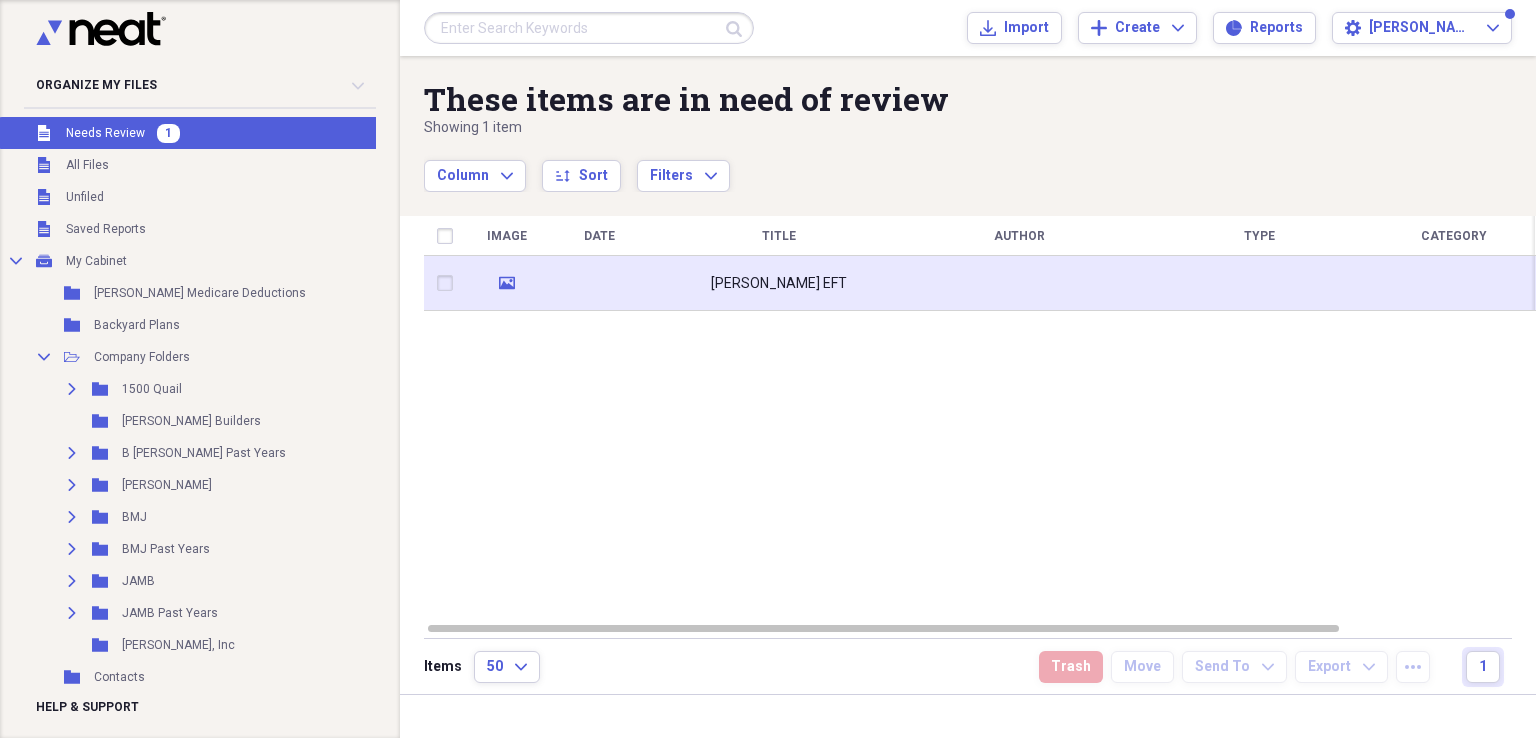 click on "media" 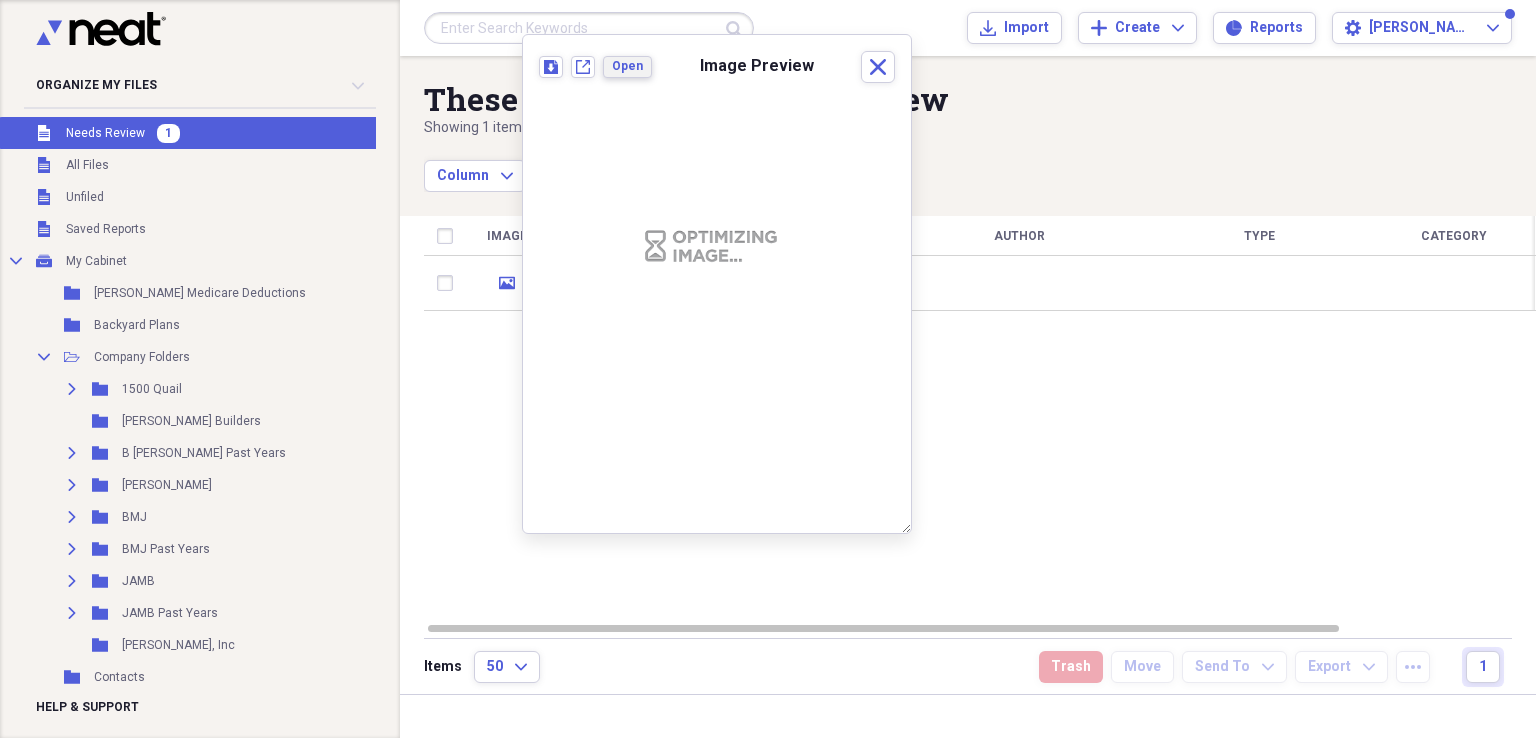 click on "Open" at bounding box center [627, 66] 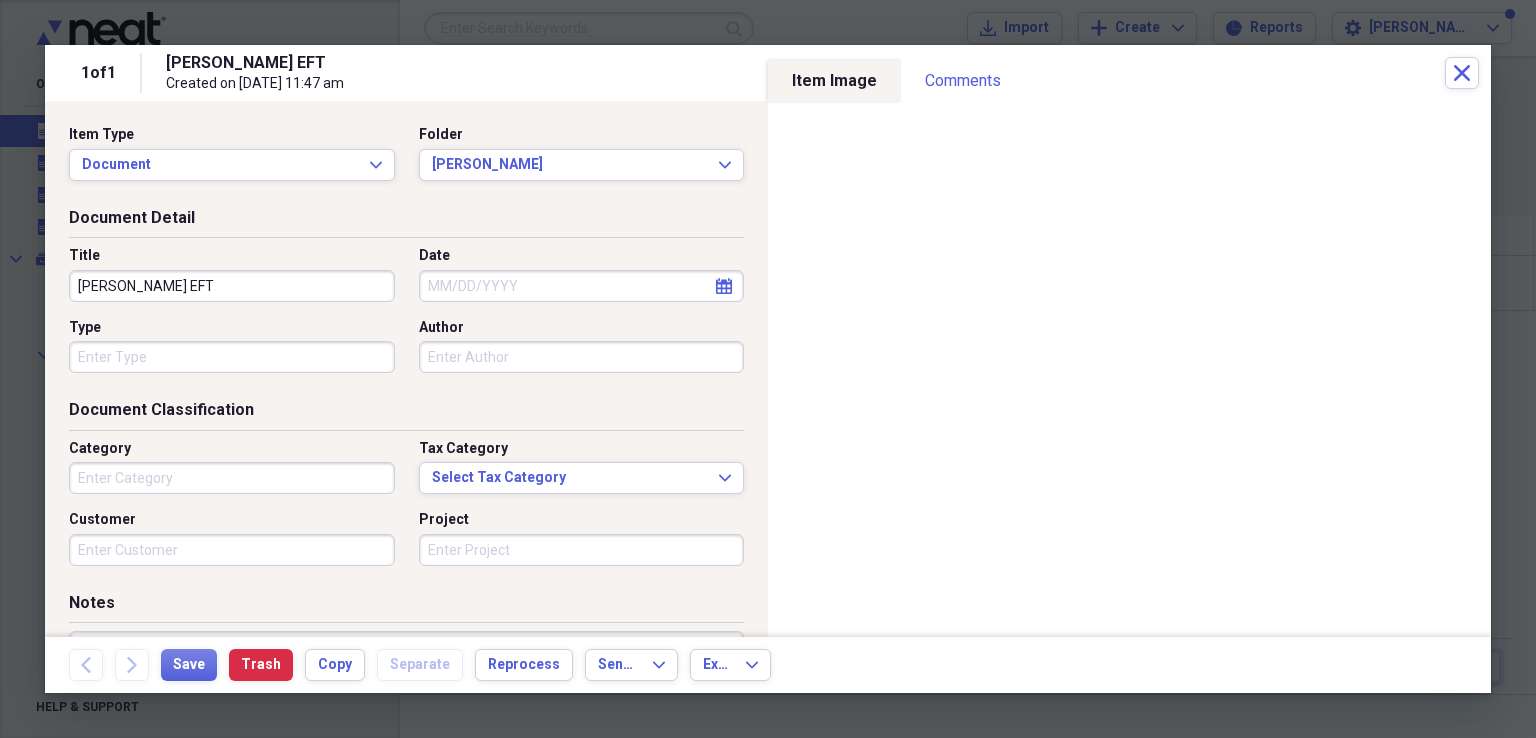 click 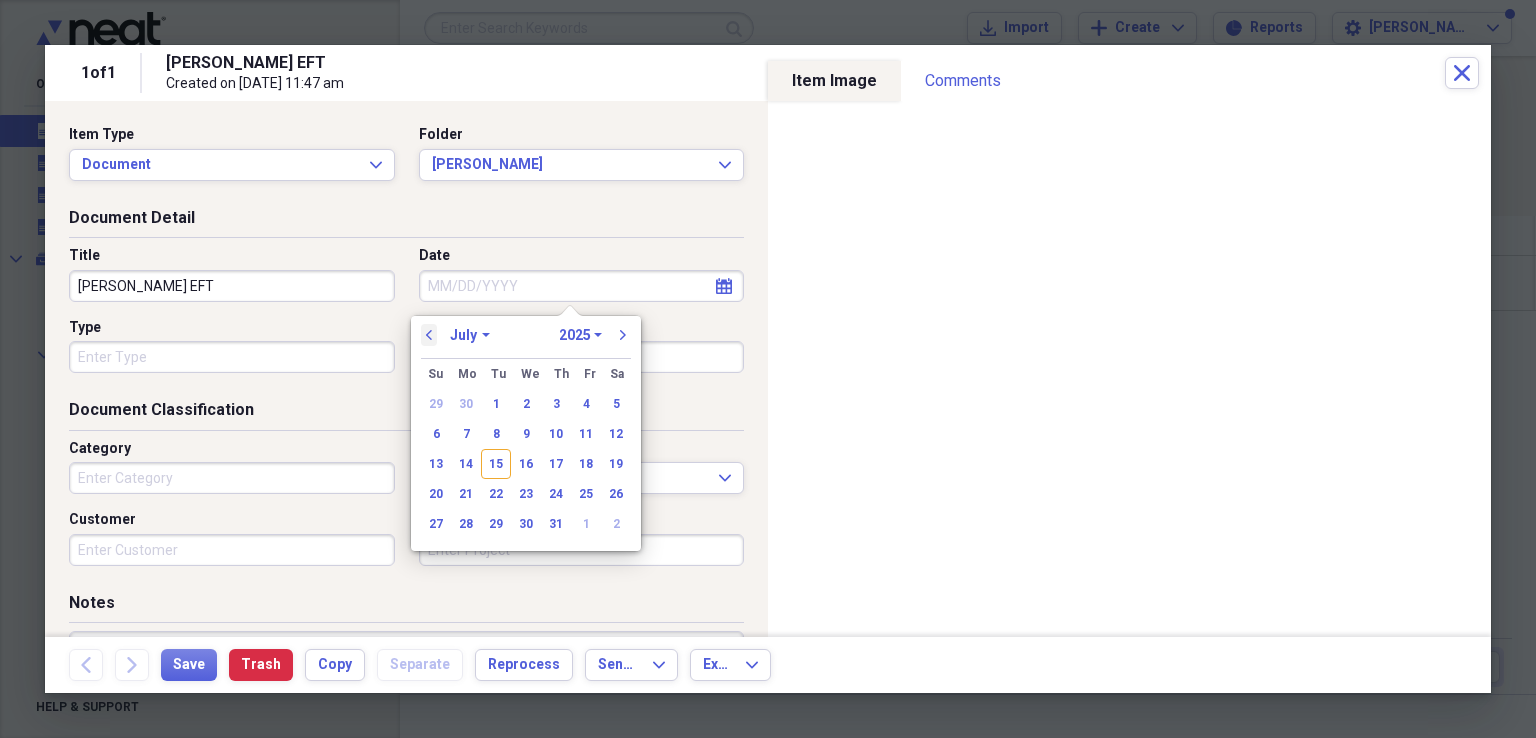 click on "previous" at bounding box center [429, 335] 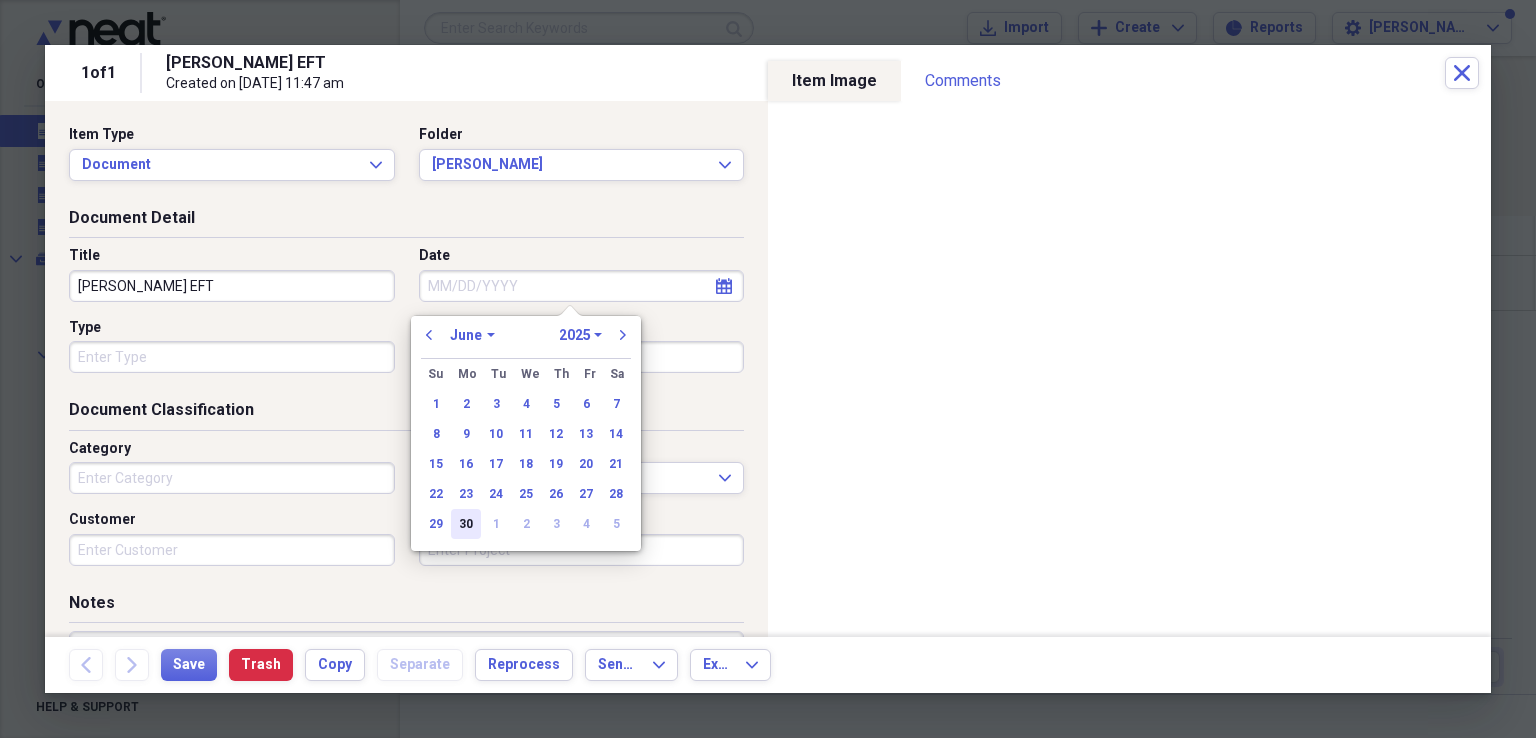 click on "30" at bounding box center [466, 524] 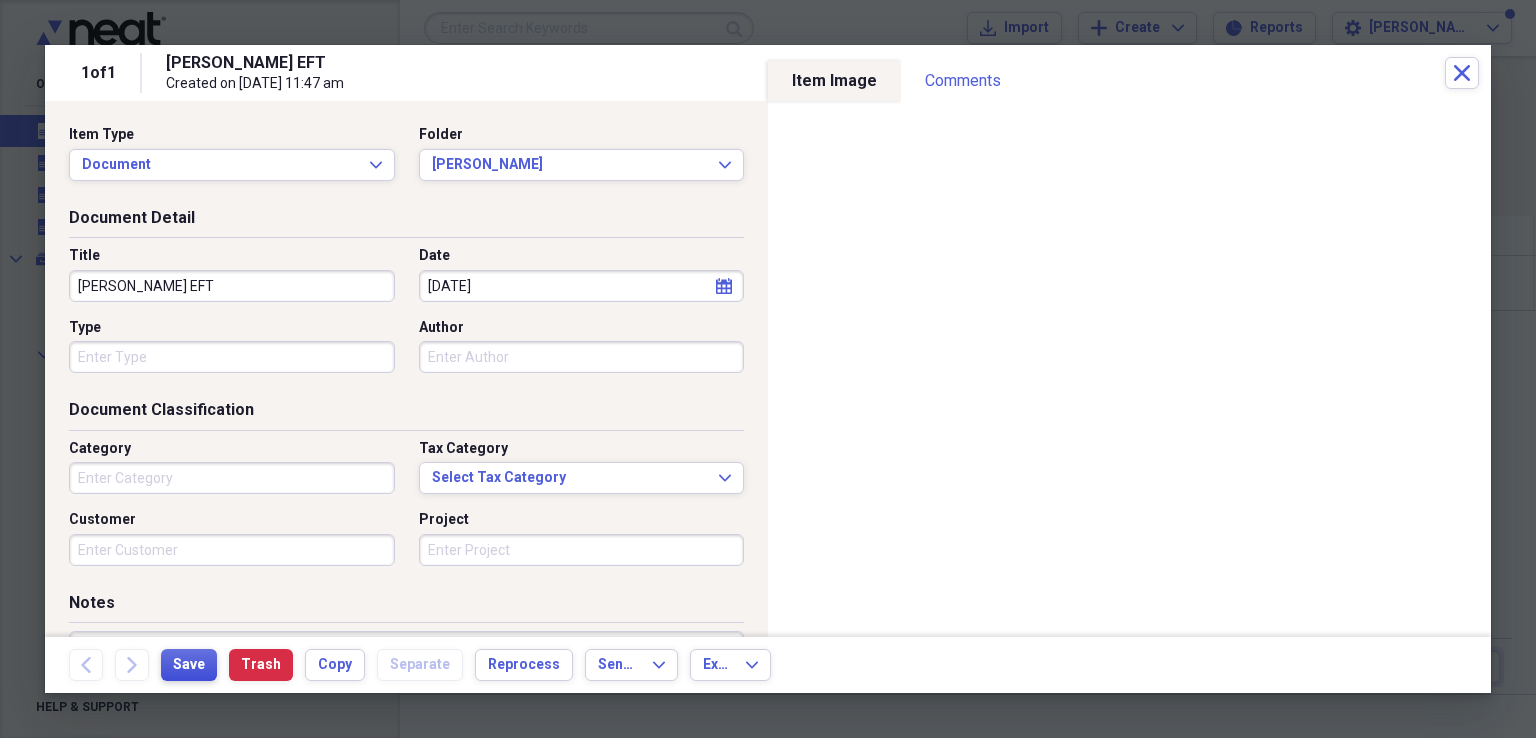 click on "Save" at bounding box center (189, 665) 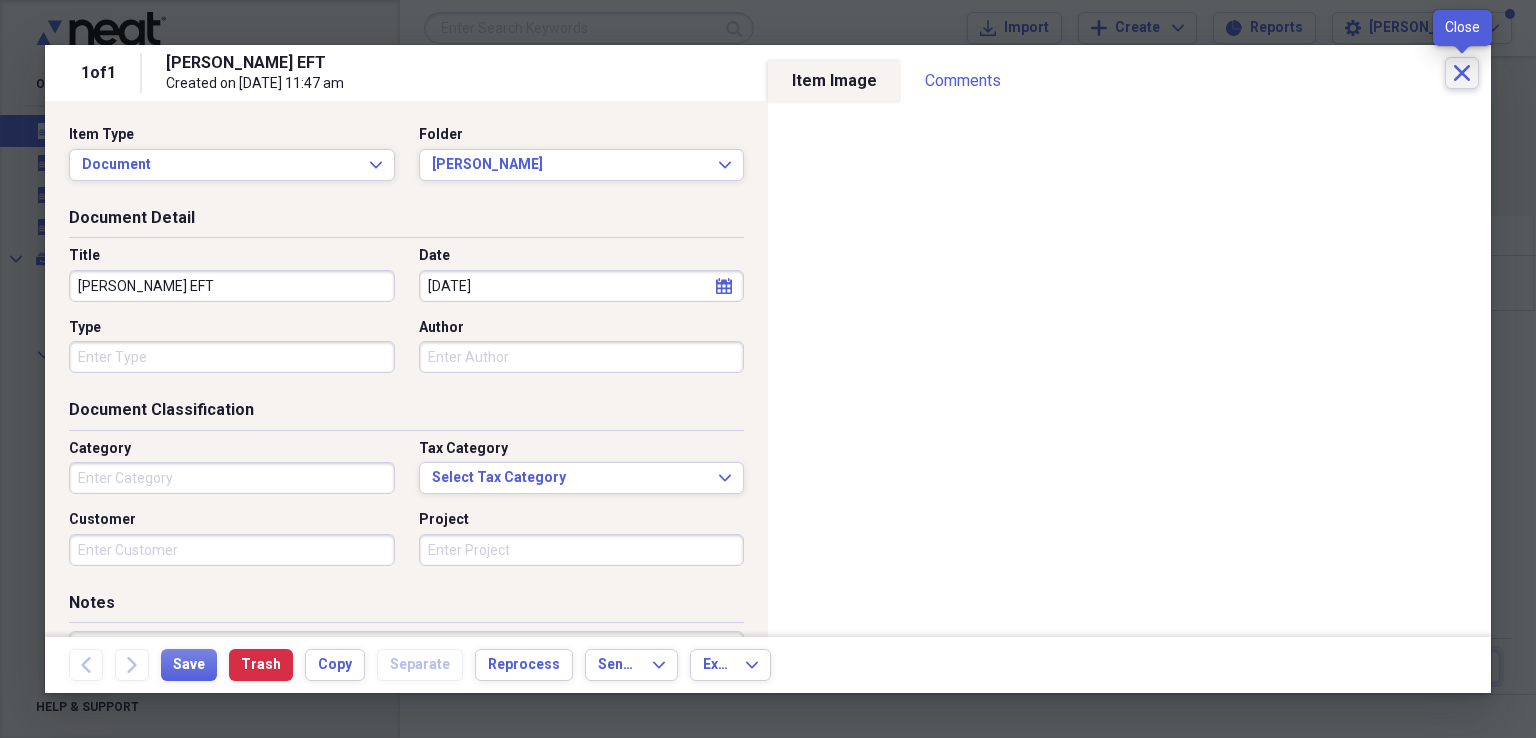 click on "Close" 